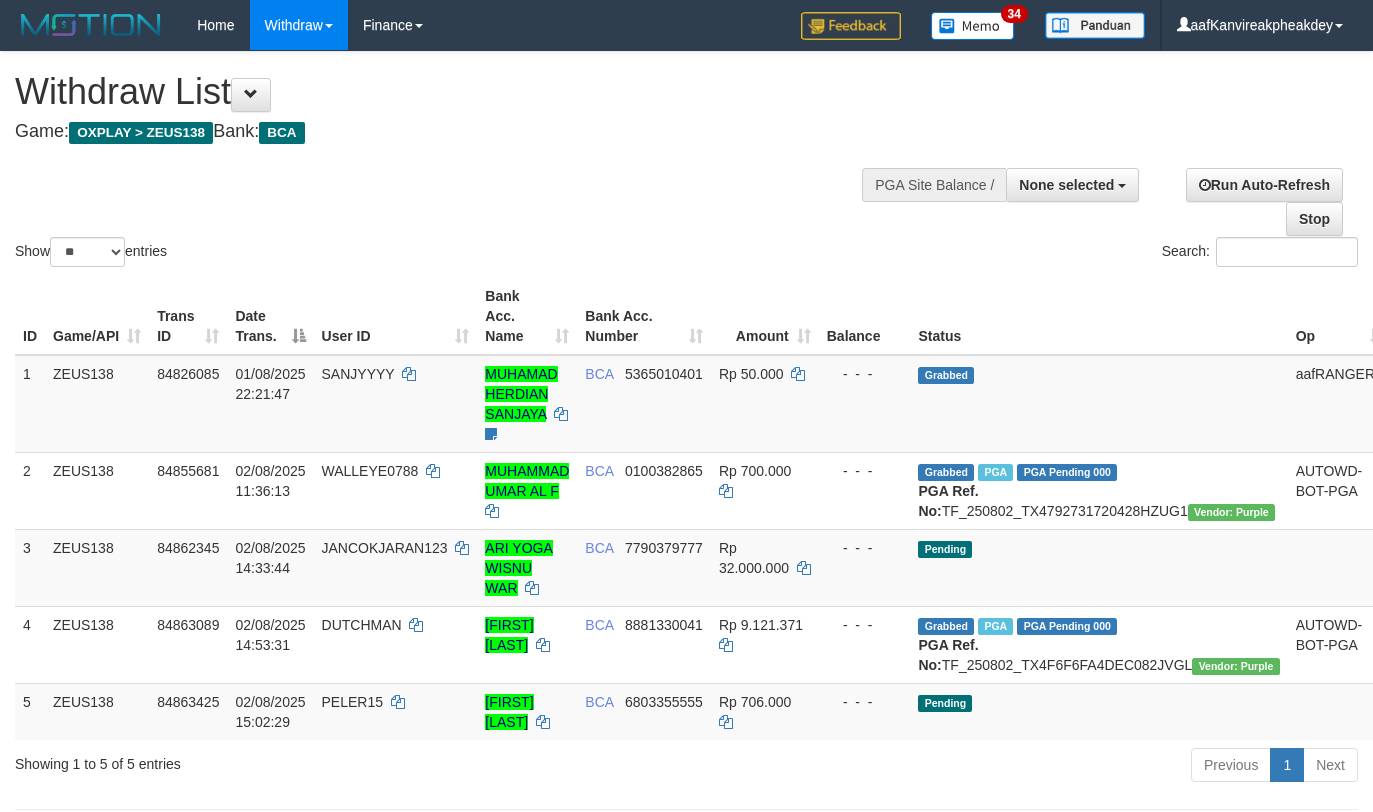 select 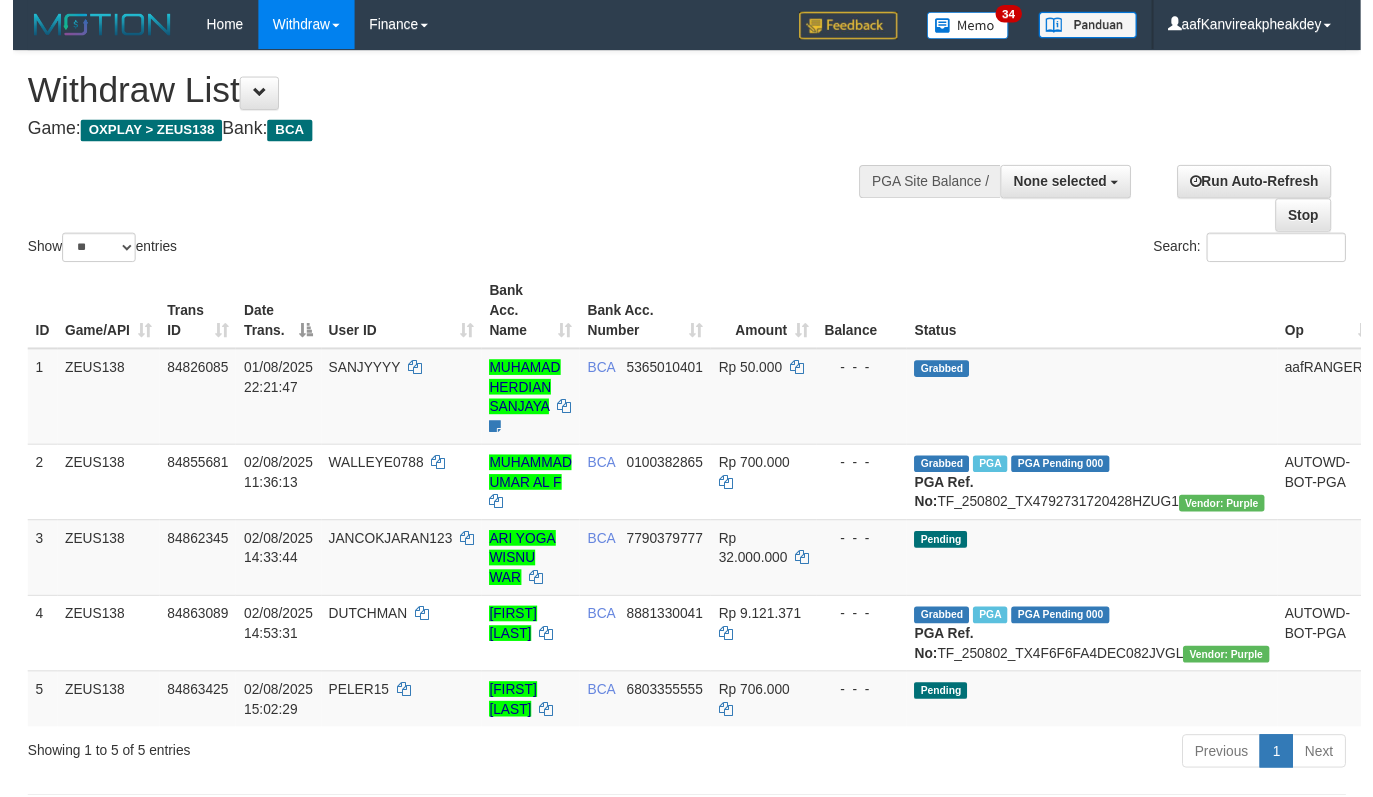 scroll, scrollTop: 267, scrollLeft: 0, axis: vertical 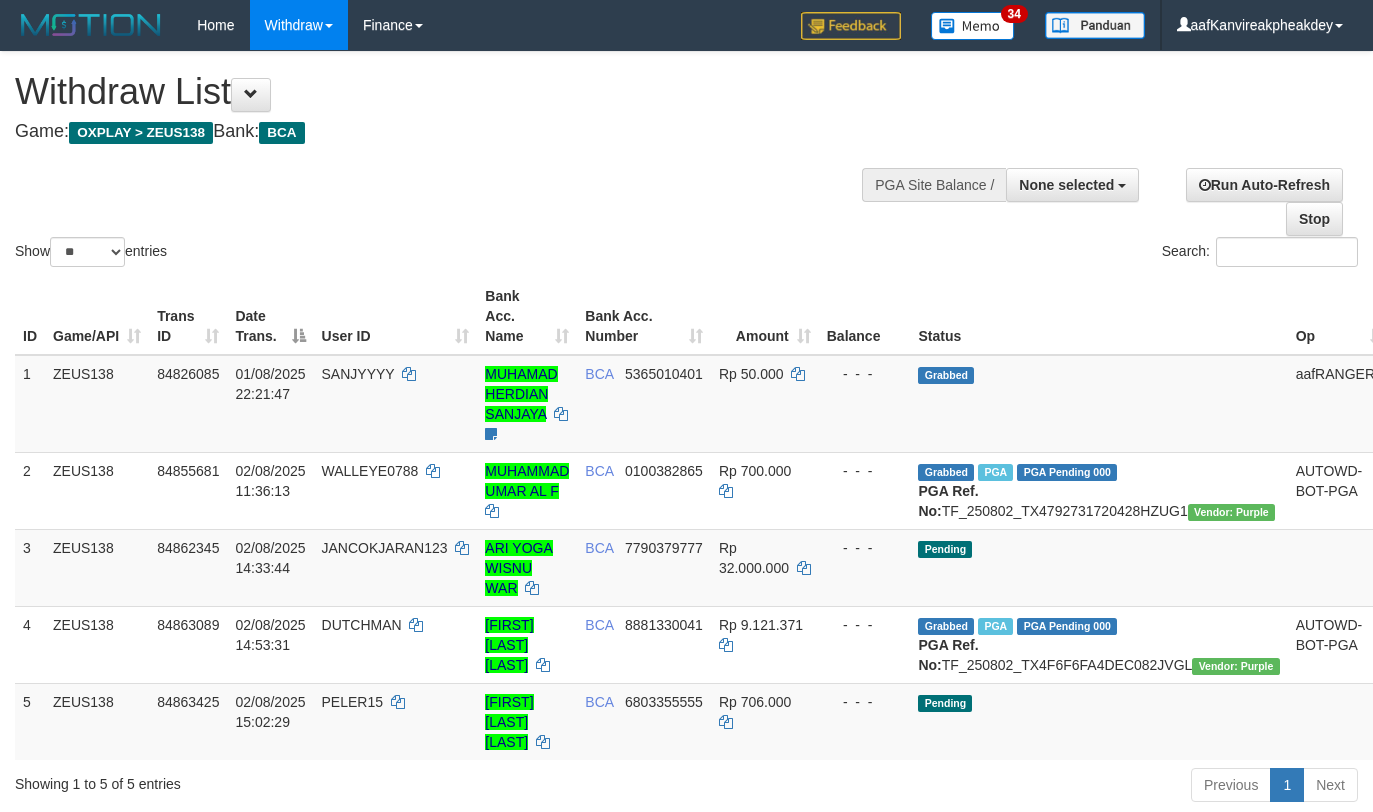 select 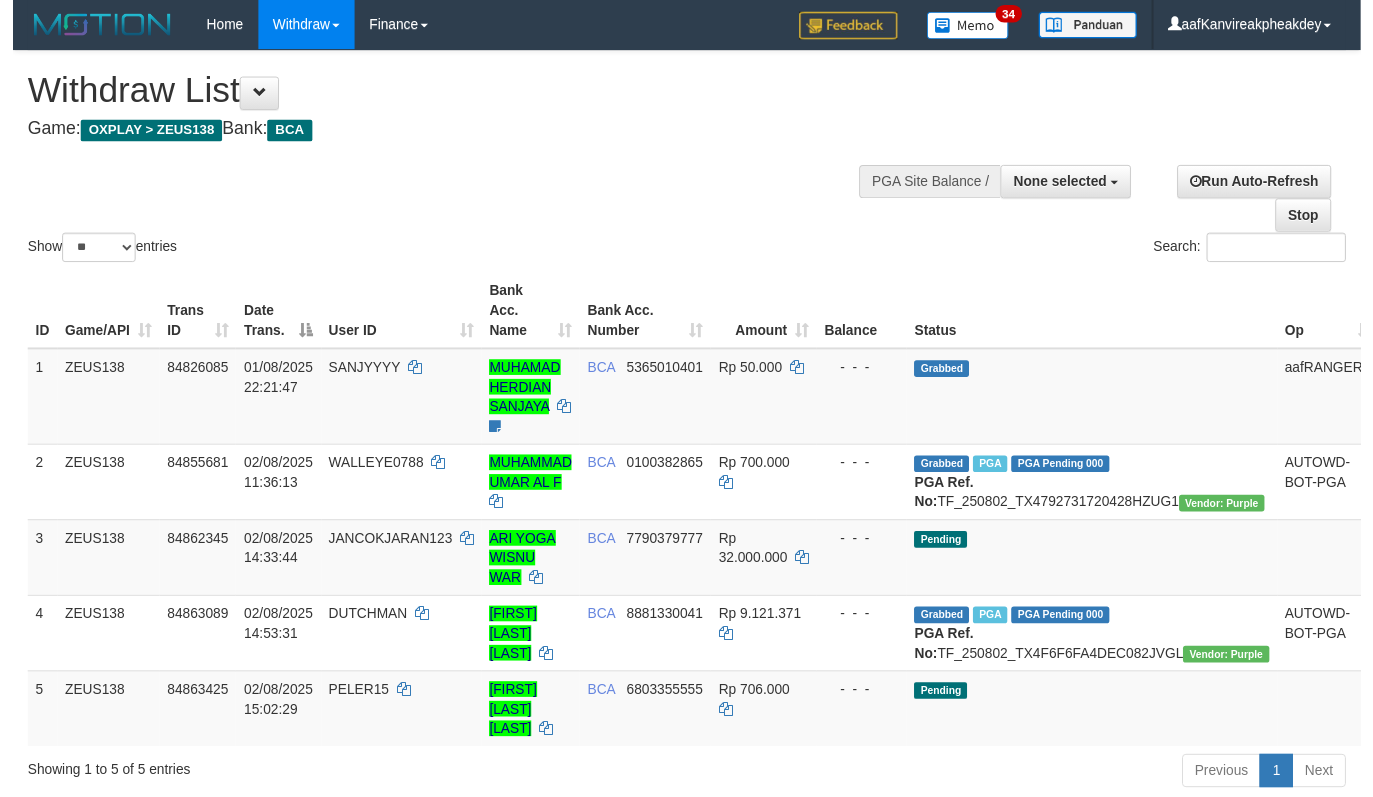 scroll, scrollTop: 267, scrollLeft: 0, axis: vertical 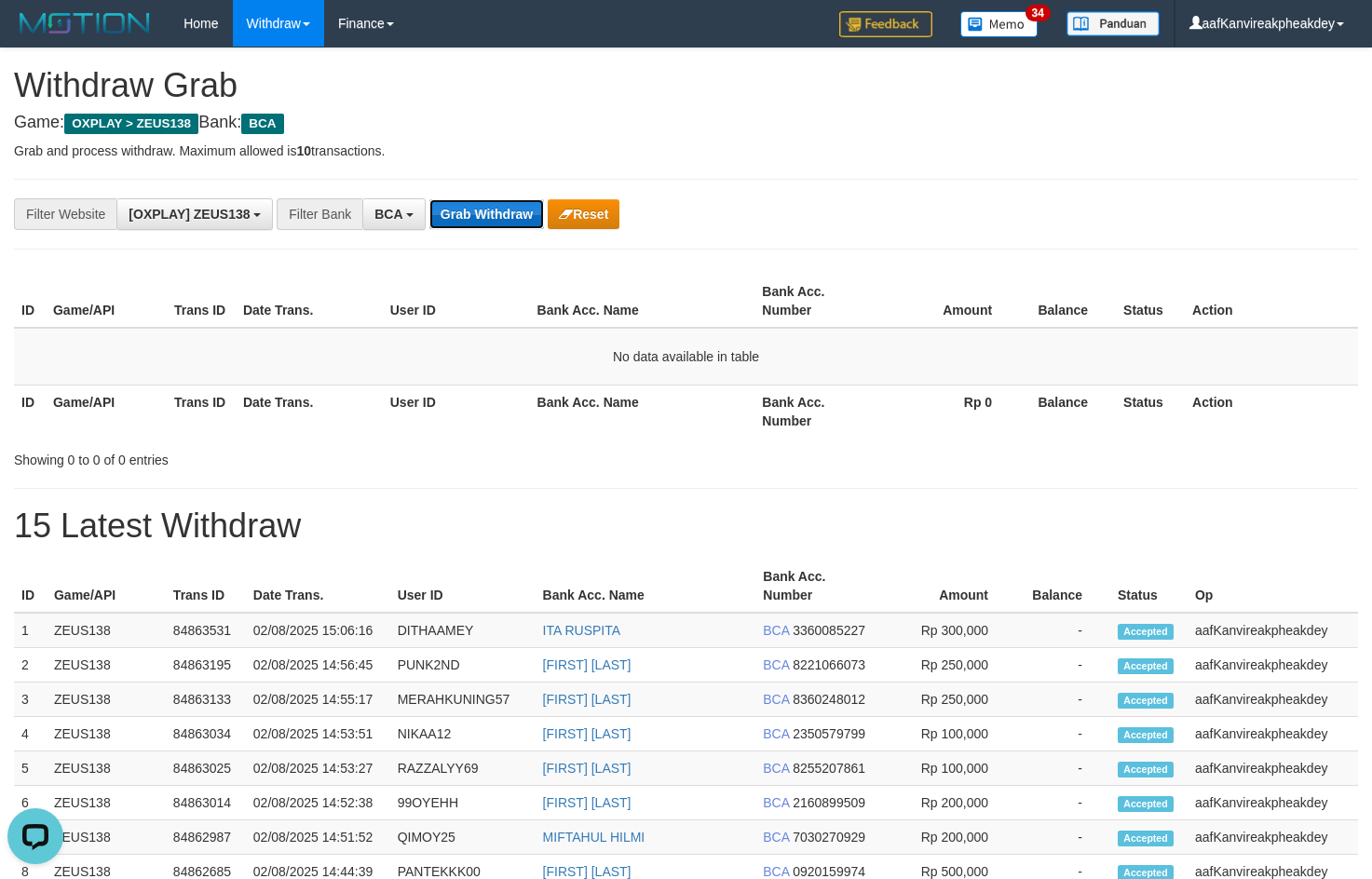 click on "Grab Withdraw" at bounding box center [486, 214] 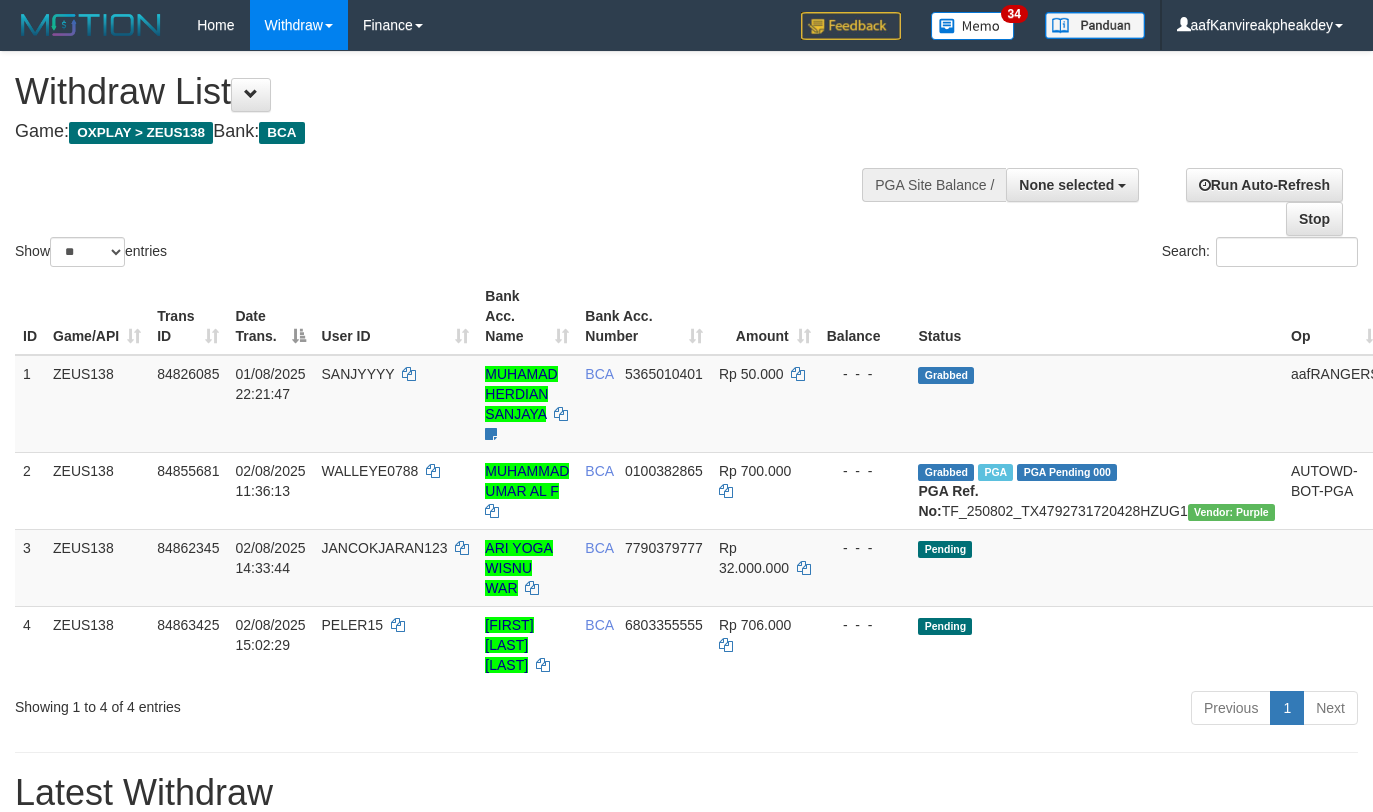 select 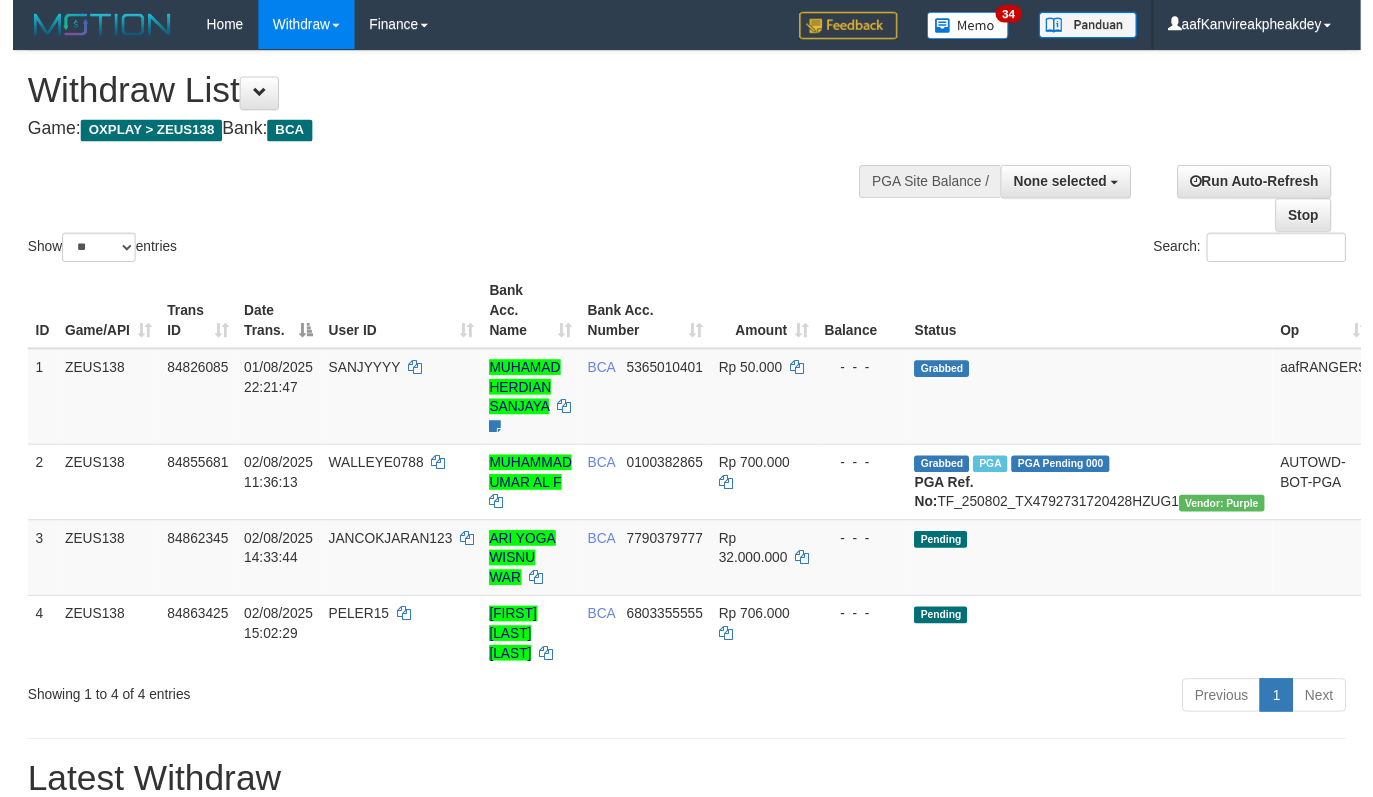 scroll, scrollTop: 267, scrollLeft: 0, axis: vertical 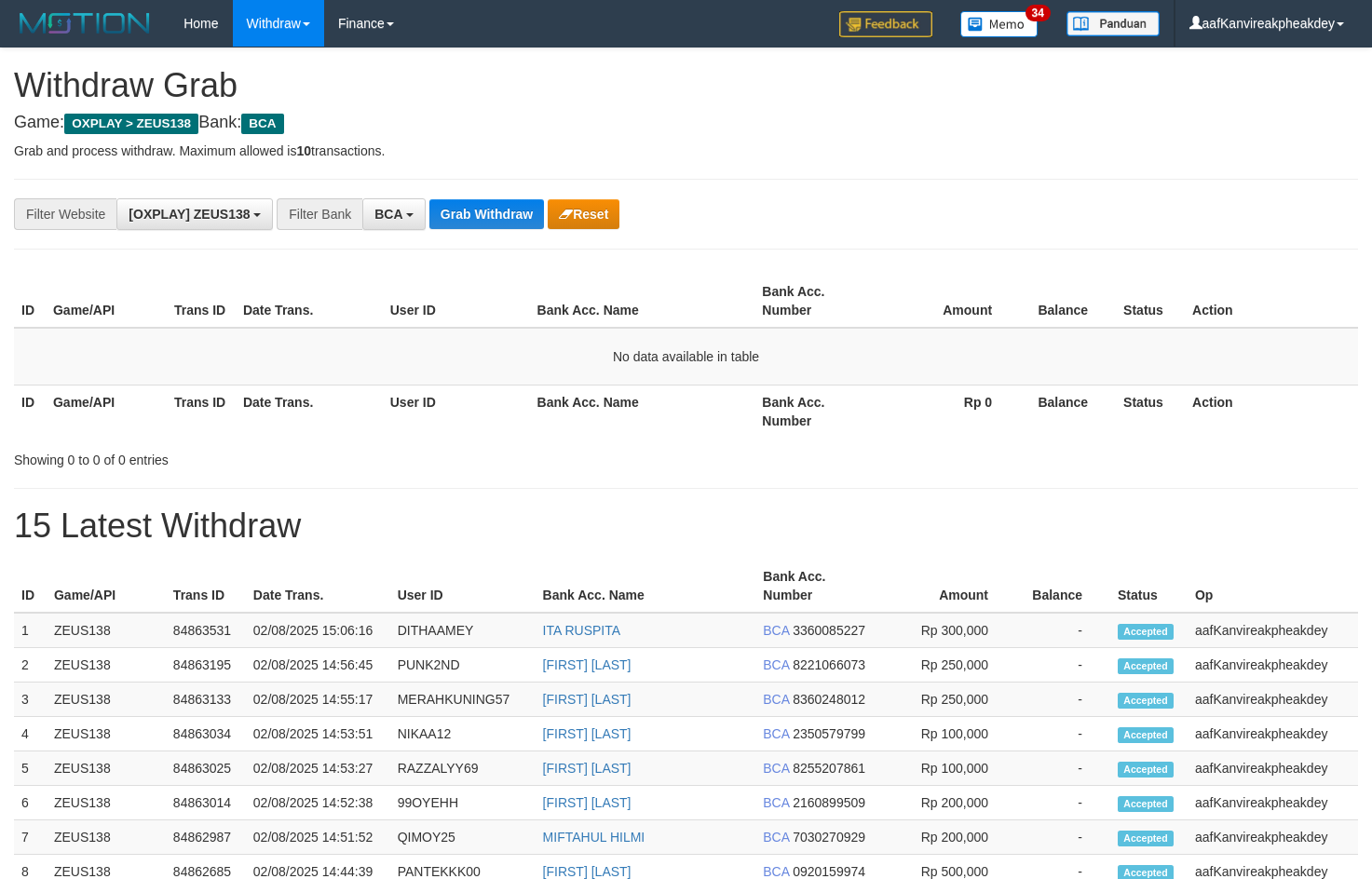 click on "Grab Withdraw" at bounding box center (486, 214) 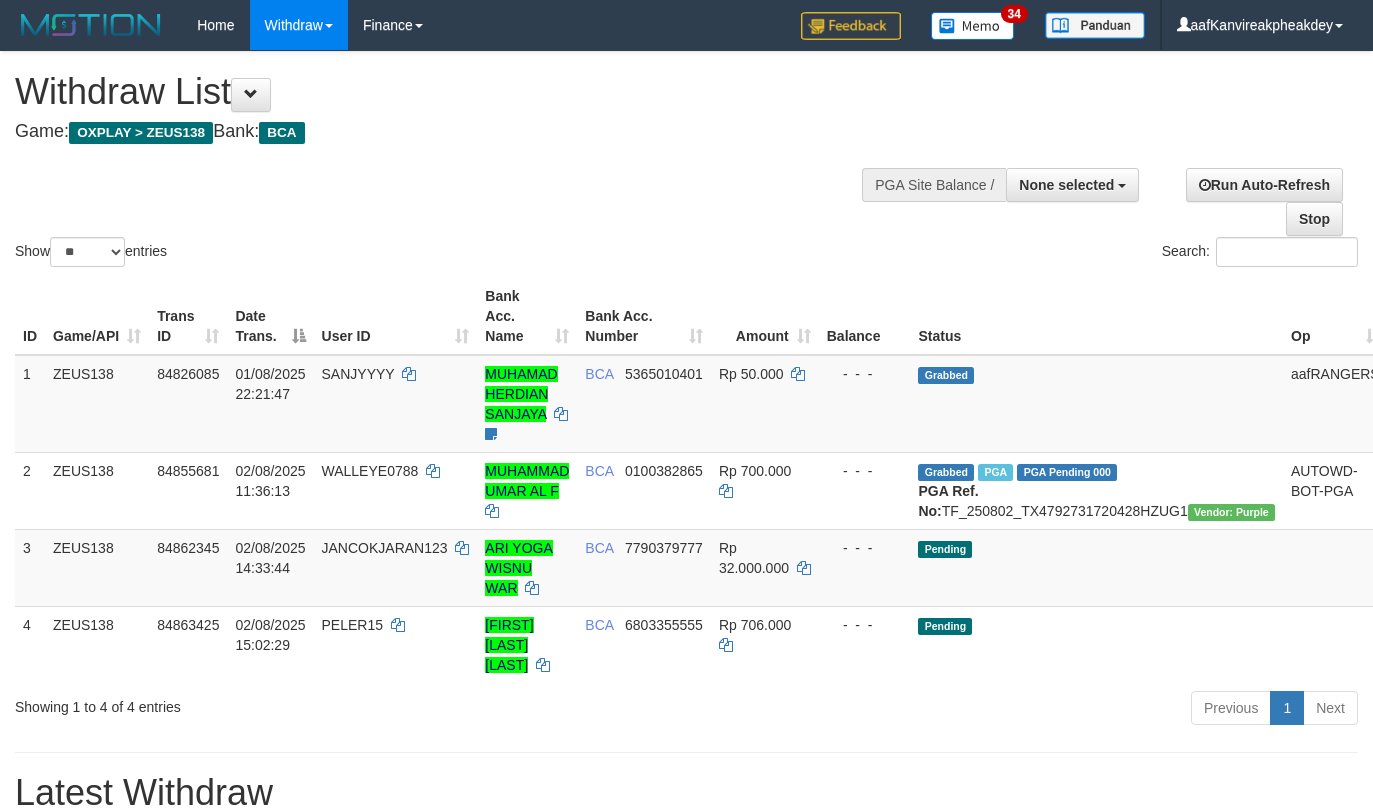 select 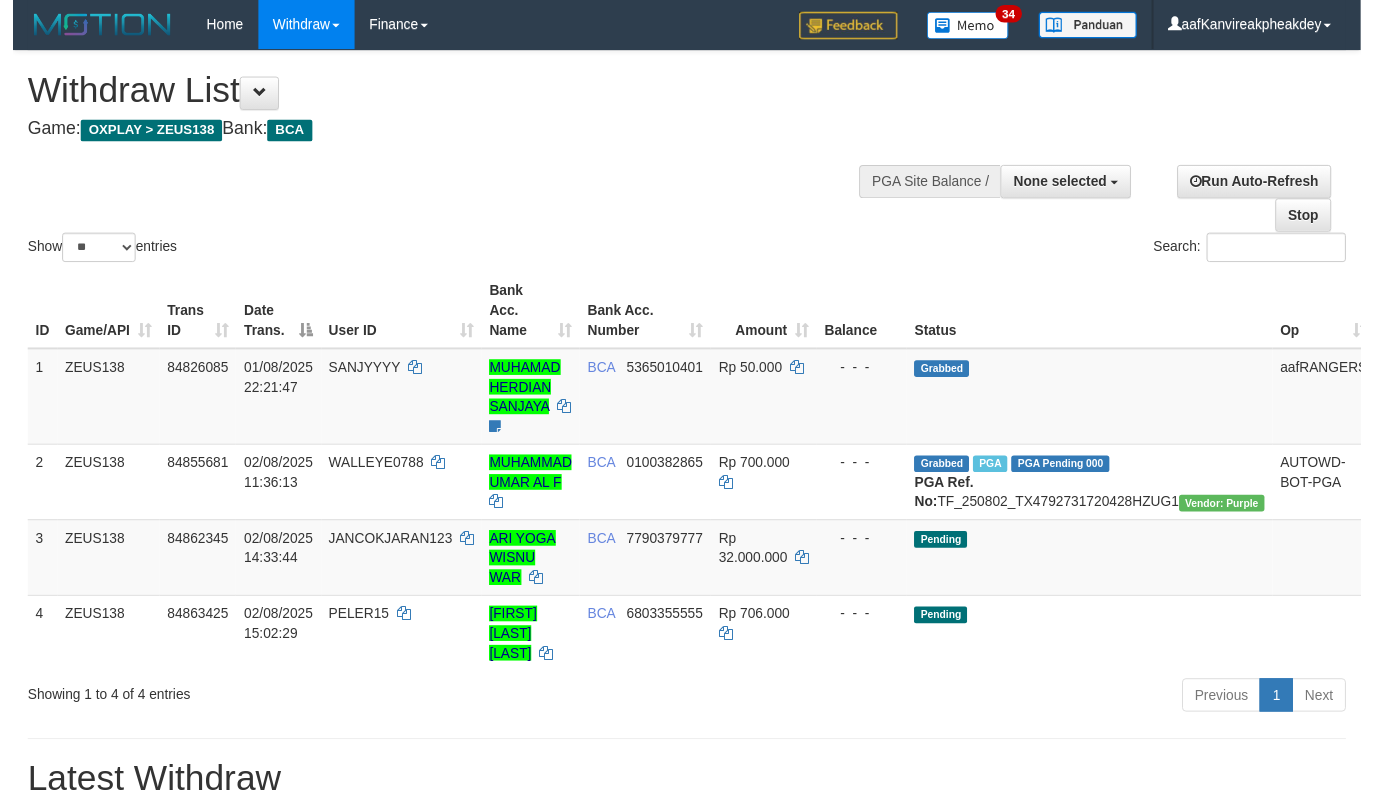 scroll, scrollTop: 267, scrollLeft: 0, axis: vertical 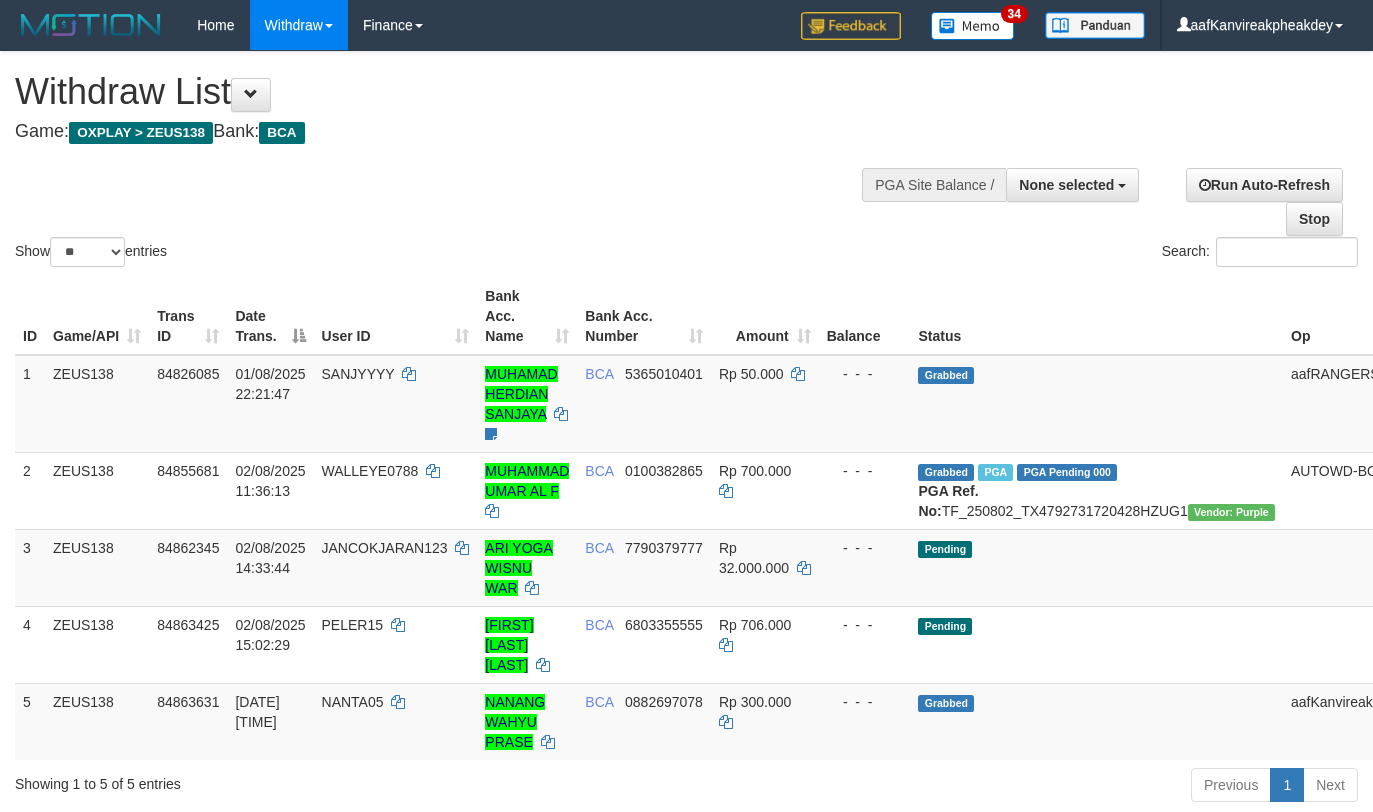 select 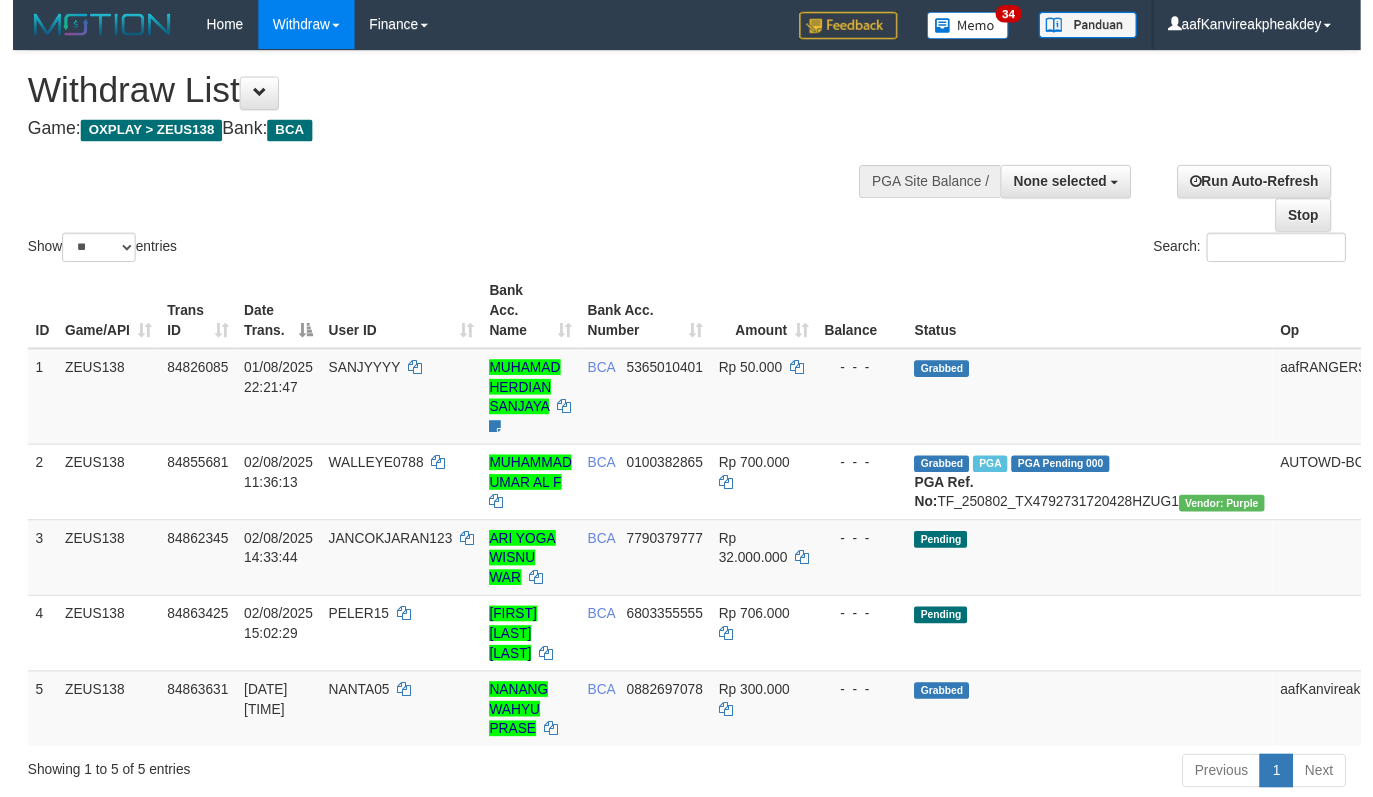 scroll, scrollTop: 267, scrollLeft: 0, axis: vertical 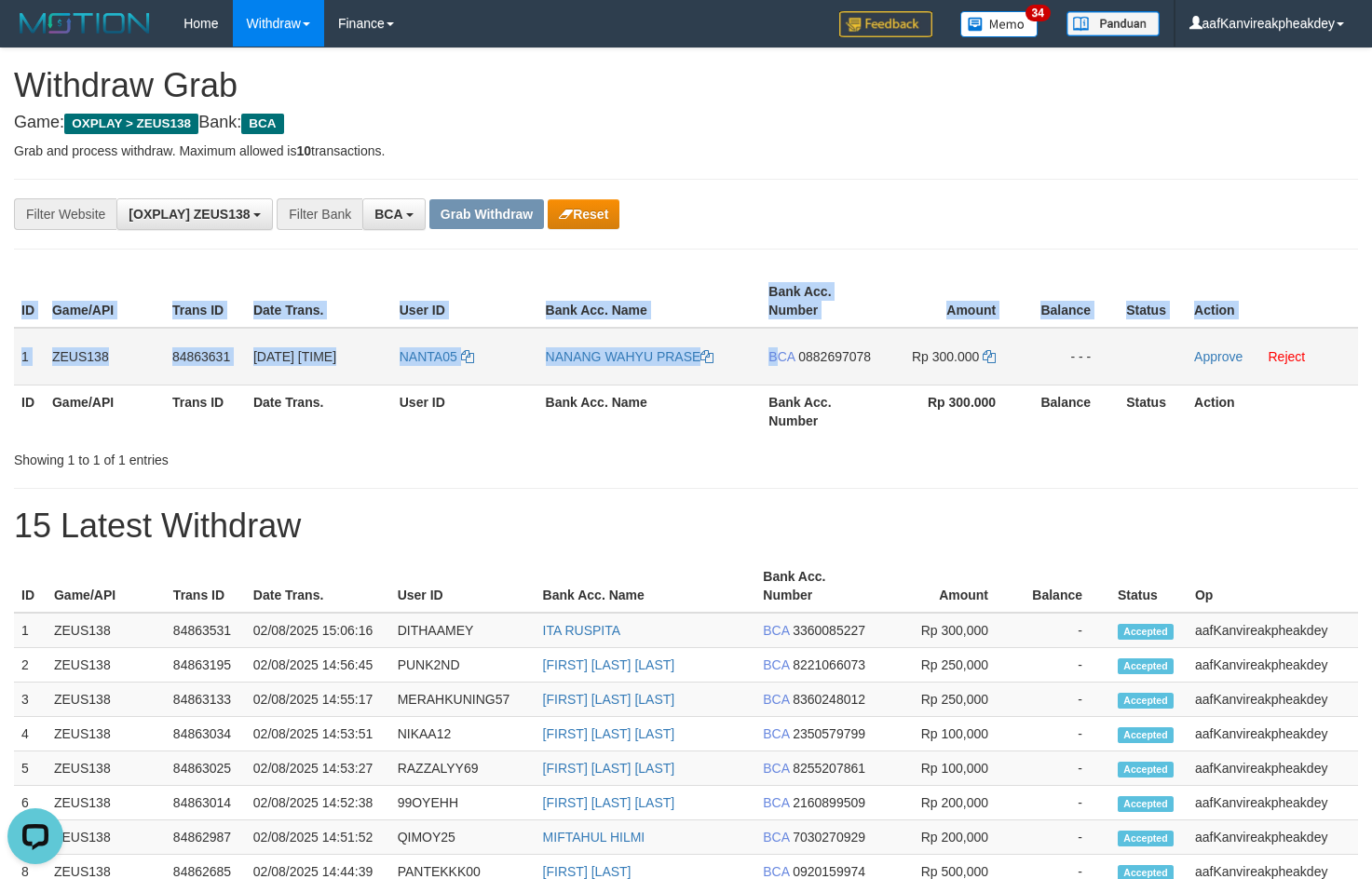 drag, startPoint x: 11, startPoint y: 352, endPoint x: 776, endPoint y: 358, distance: 765.0235 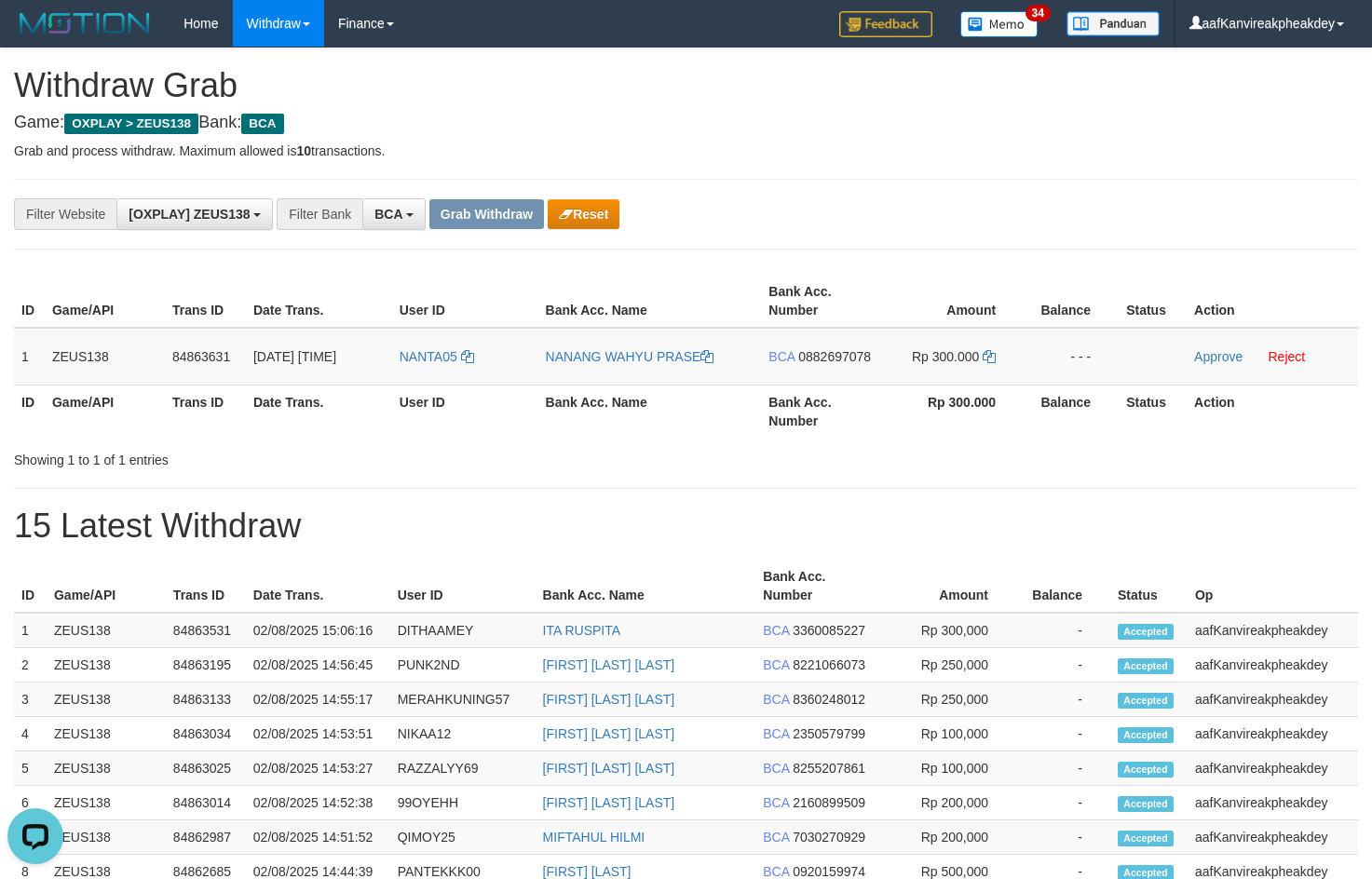 drag, startPoint x: 738, startPoint y: 223, endPoint x: 725, endPoint y: 229, distance: 14.317821 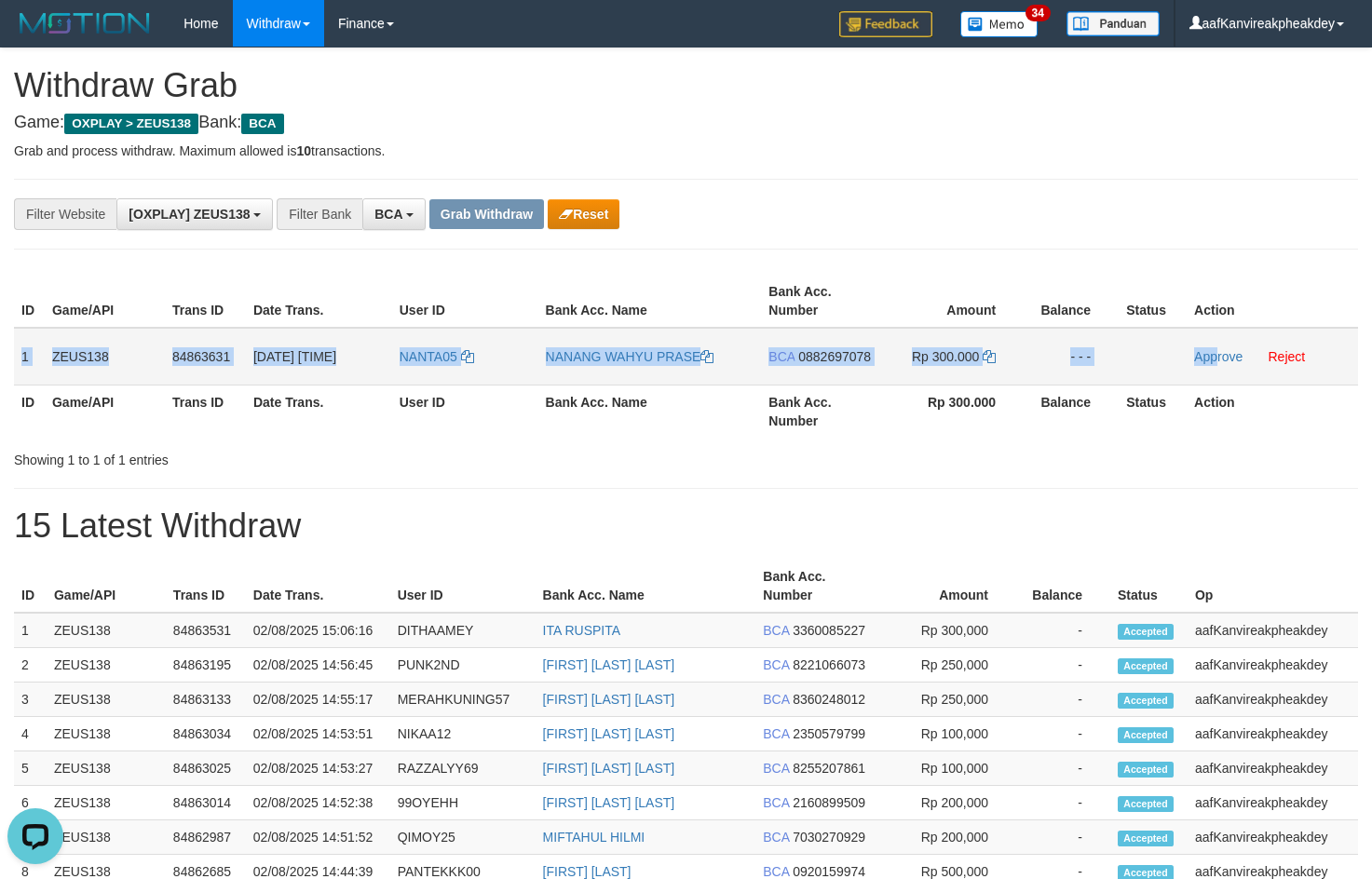 copy on "1
ZEUS138
84863631
02/08/2025 15:08:26
NANTA05
NANANG WAHYU PRASE
BCA
0882697078
Rp 300.000
- - -
App" 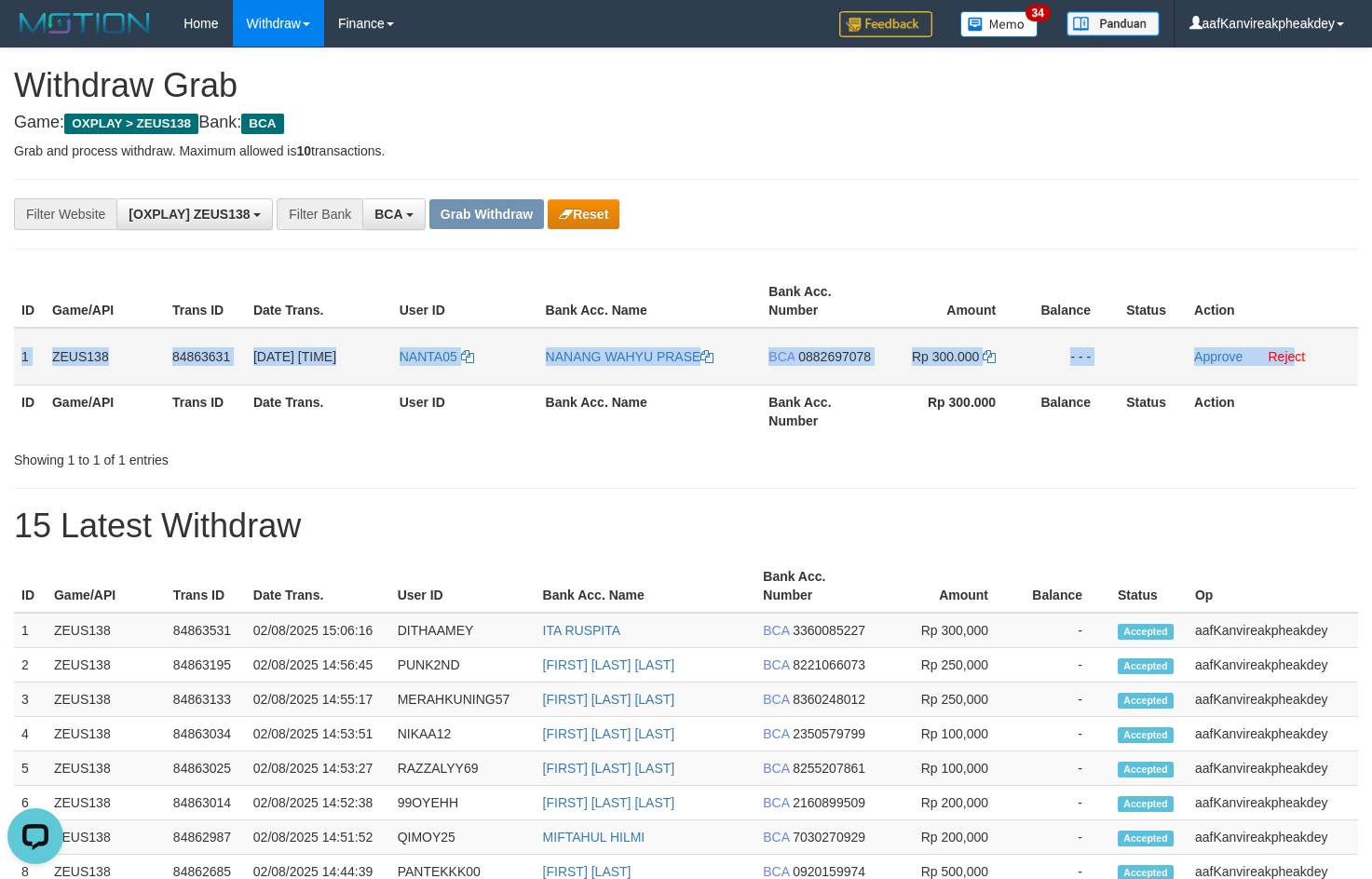 copy on "1
ZEUS138
84863631
02/08/2025 15:08:26
NANTA05
NANANG WAHYU PRASE
BCA
0882697078
Rp 300.000
- - -
Approve
Reje" 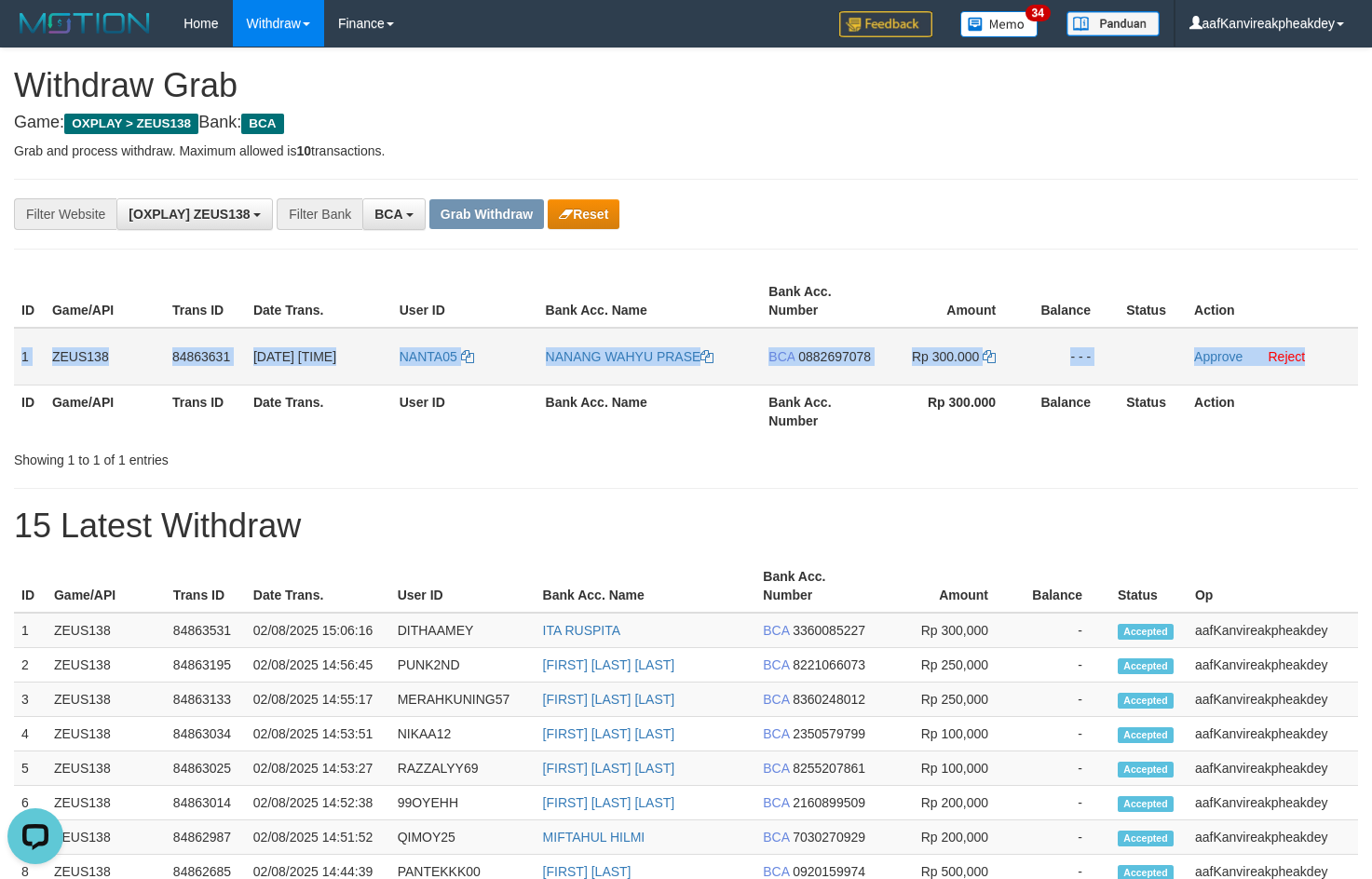 drag, startPoint x: 18, startPoint y: 349, endPoint x: 1338, endPoint y: 341, distance: 1320.0242 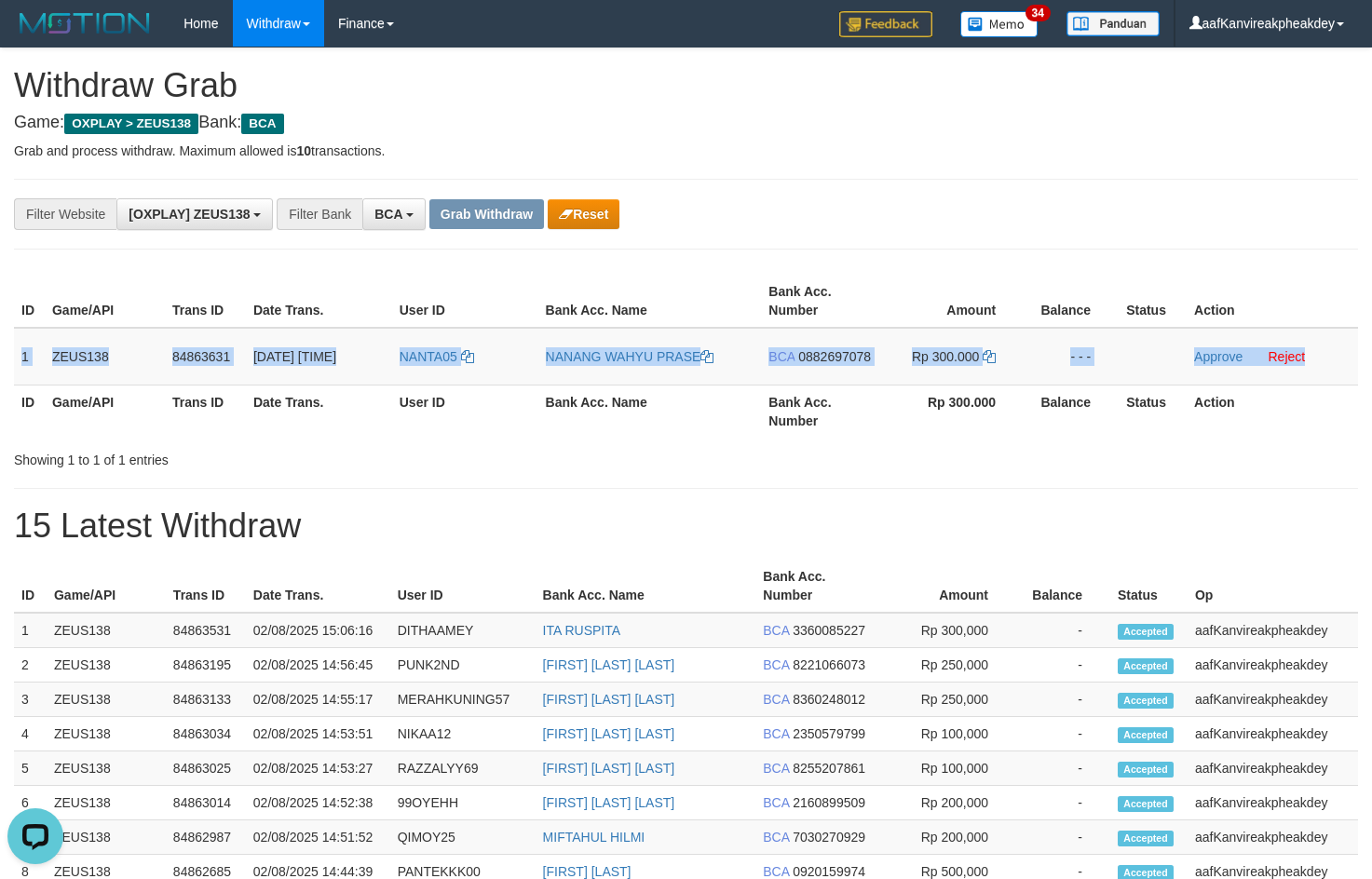 copy on "1
ZEUS138
84863631
02/08/2025 15:08:26
NANTA05
NANANG WAHYU PRASE
BCA
0882697078
Rp 300.000
- - -
Approve
Reject" 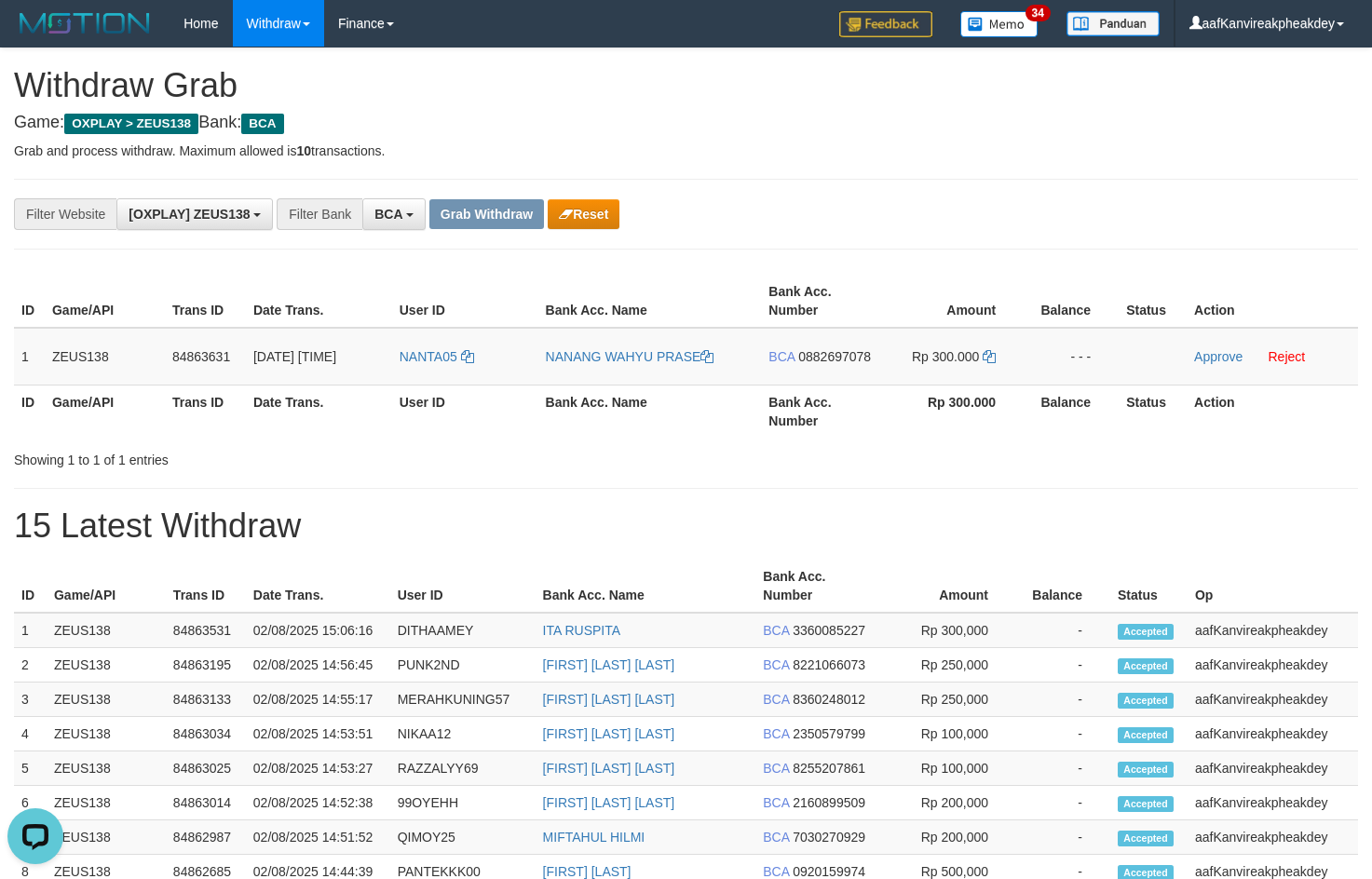 drag, startPoint x: 1110, startPoint y: 184, endPoint x: 1324, endPoint y: 218, distance: 216.6841 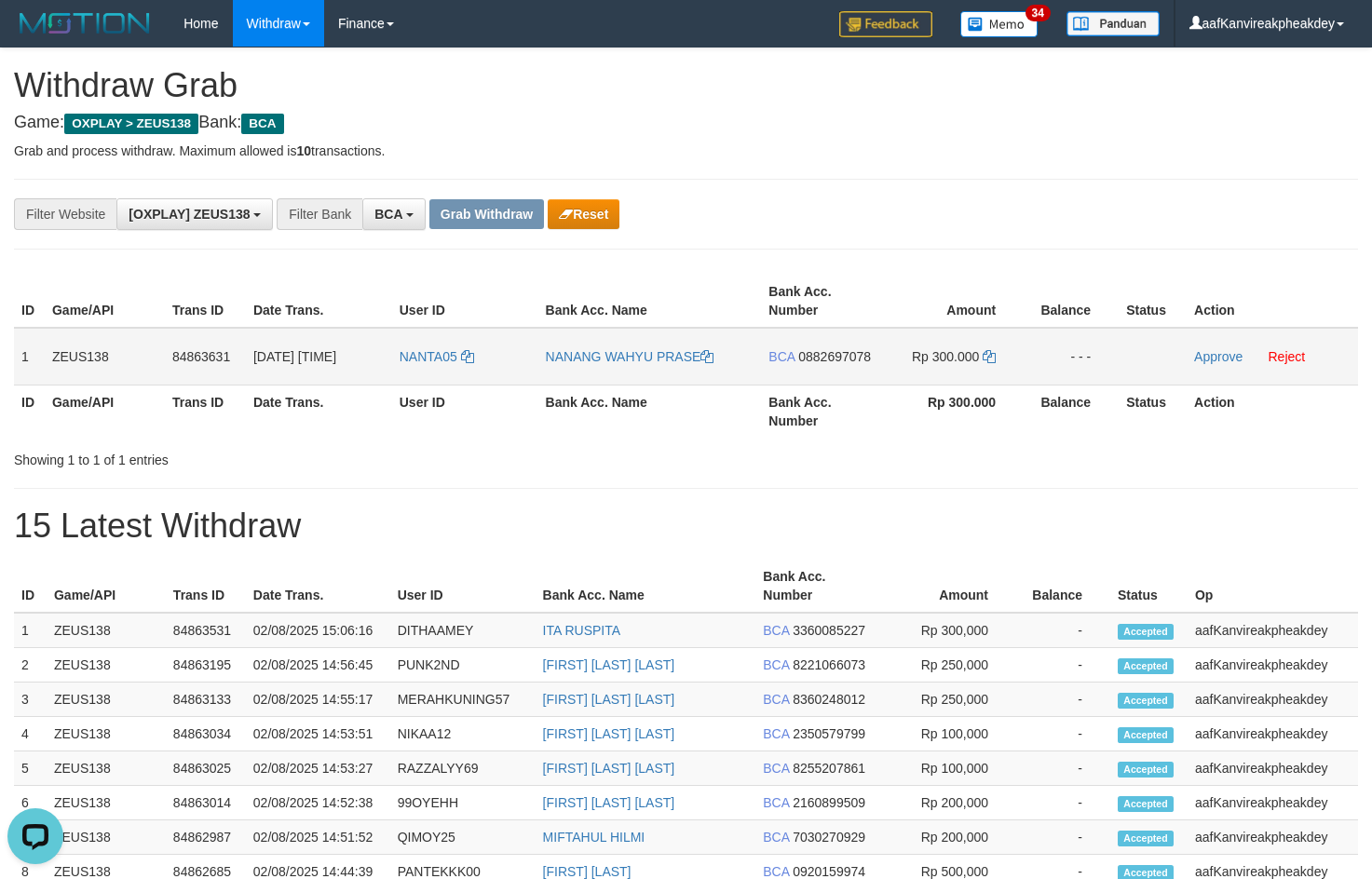 click on "0882697078" at bounding box center [835, 357] 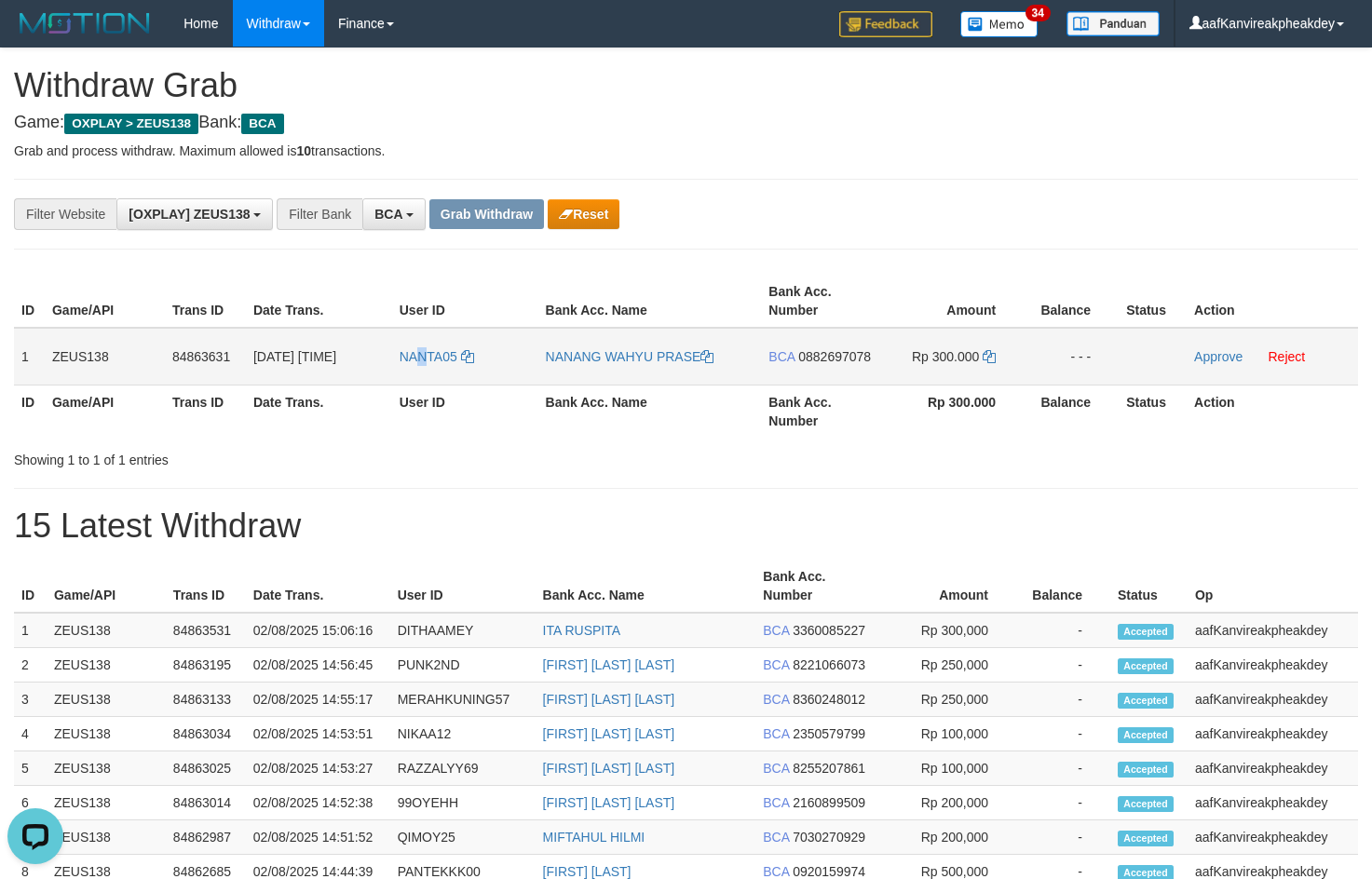 click on "NANTA05" at bounding box center [465, 357] 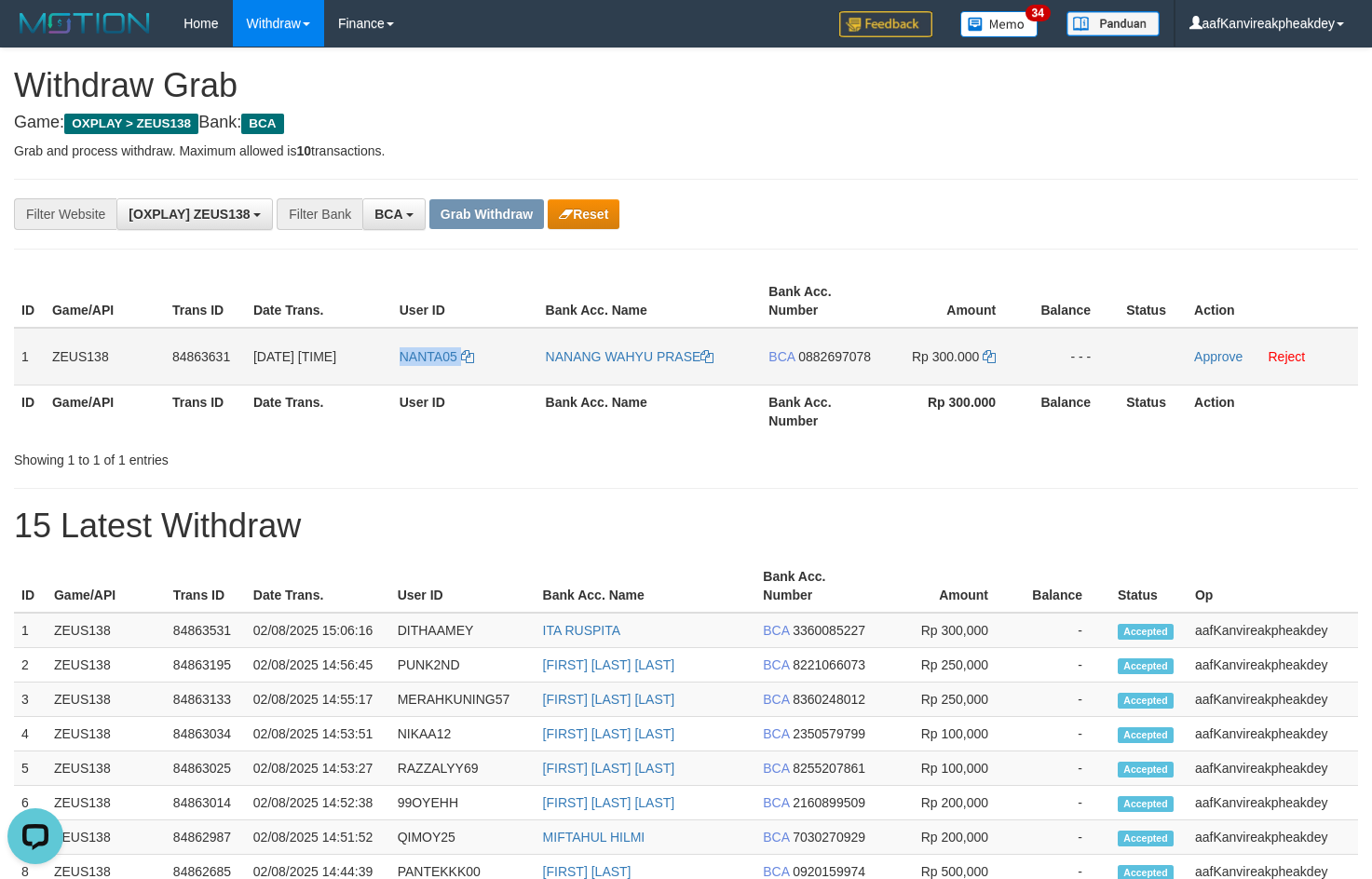click on "NANTA05" at bounding box center (465, 357) 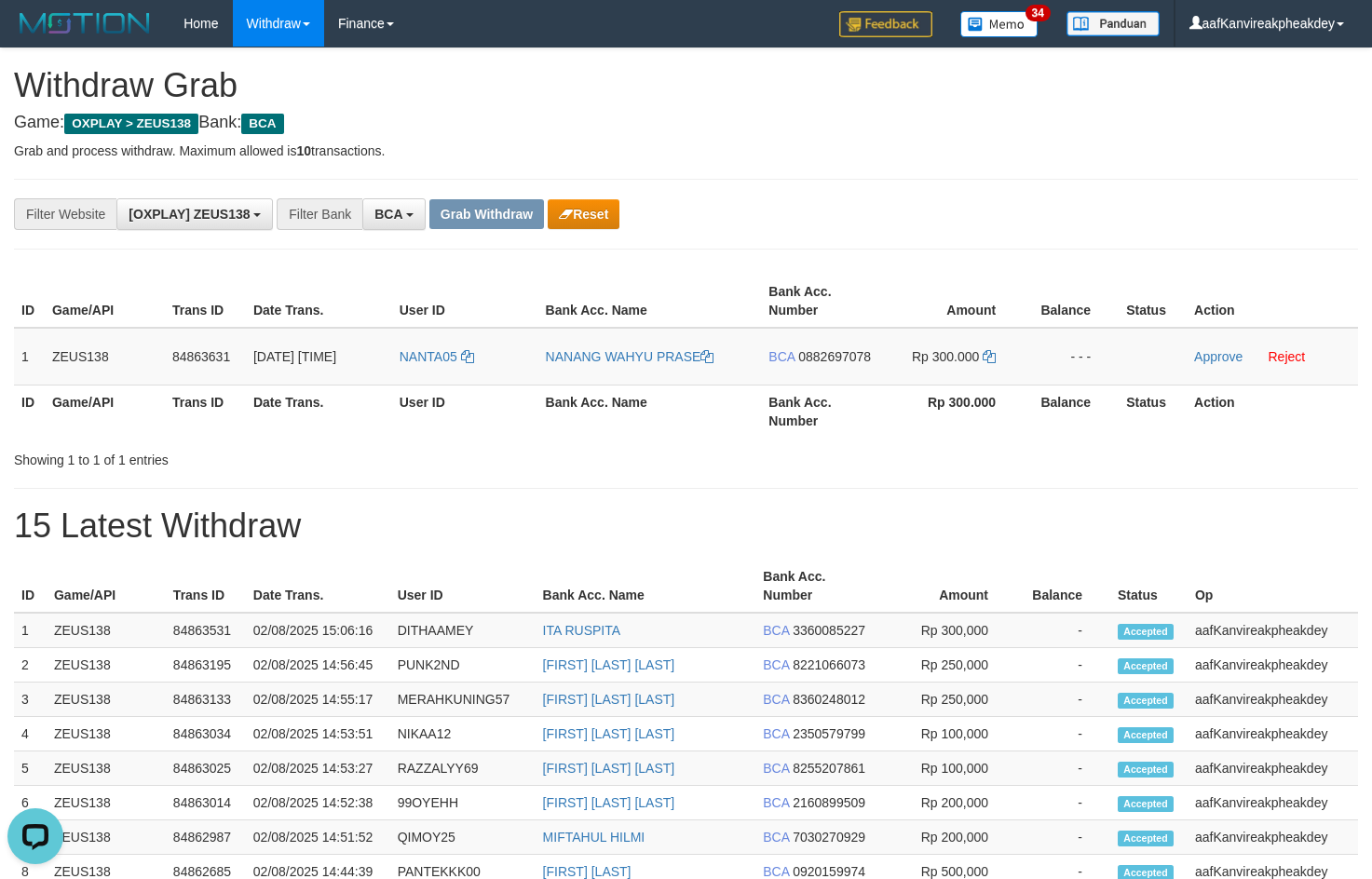 click on "**********" at bounding box center (686, 804) 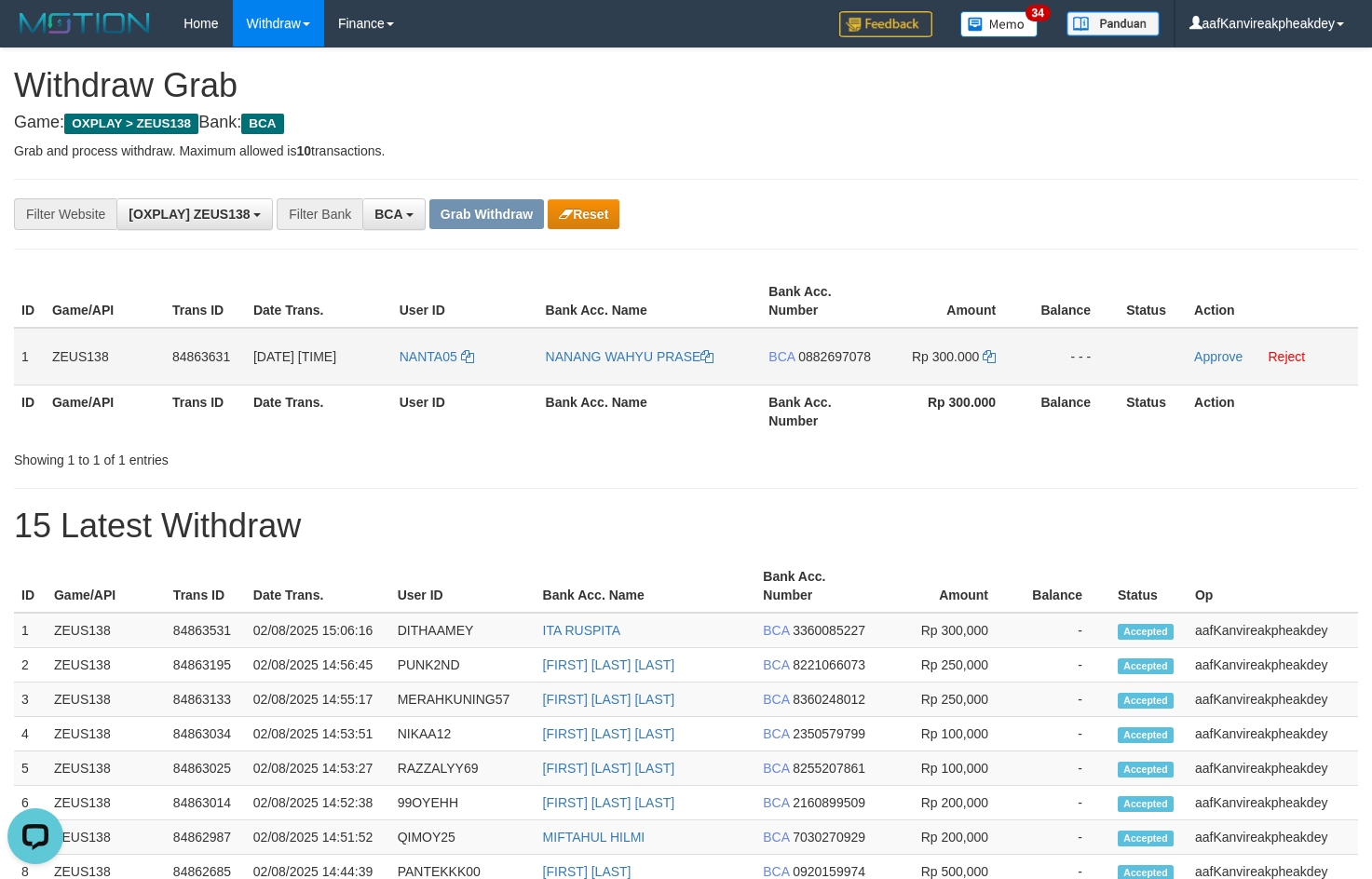 click on "0882697078" at bounding box center [835, 357] 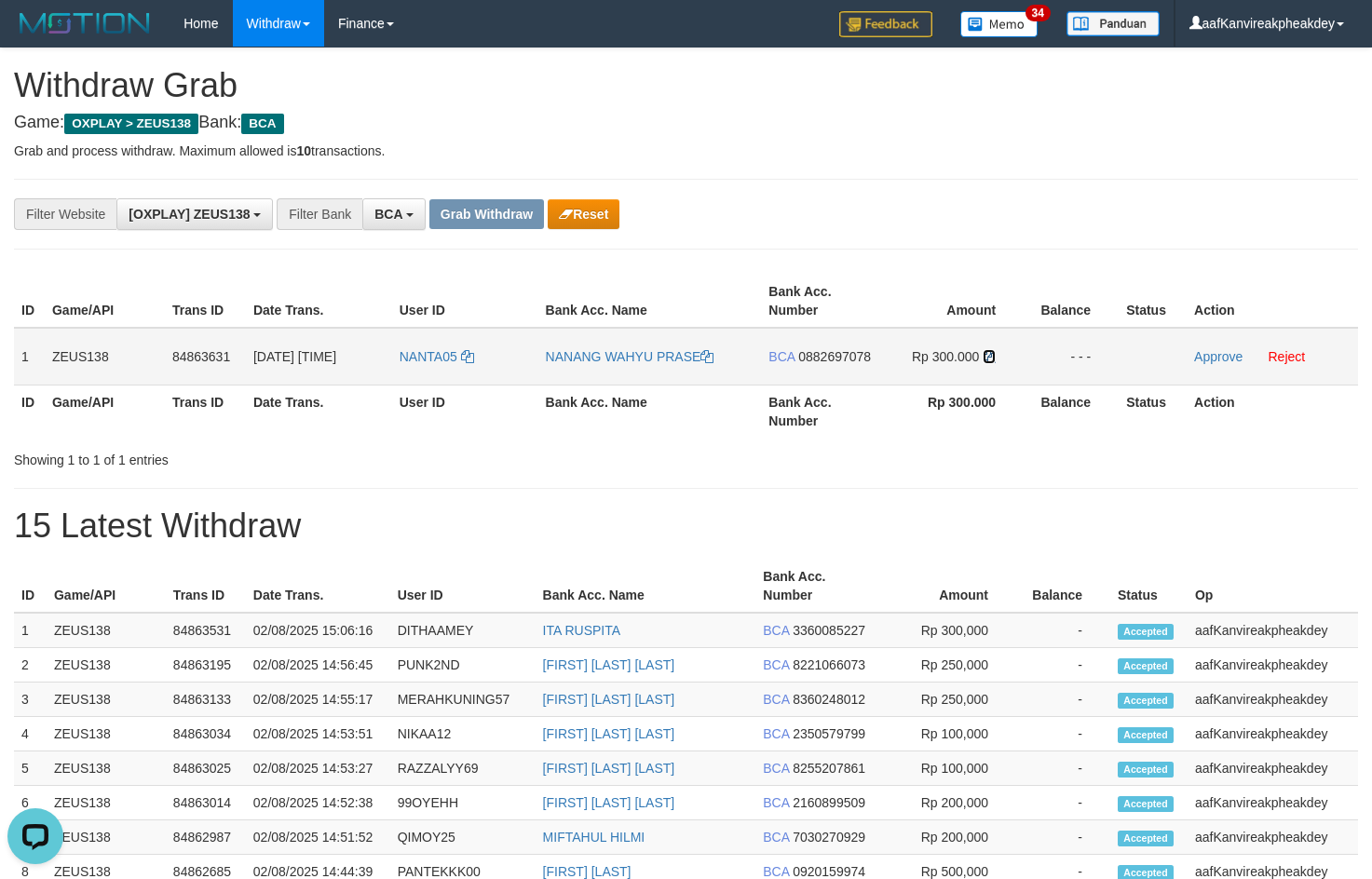 click at bounding box center [989, 357] 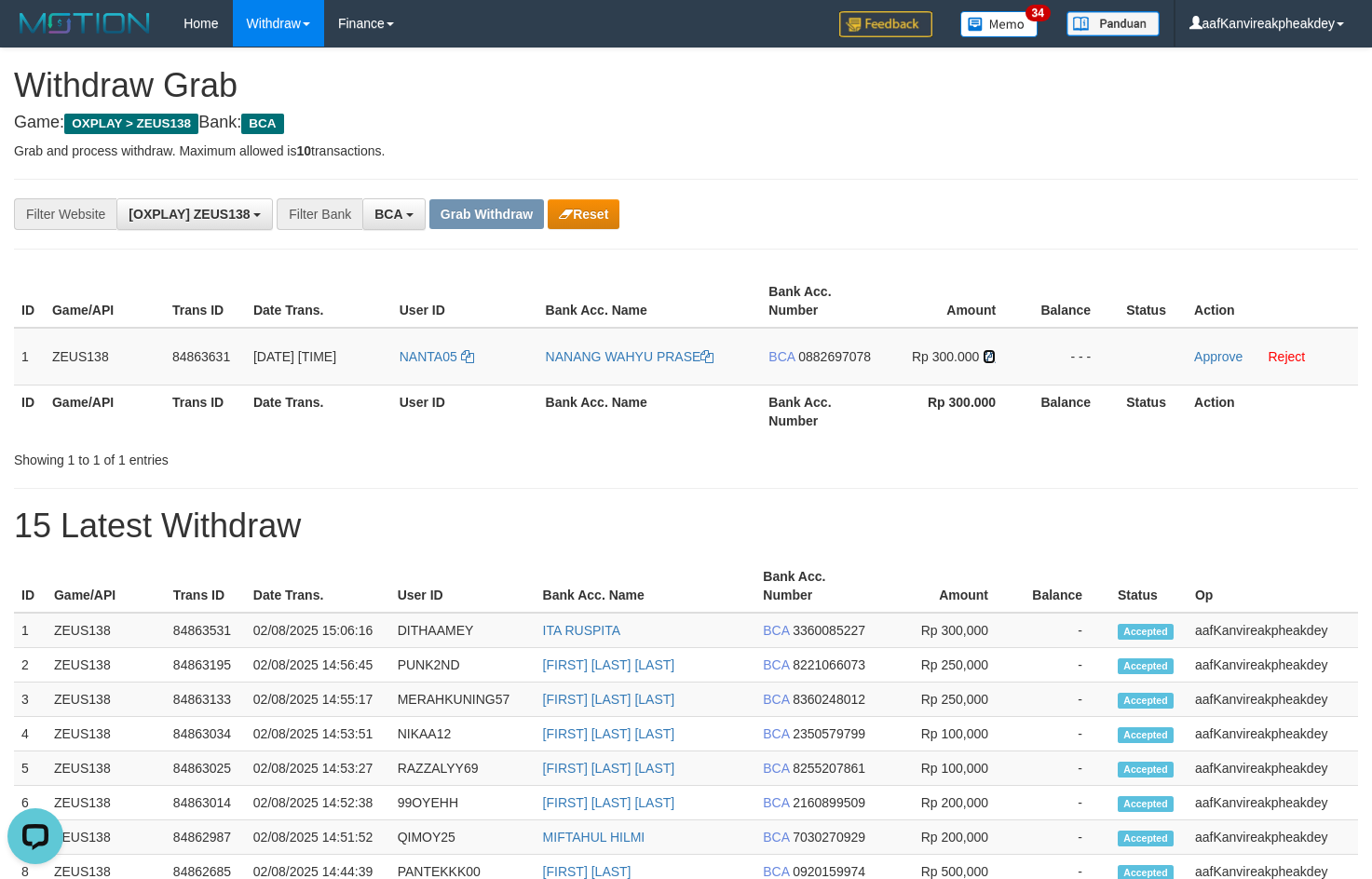 drag, startPoint x: 989, startPoint y: 357, endPoint x: 1375, endPoint y: 345, distance: 386.18648 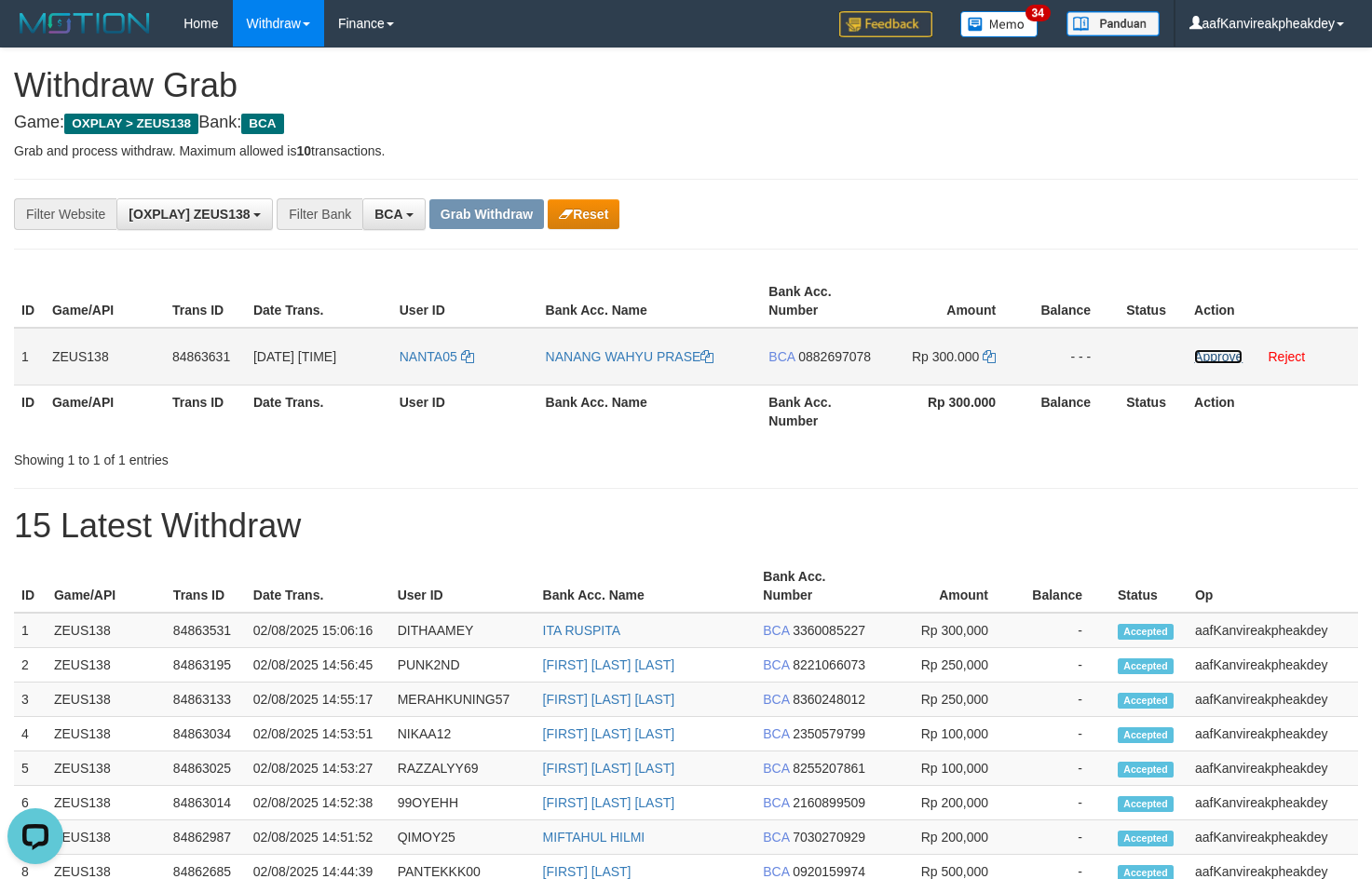click on "Approve" at bounding box center [1218, 357] 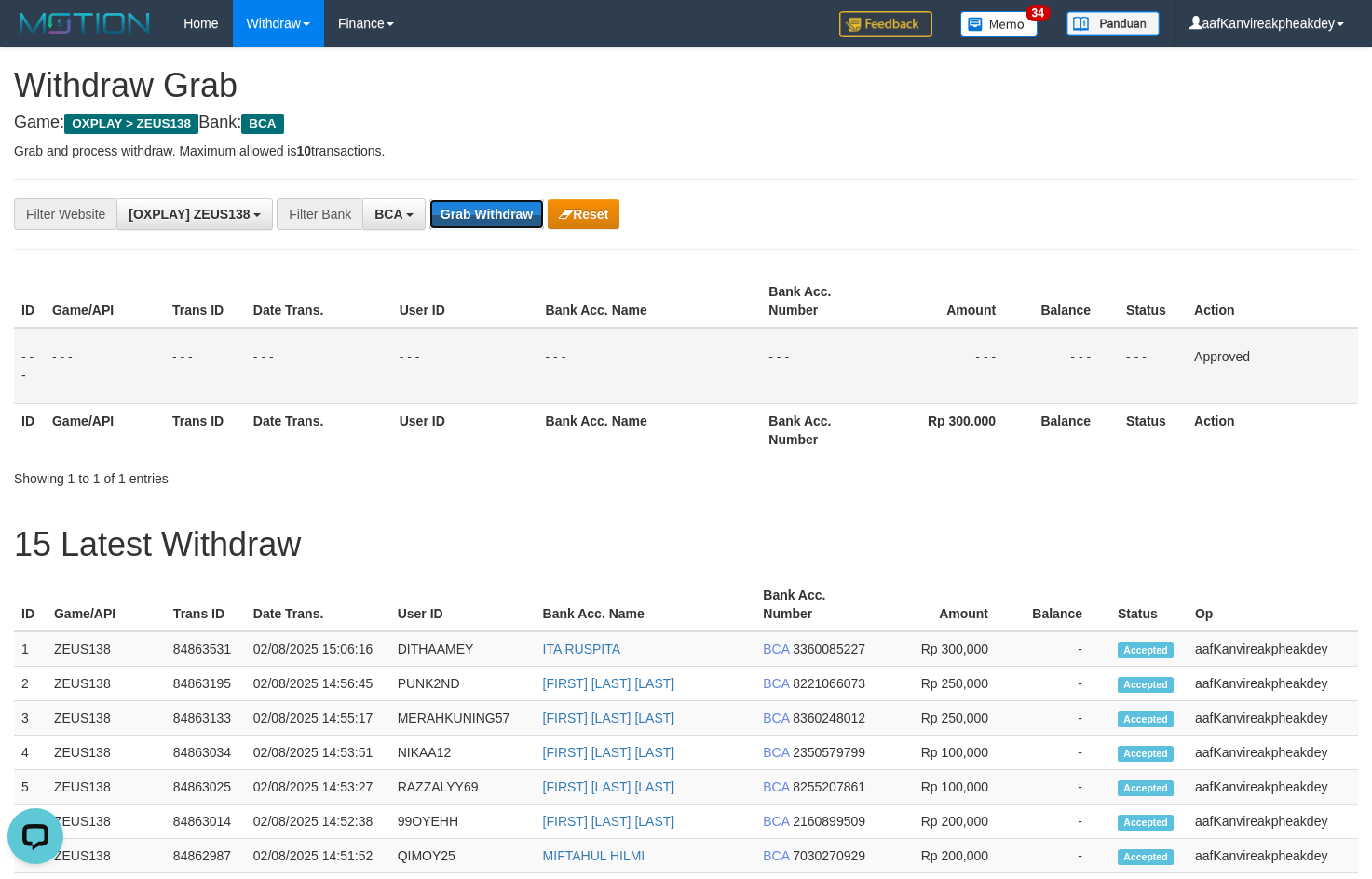 drag, startPoint x: 487, startPoint y: 217, endPoint x: 610, endPoint y: 239, distance: 124.95199 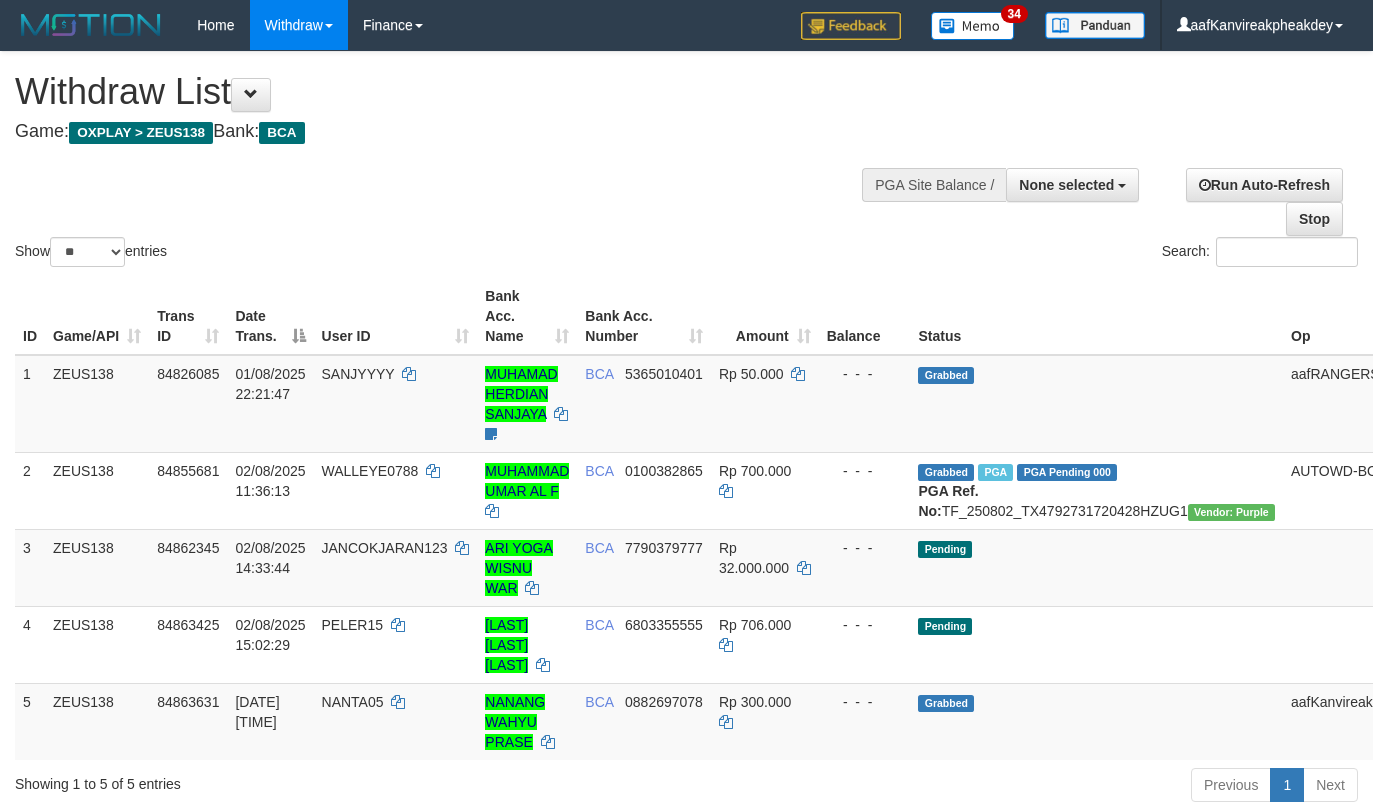 select 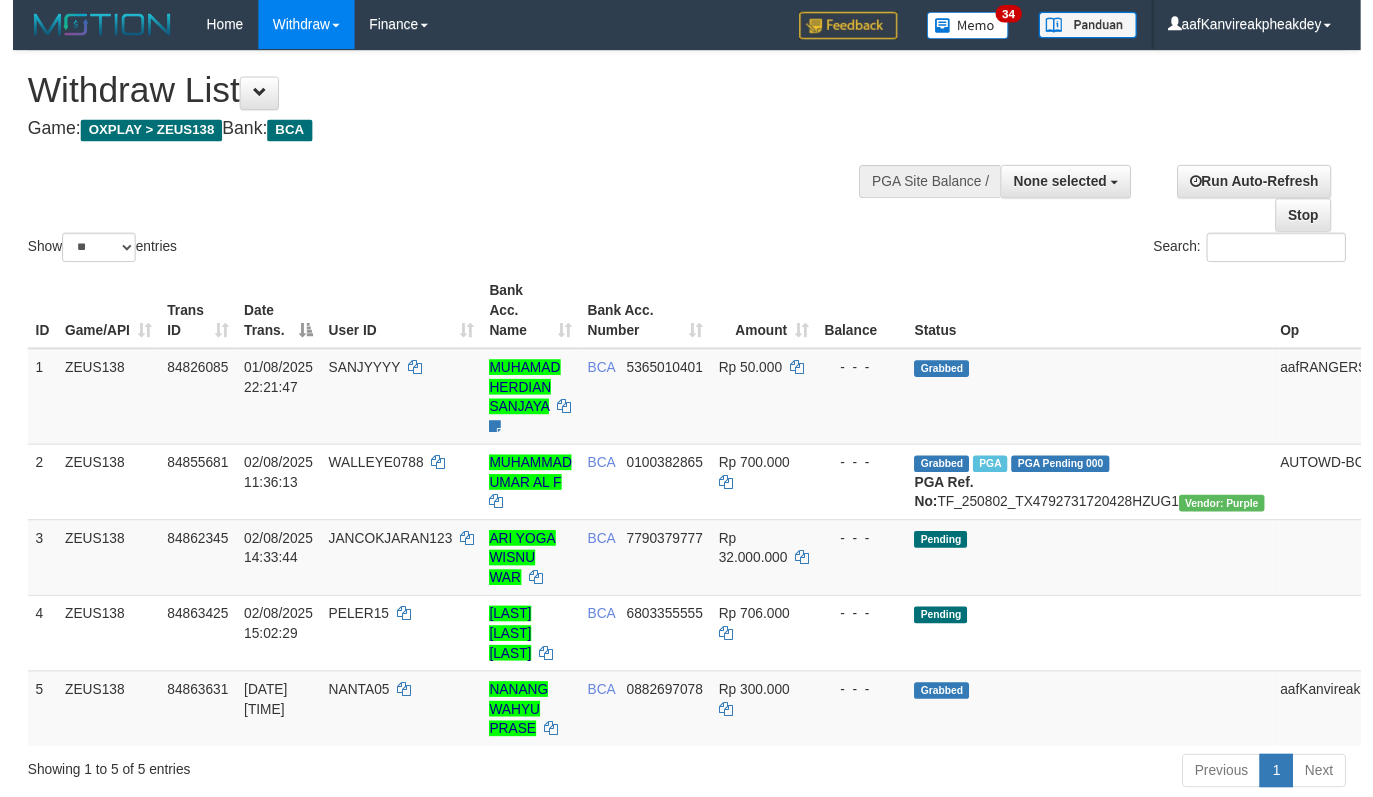 scroll, scrollTop: 267, scrollLeft: 0, axis: vertical 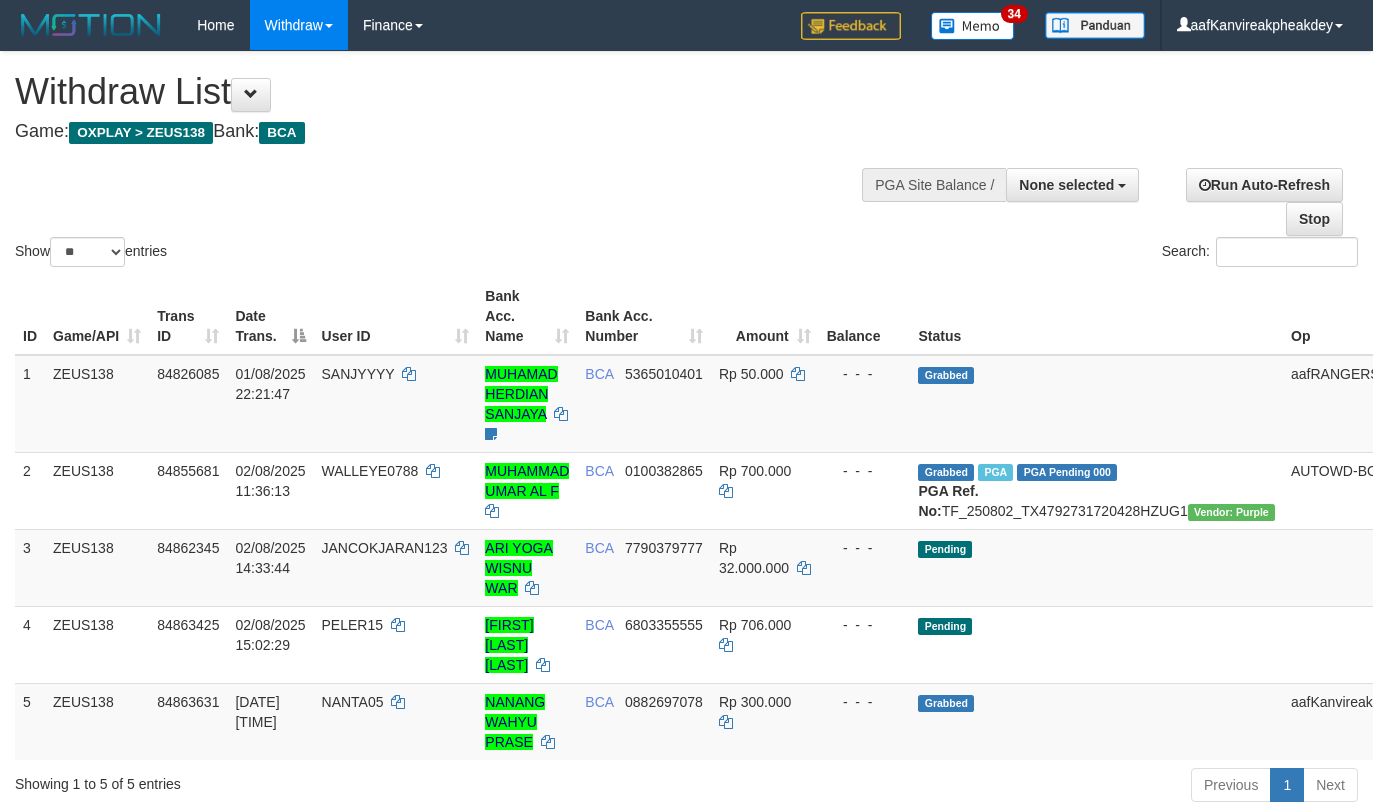 select 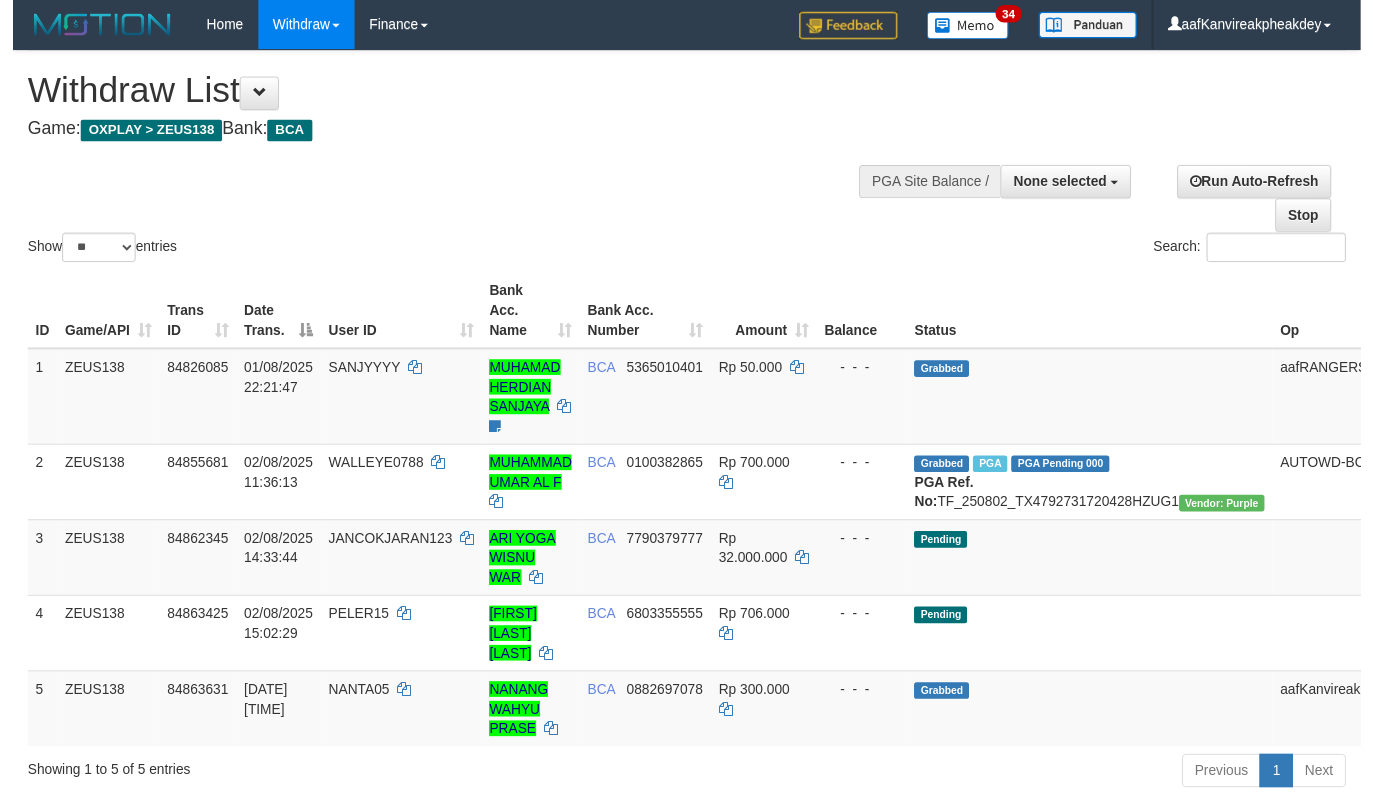 scroll, scrollTop: 267, scrollLeft: 0, axis: vertical 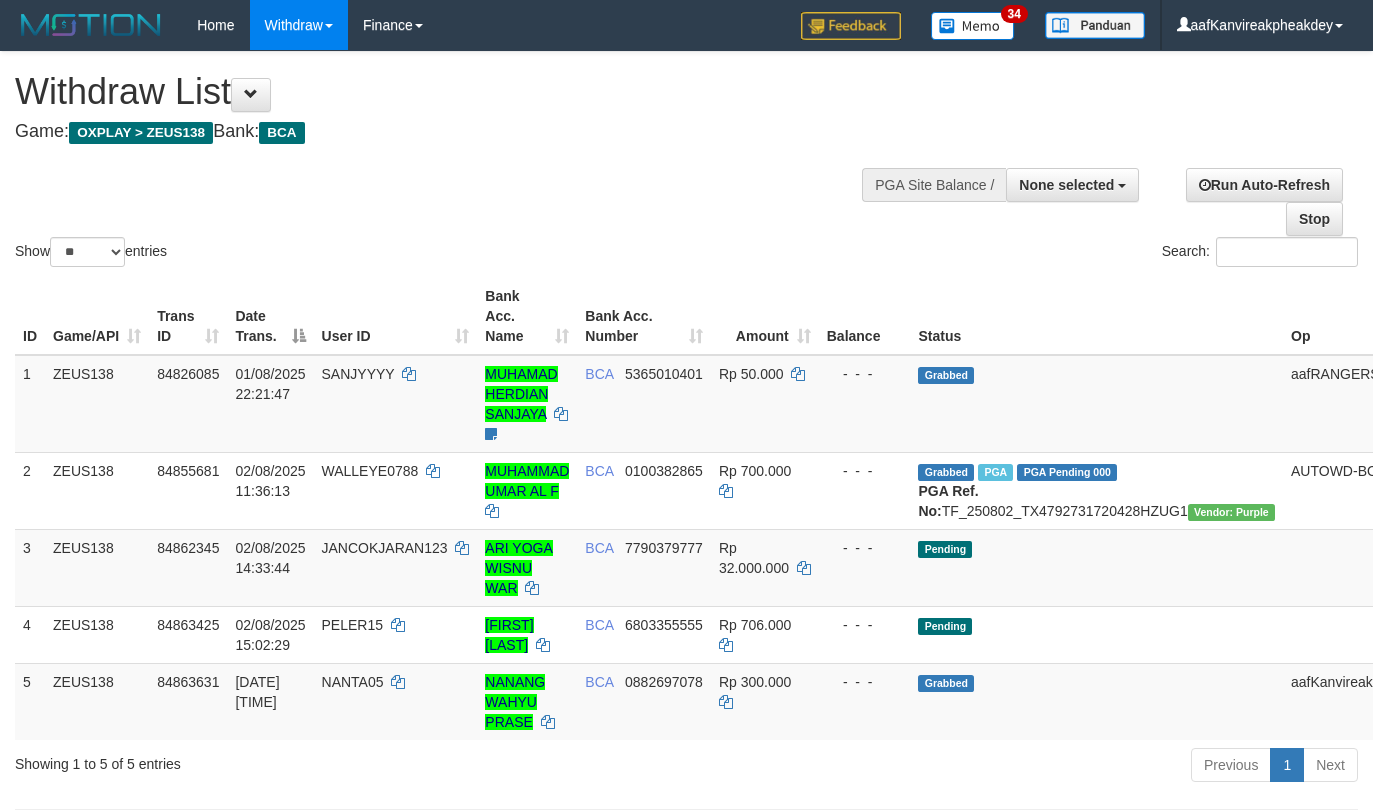 select 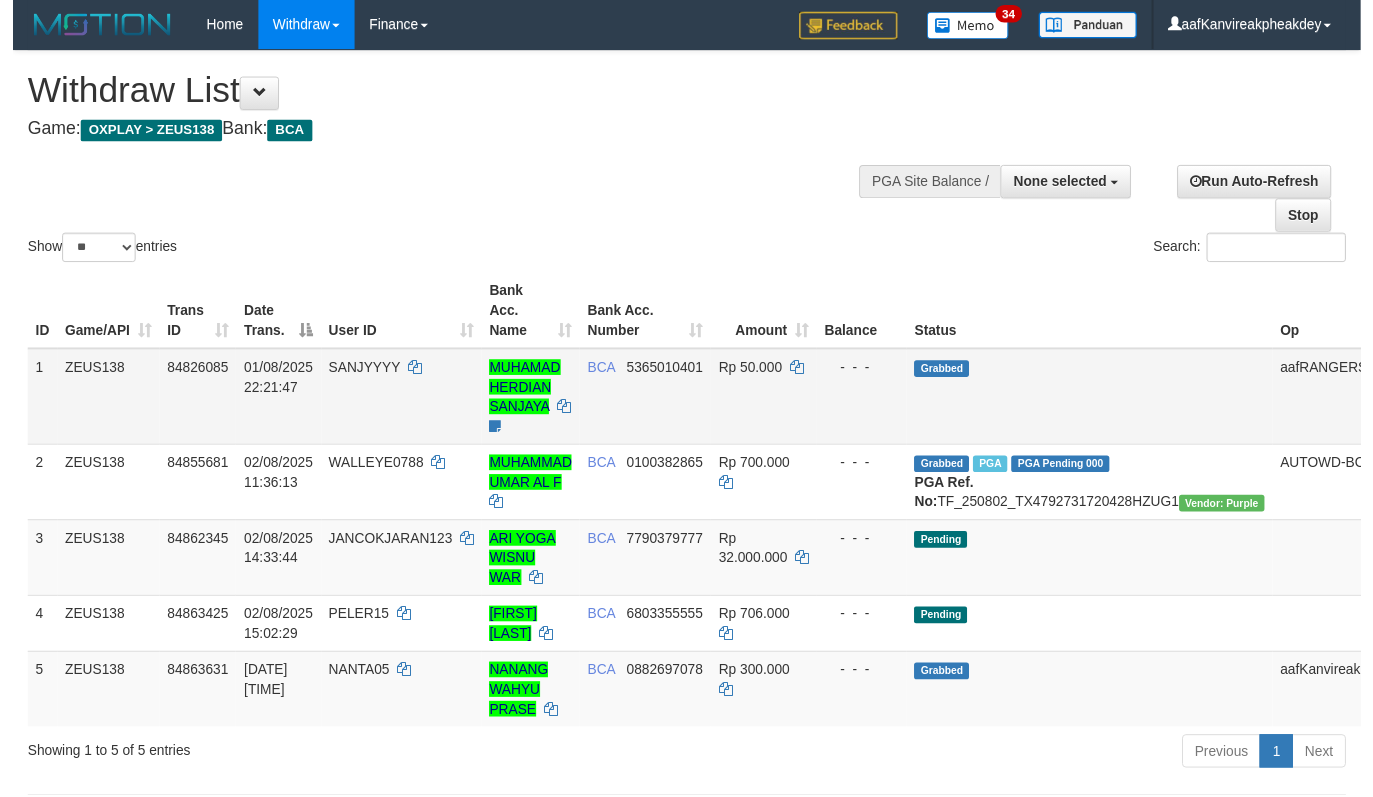 scroll, scrollTop: 267, scrollLeft: 0, axis: vertical 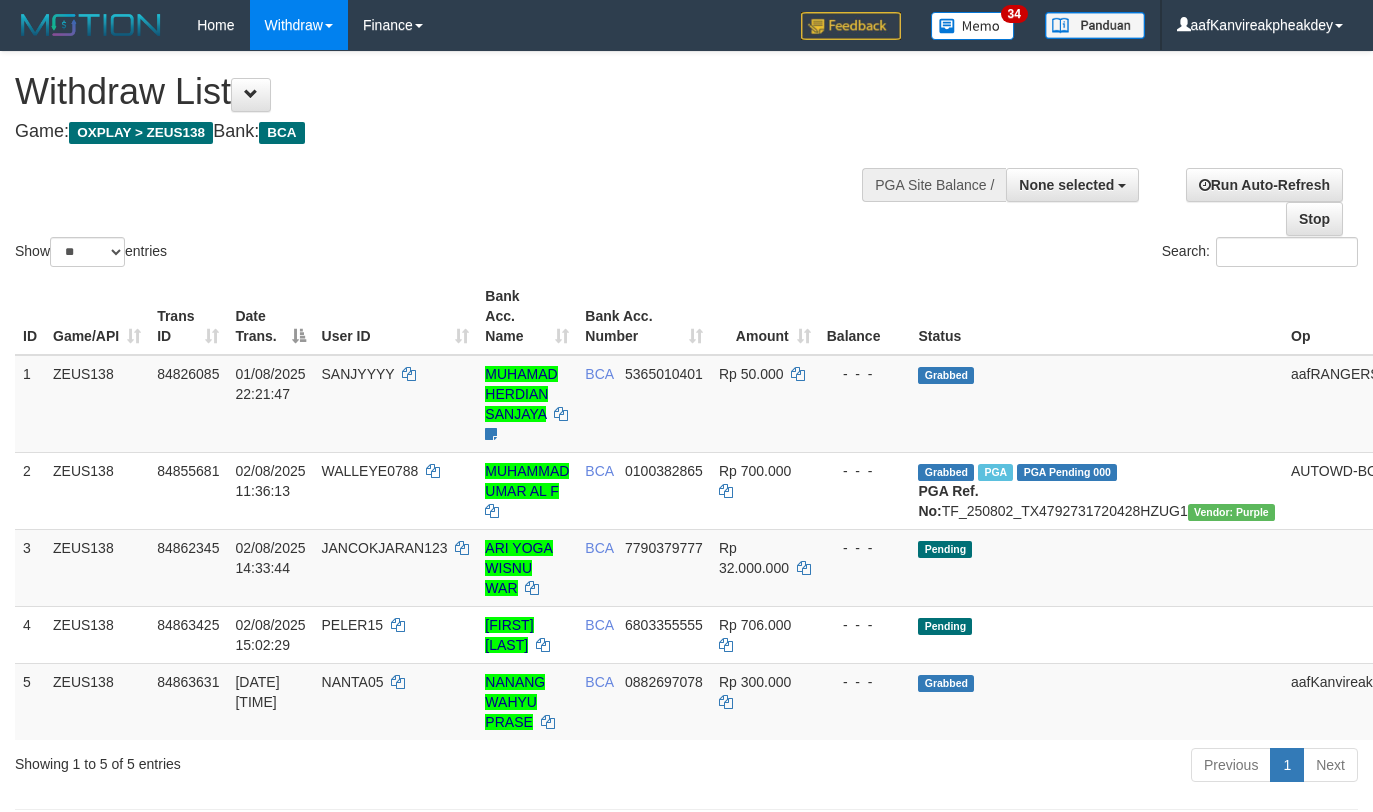 select 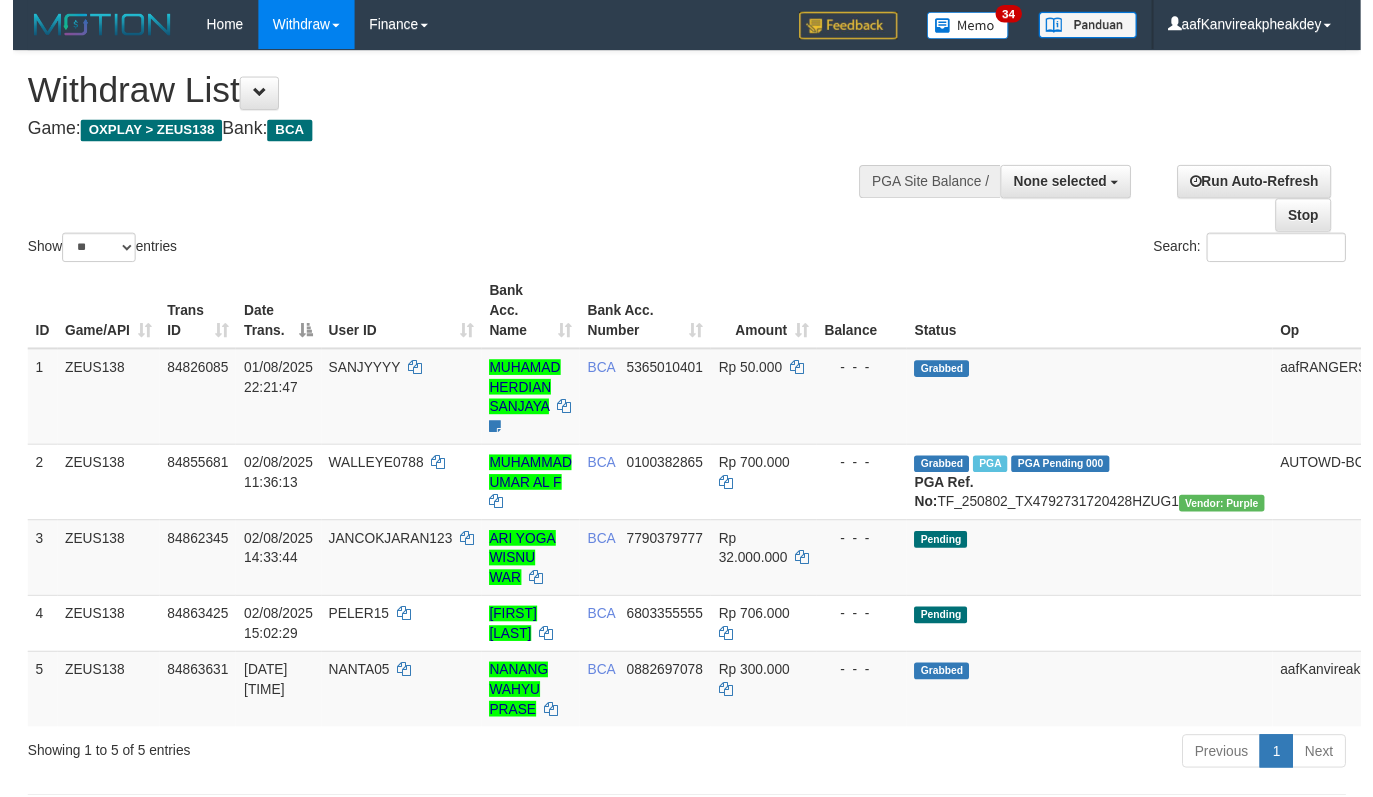 scroll, scrollTop: 267, scrollLeft: 0, axis: vertical 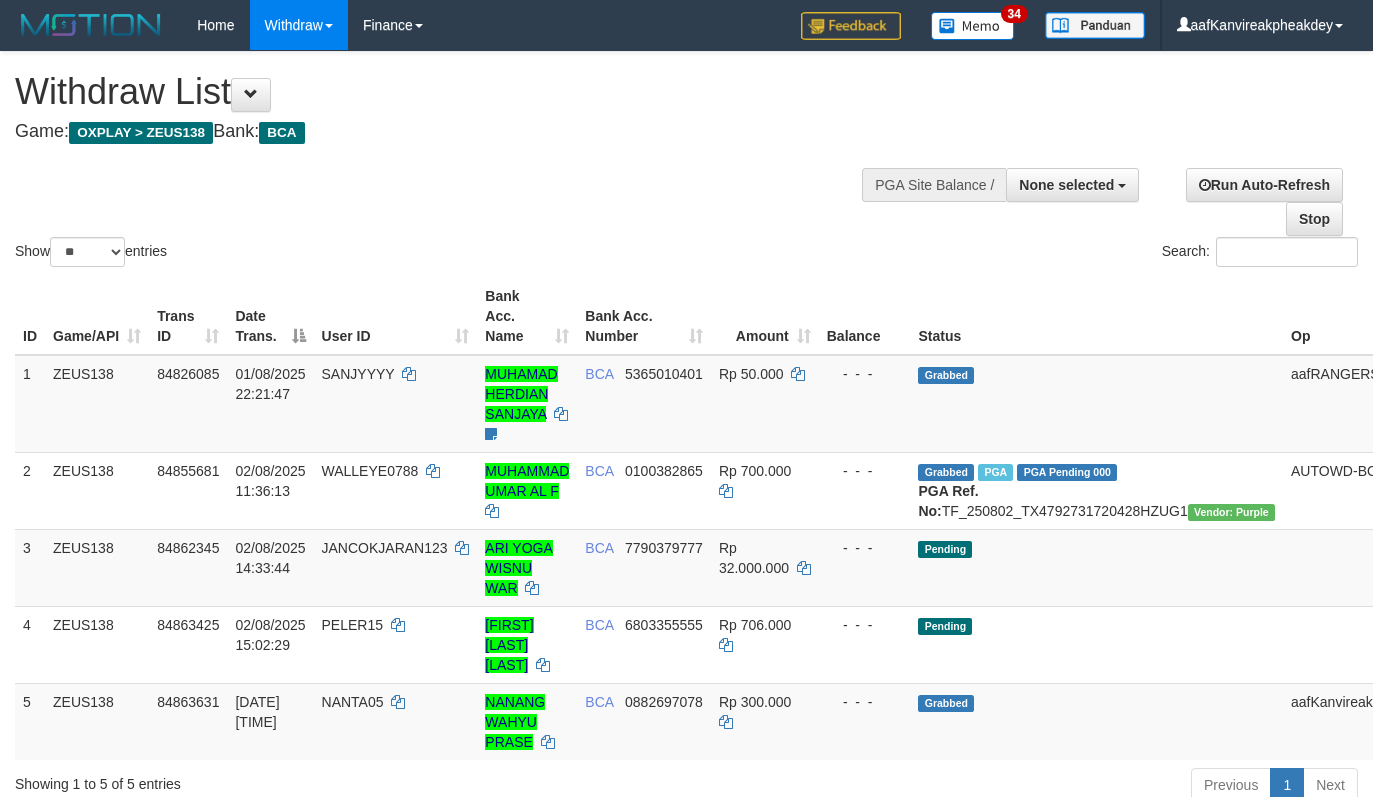 select 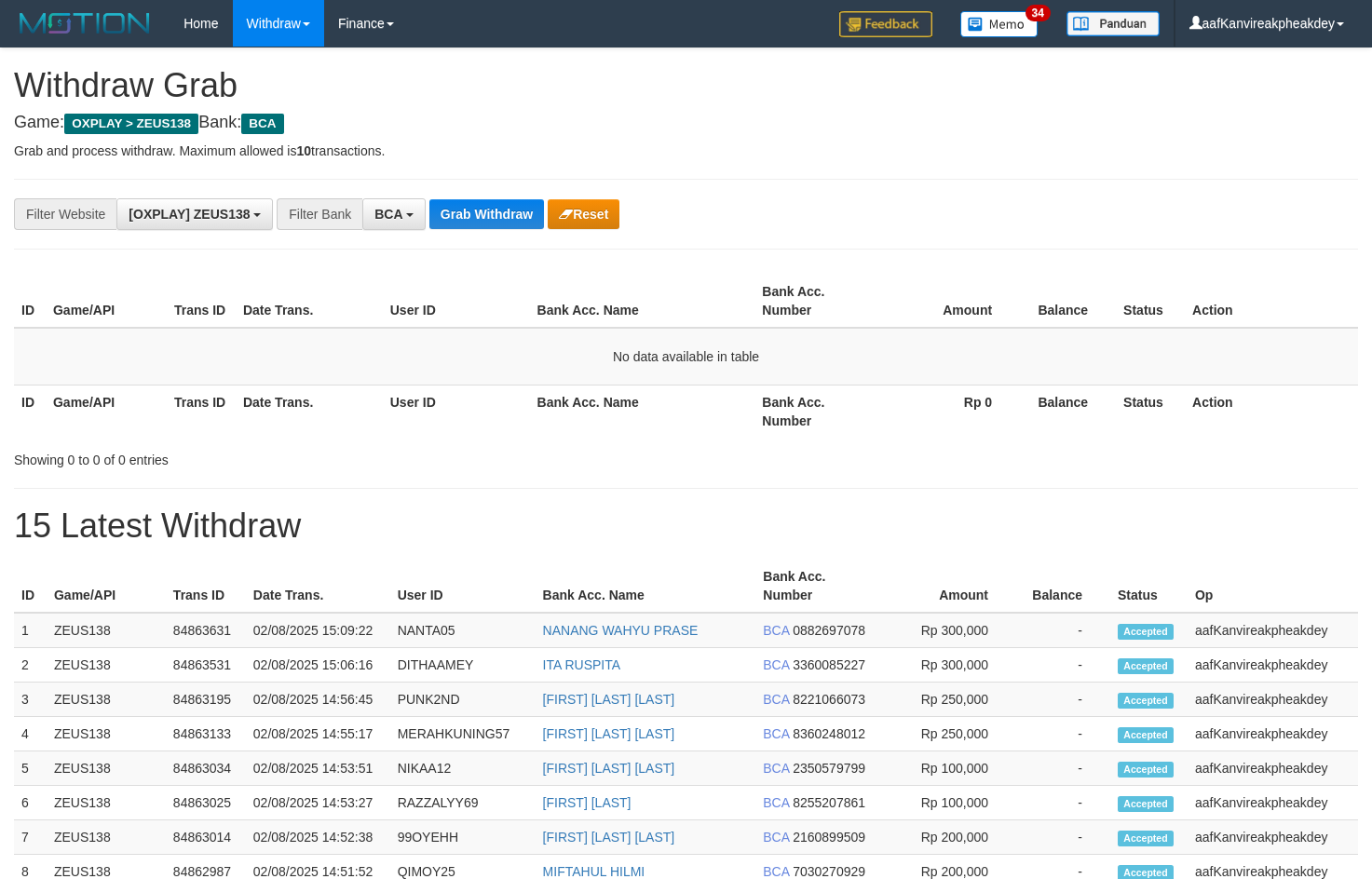 scroll, scrollTop: 0, scrollLeft: 0, axis: both 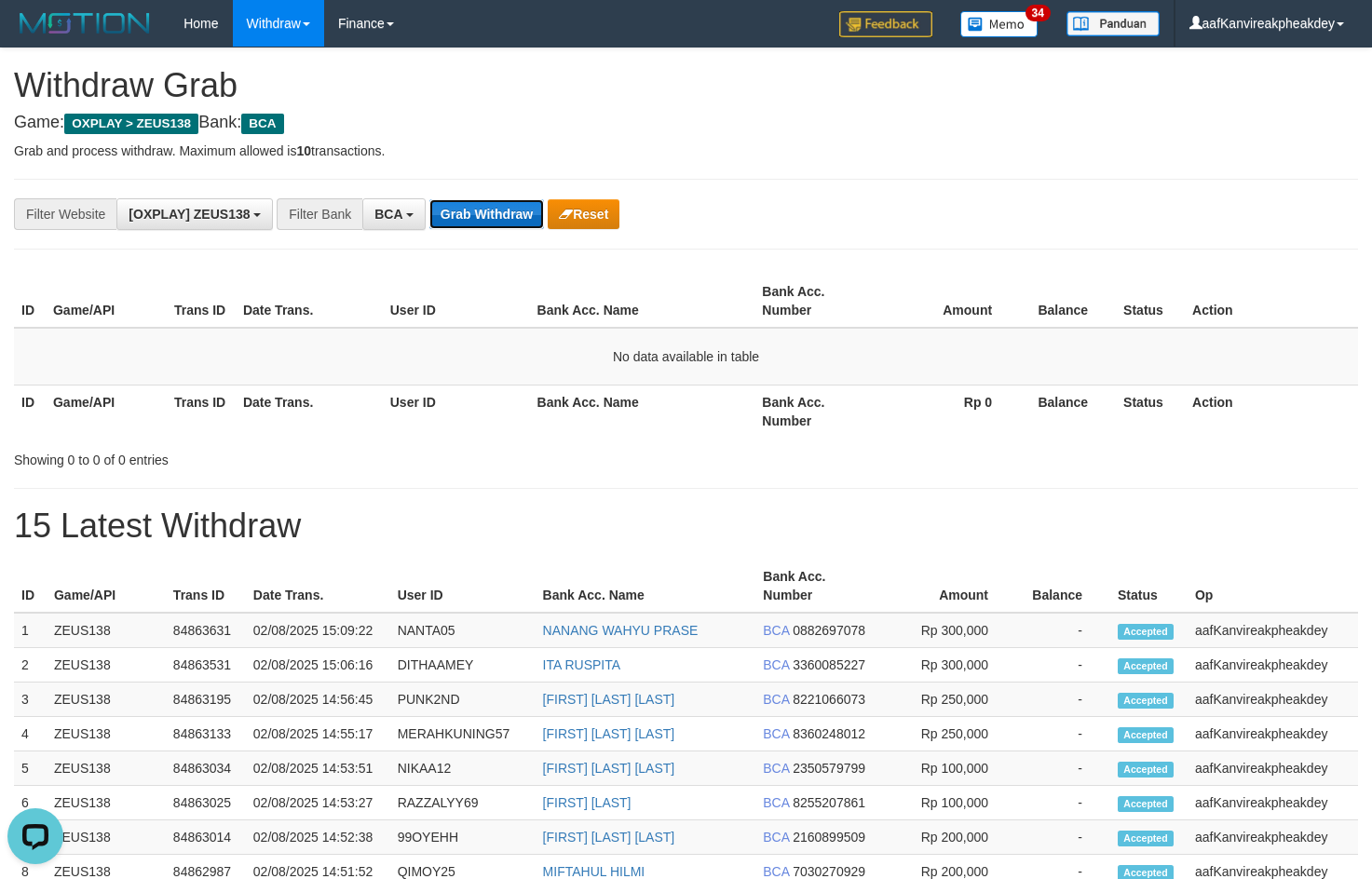 click on "Grab Withdraw" at bounding box center [486, 214] 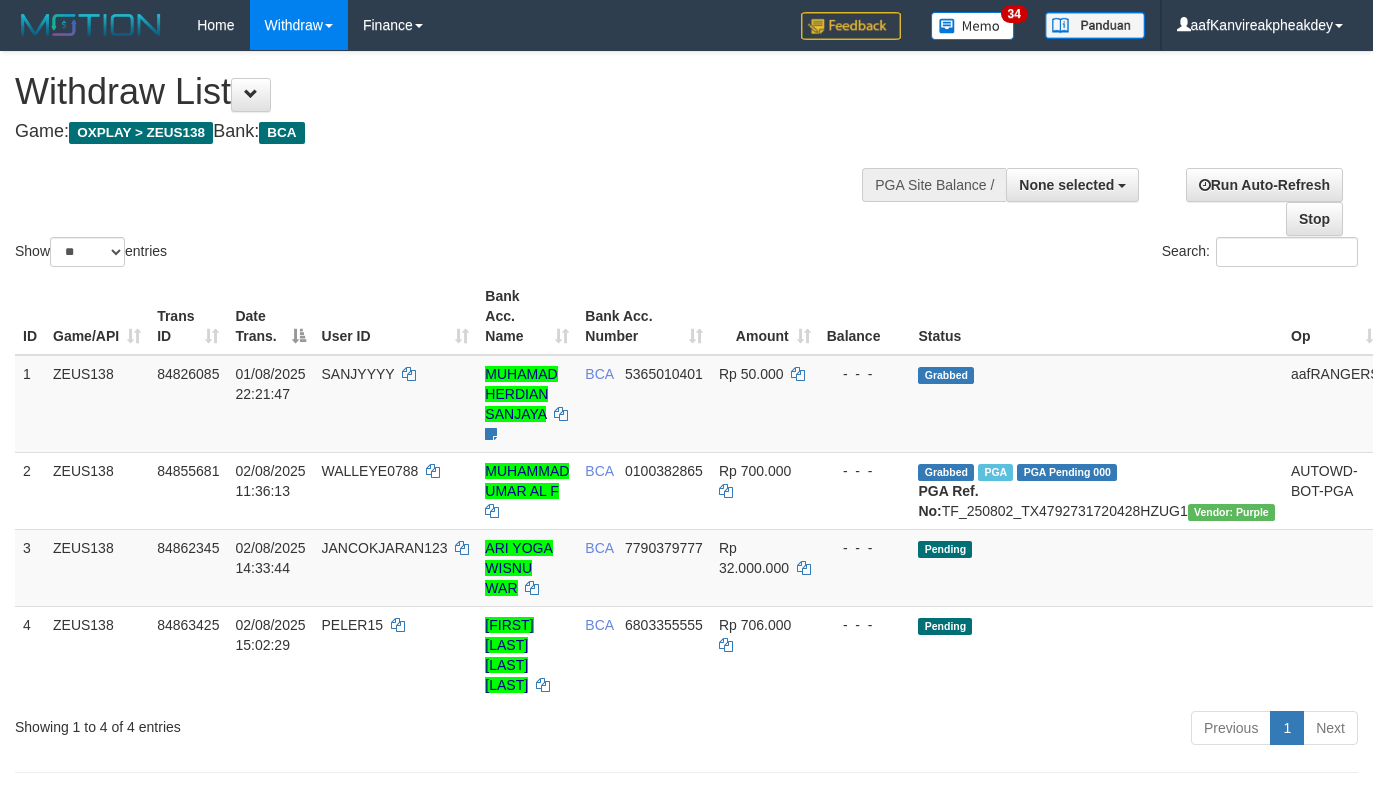 select 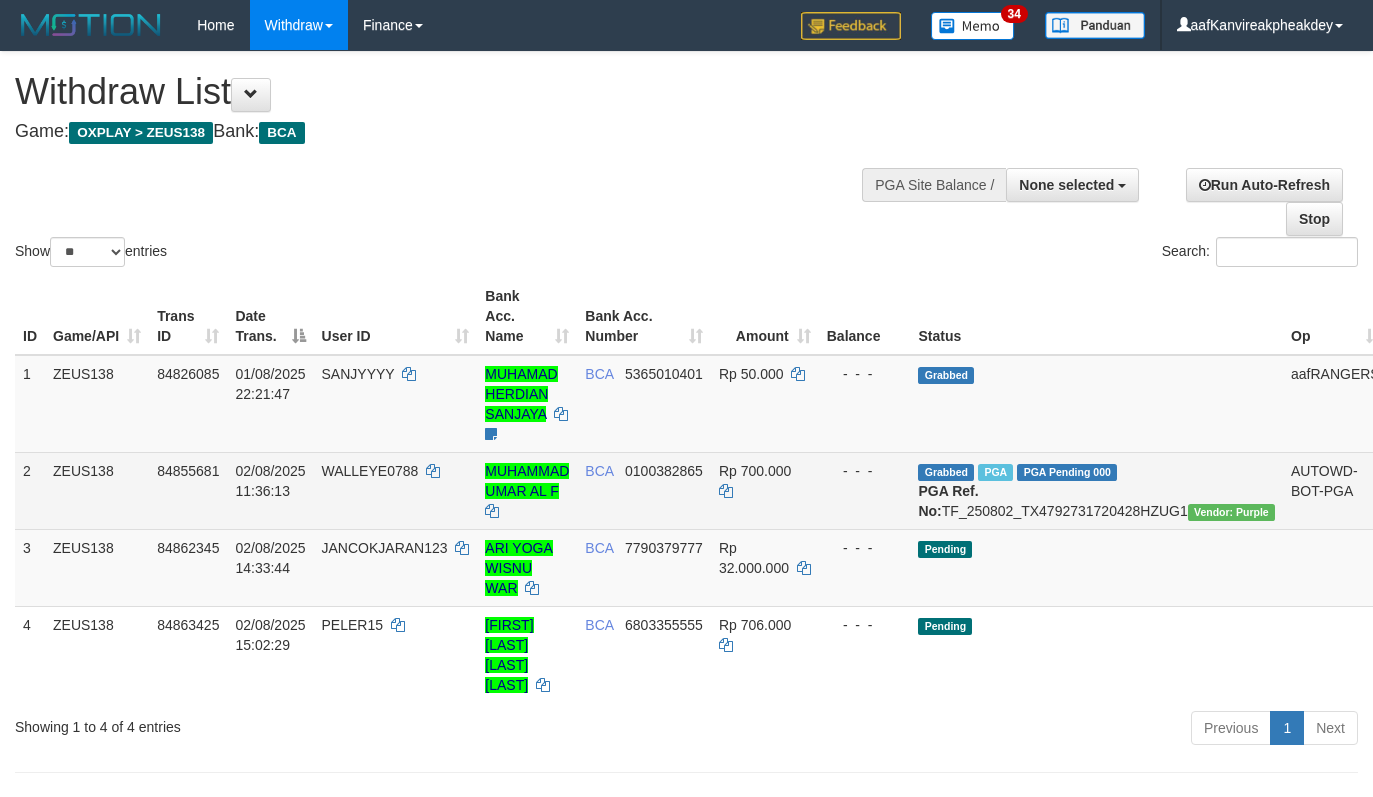scroll, scrollTop: 0, scrollLeft: 0, axis: both 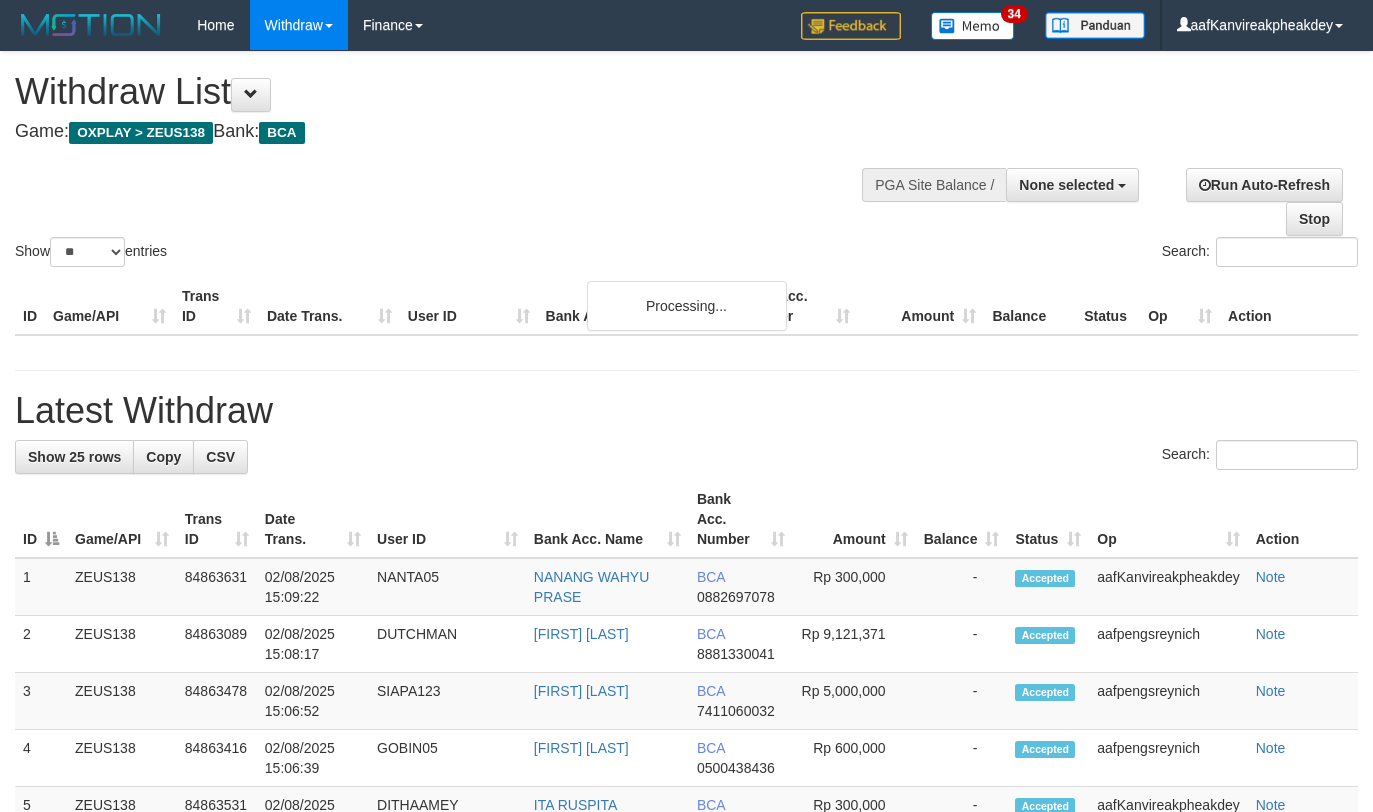 select 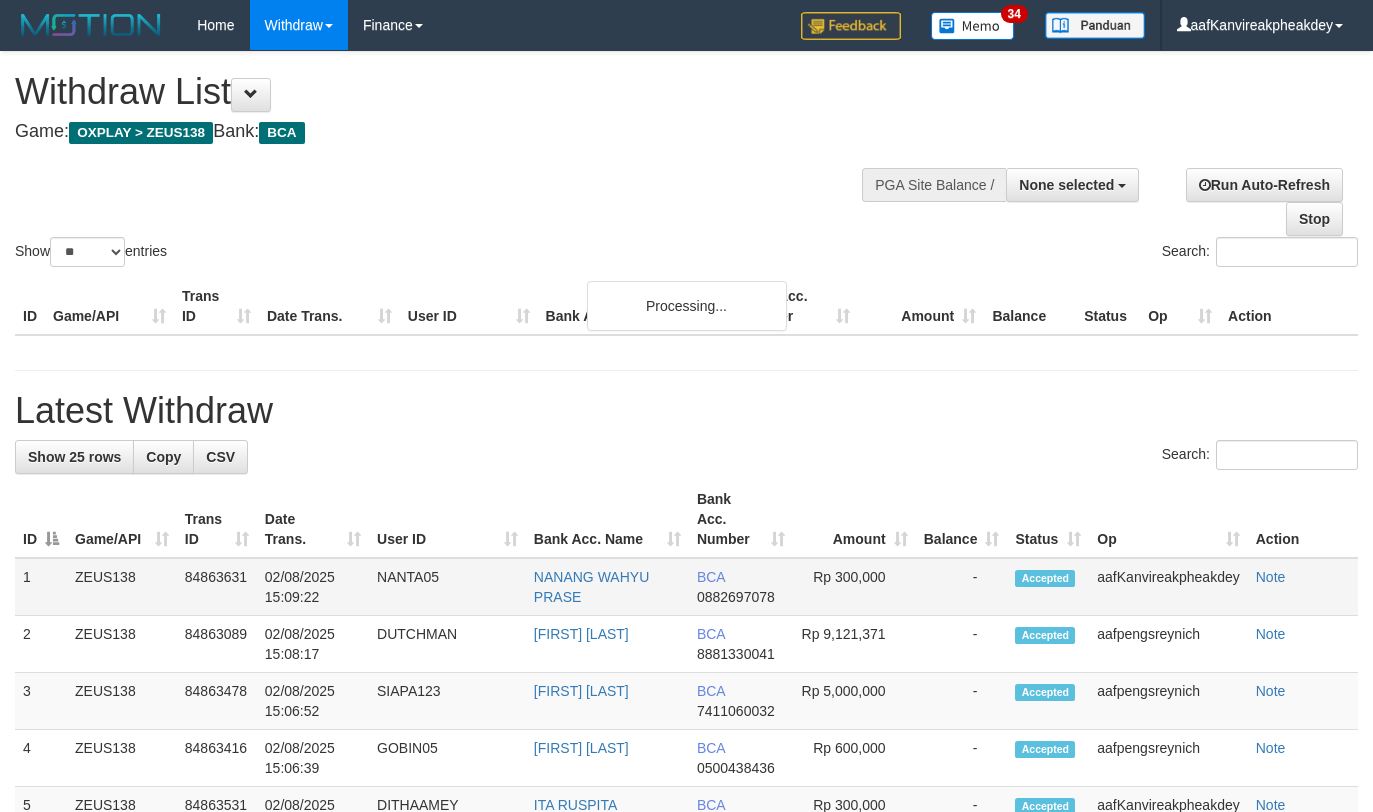 scroll, scrollTop: 0, scrollLeft: 0, axis: both 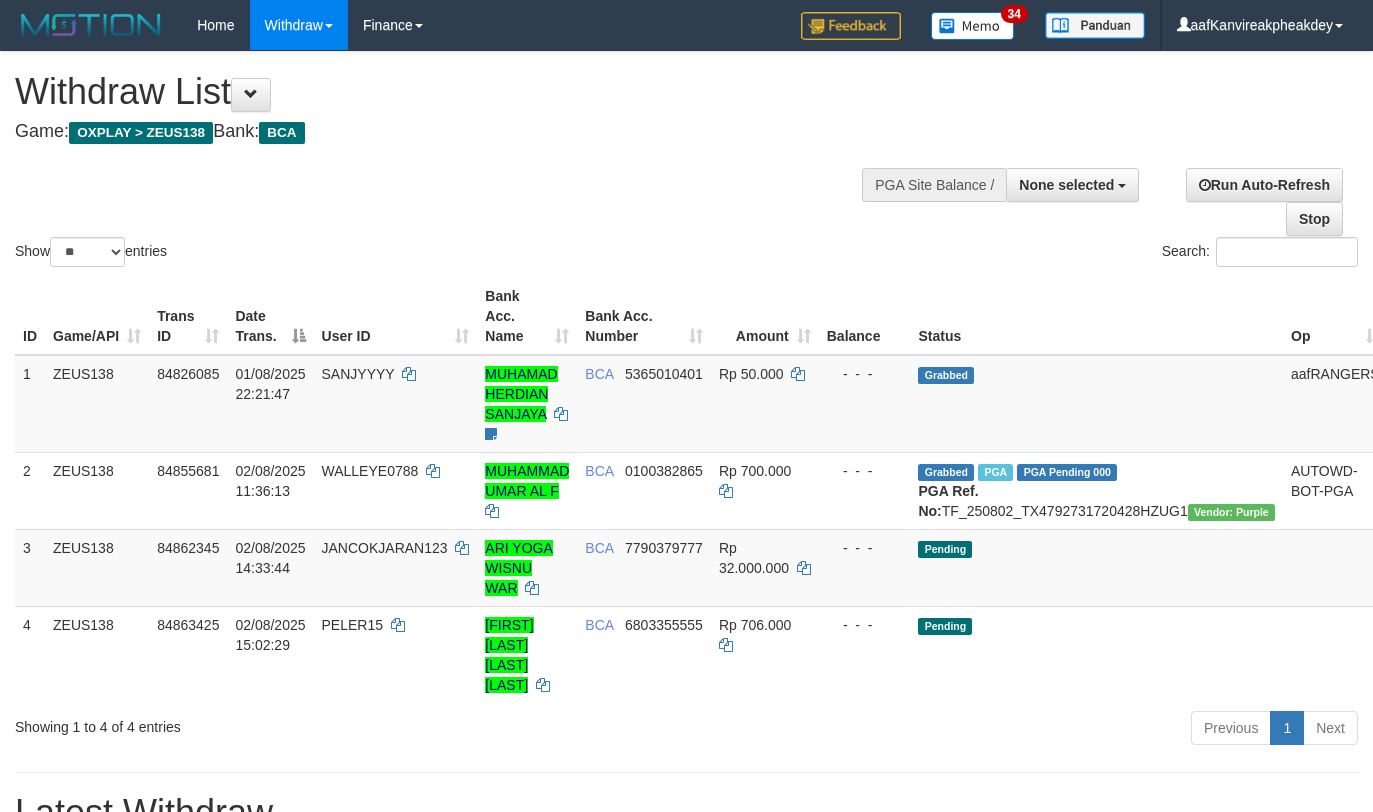 select 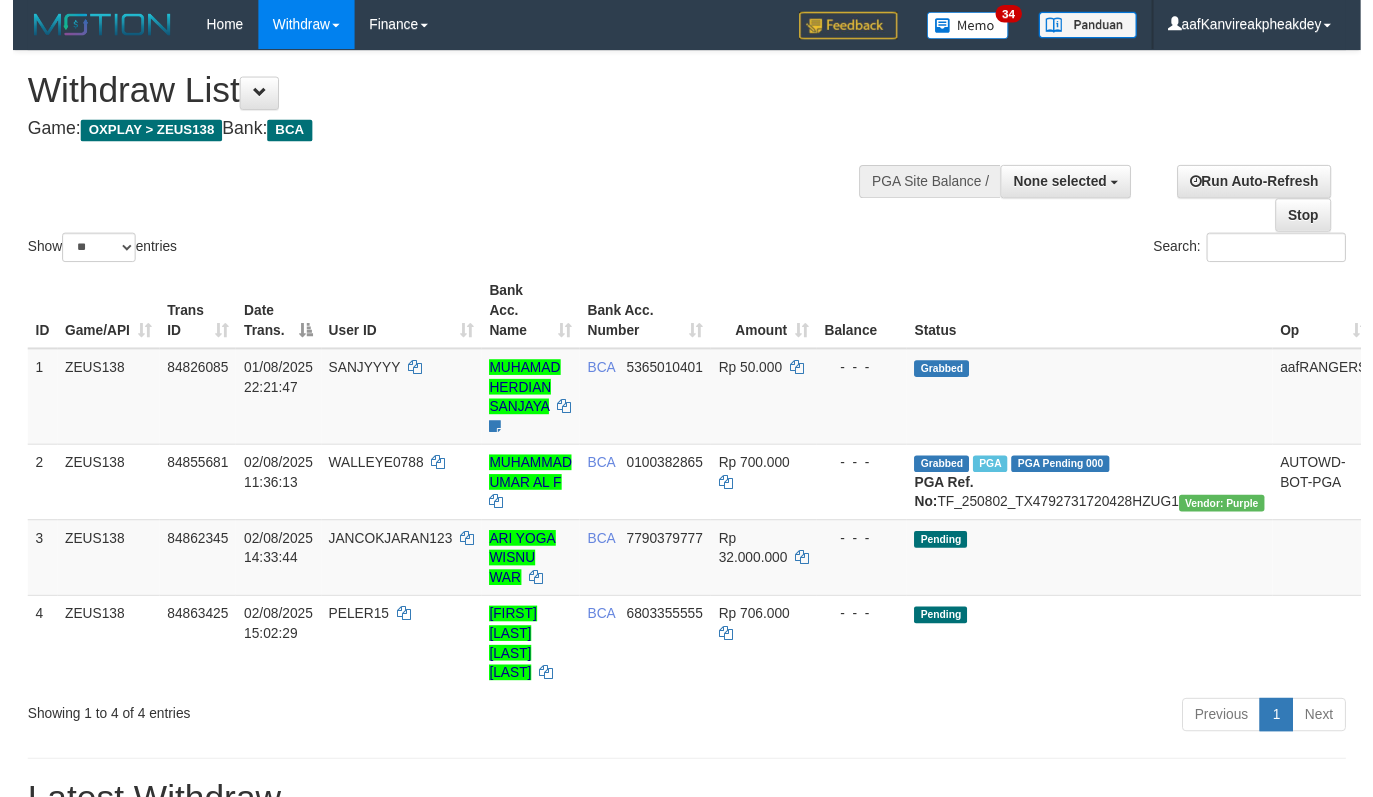 scroll, scrollTop: 0, scrollLeft: 0, axis: both 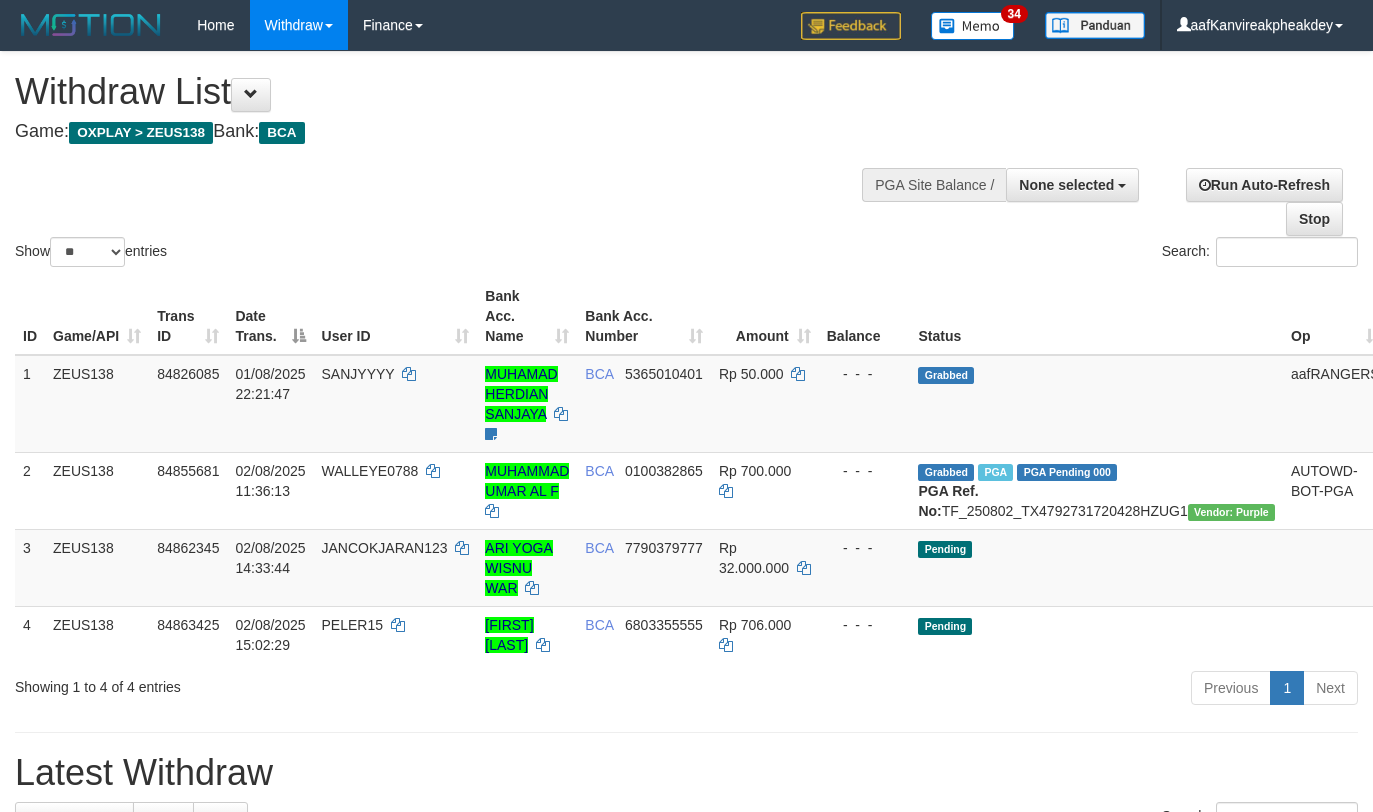 select 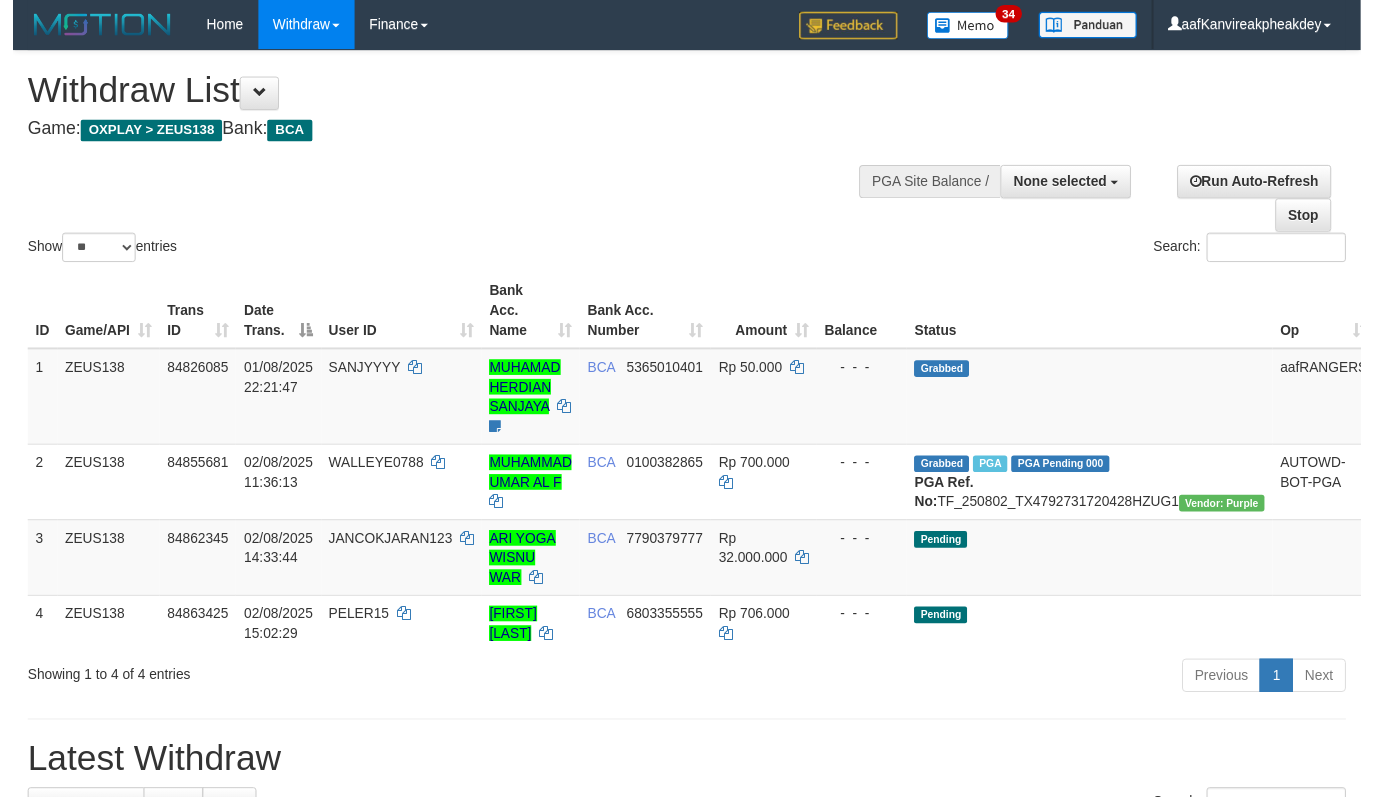 scroll, scrollTop: 0, scrollLeft: 0, axis: both 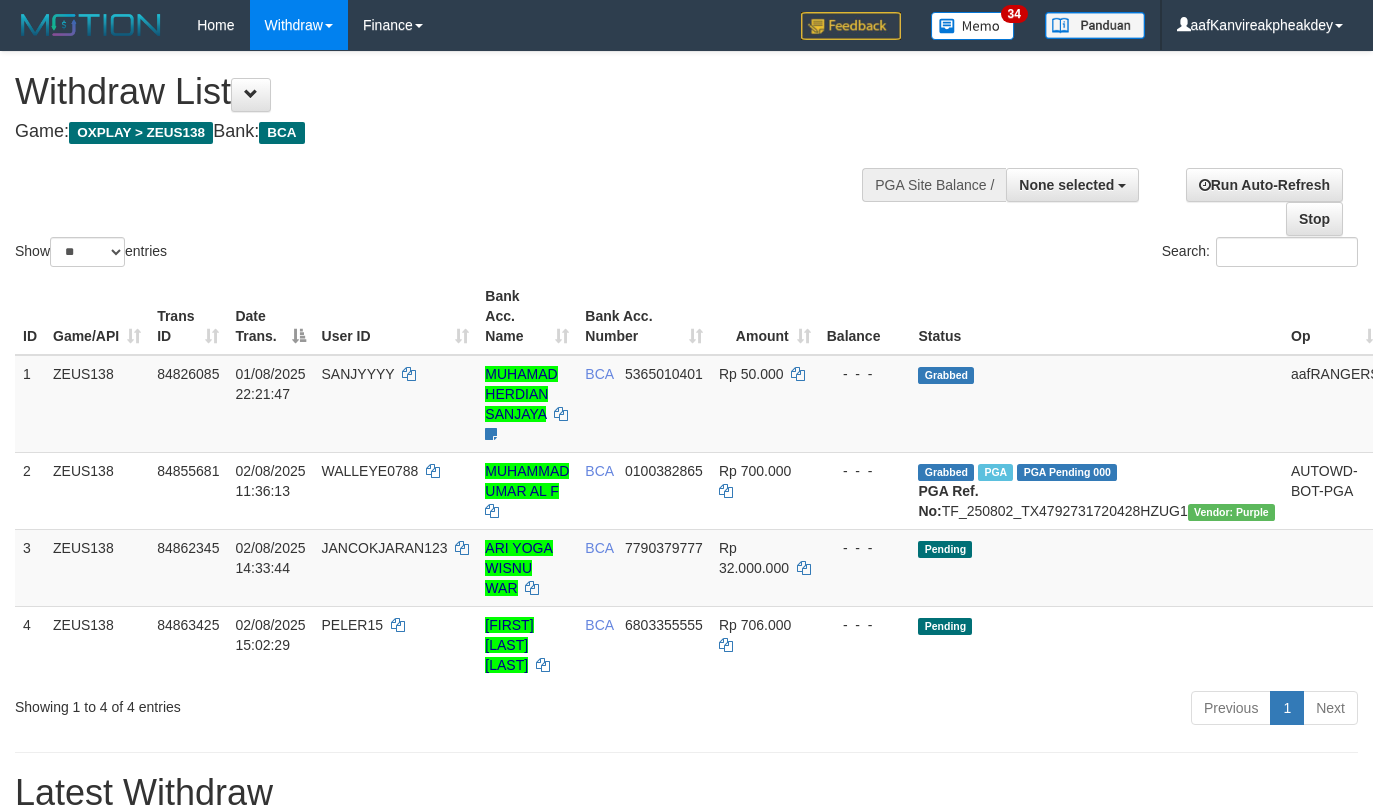 select 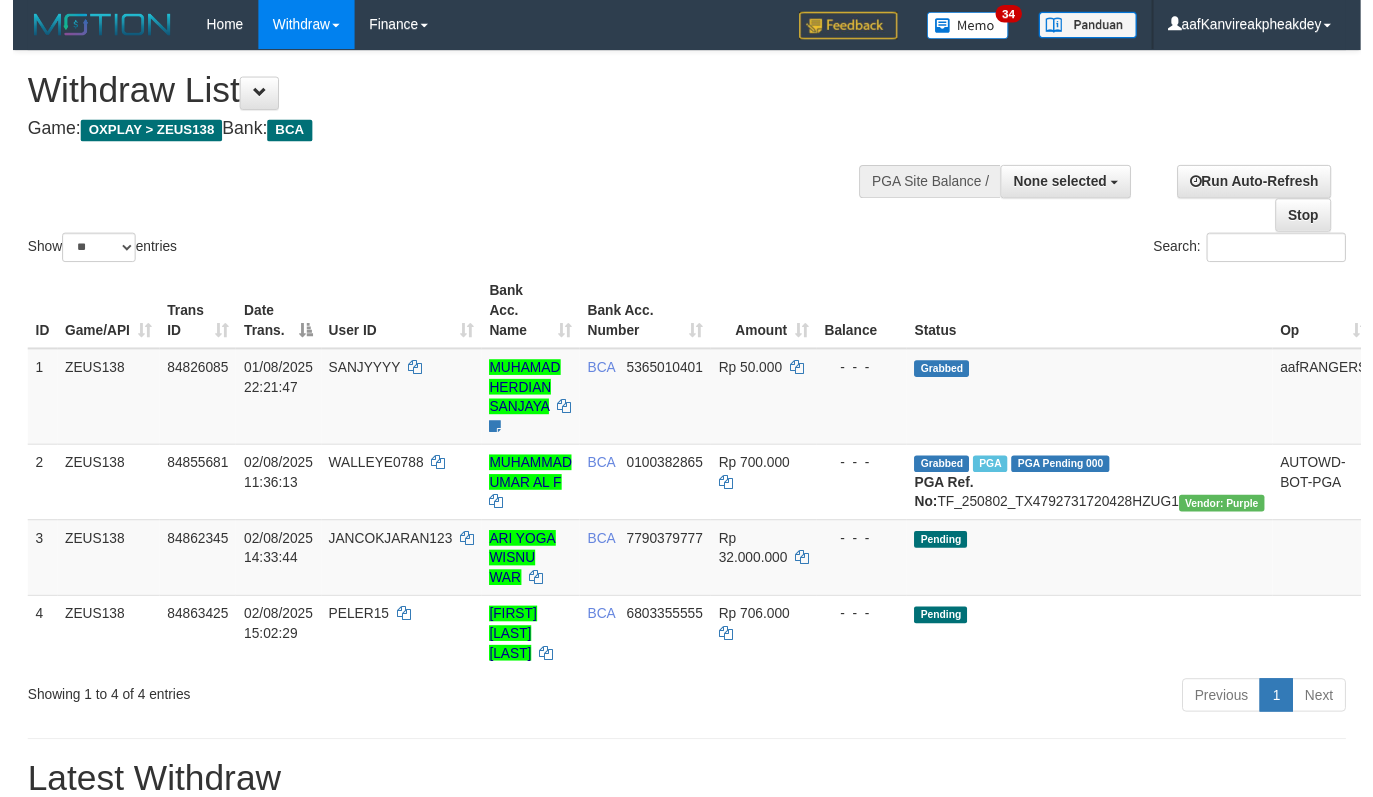 scroll, scrollTop: 0, scrollLeft: 0, axis: both 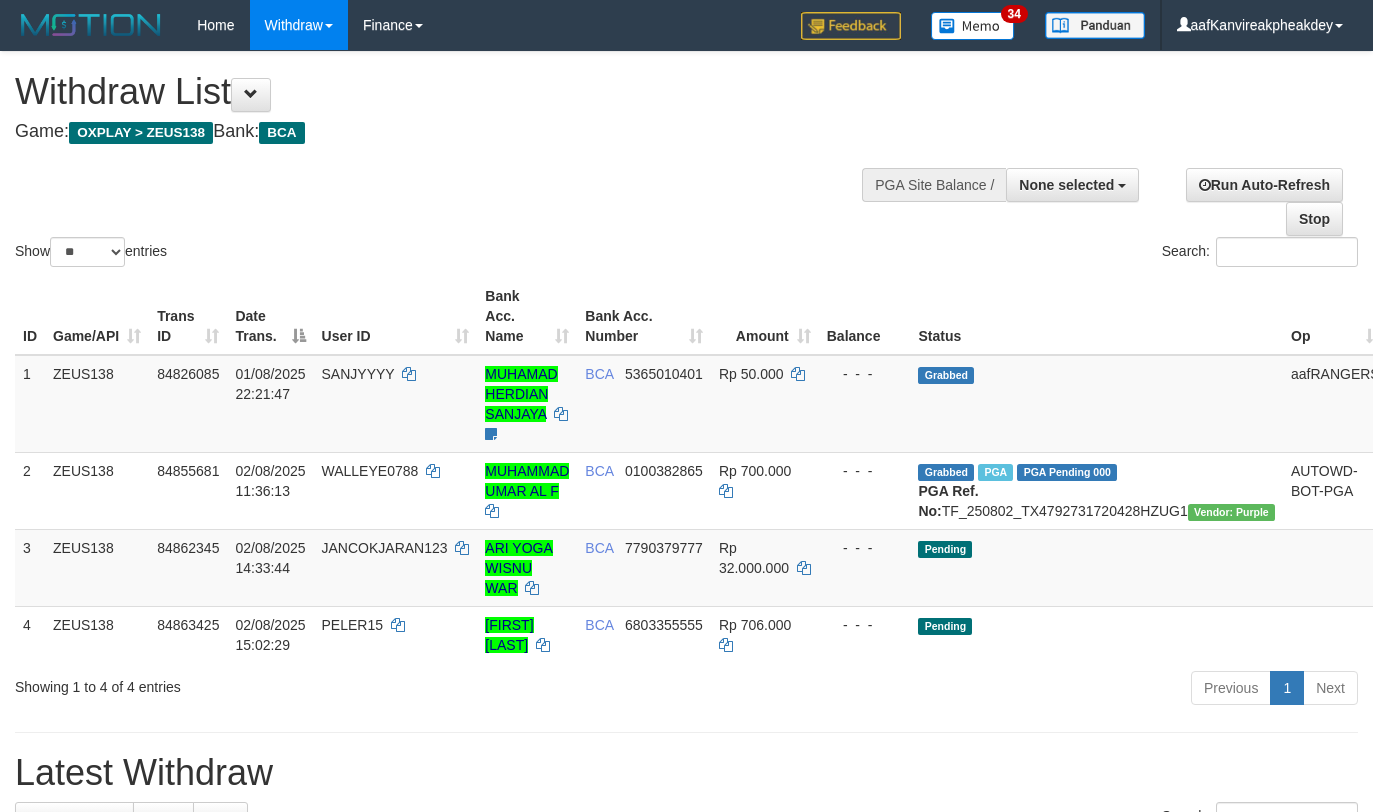 select 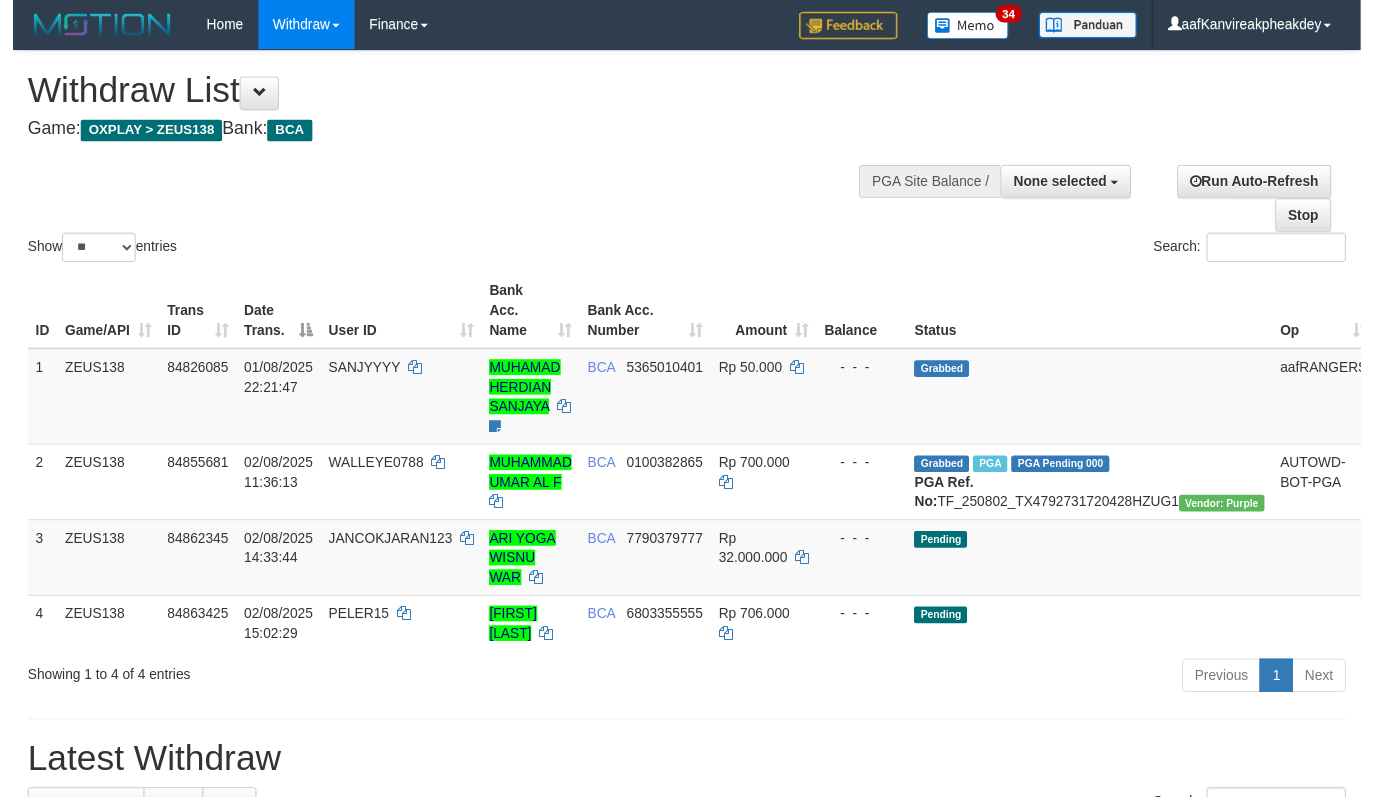 scroll, scrollTop: 0, scrollLeft: 0, axis: both 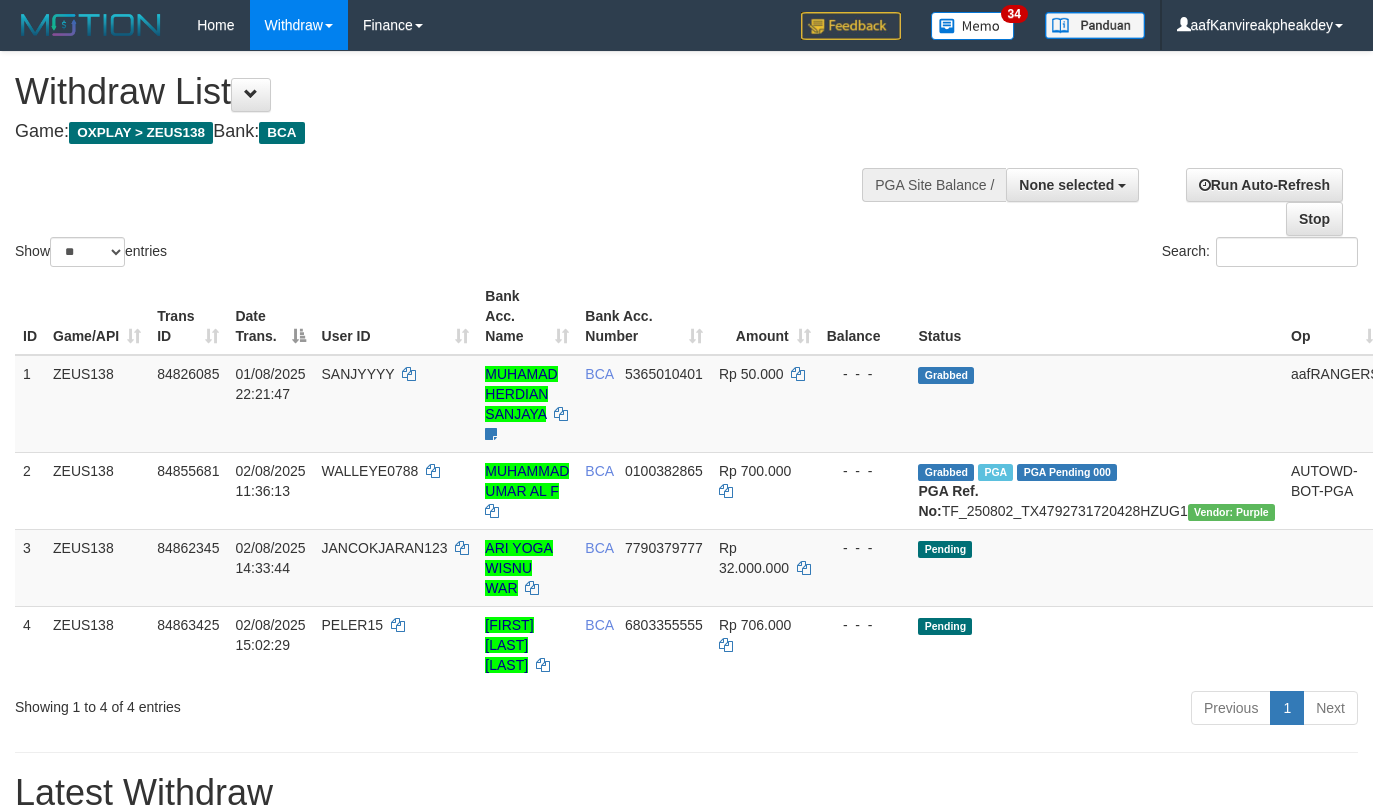 select 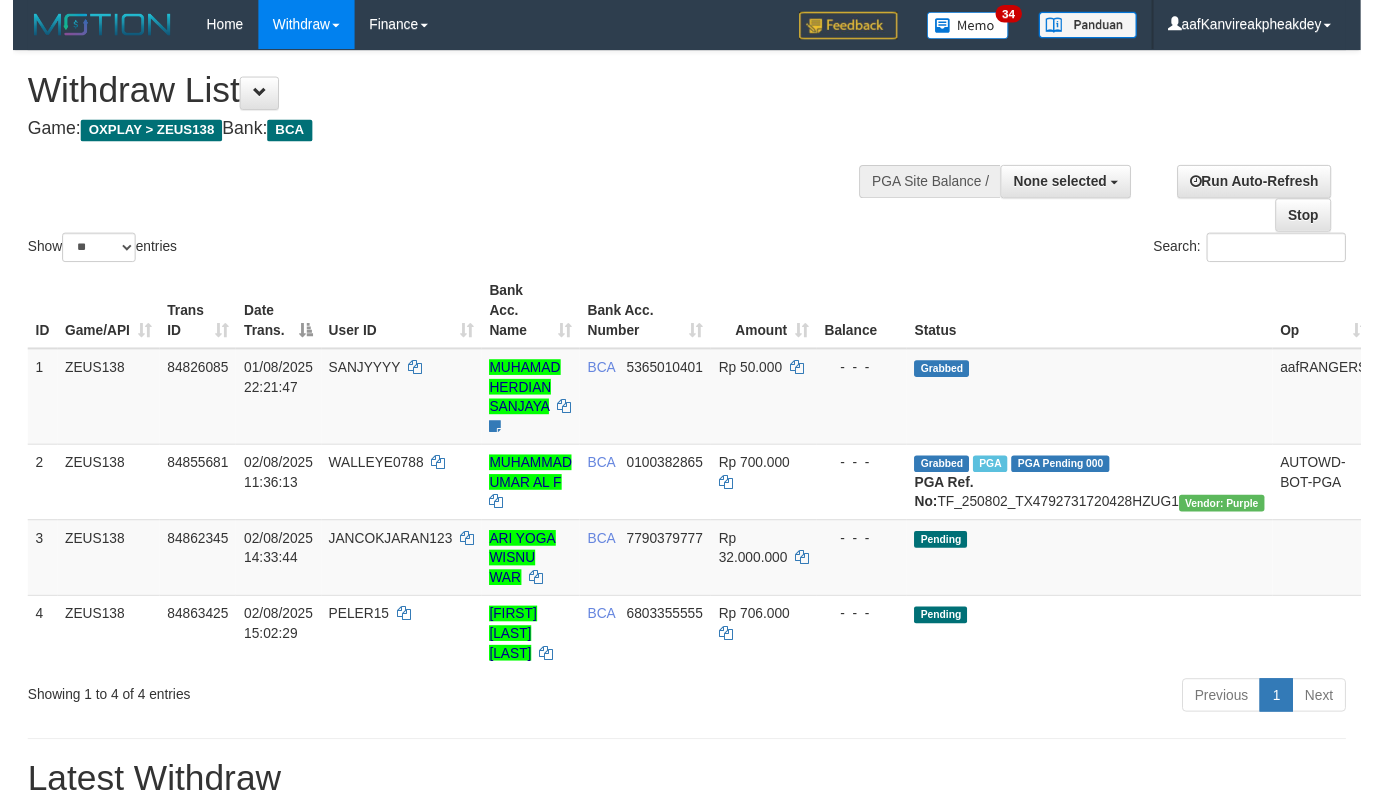 scroll, scrollTop: 0, scrollLeft: 0, axis: both 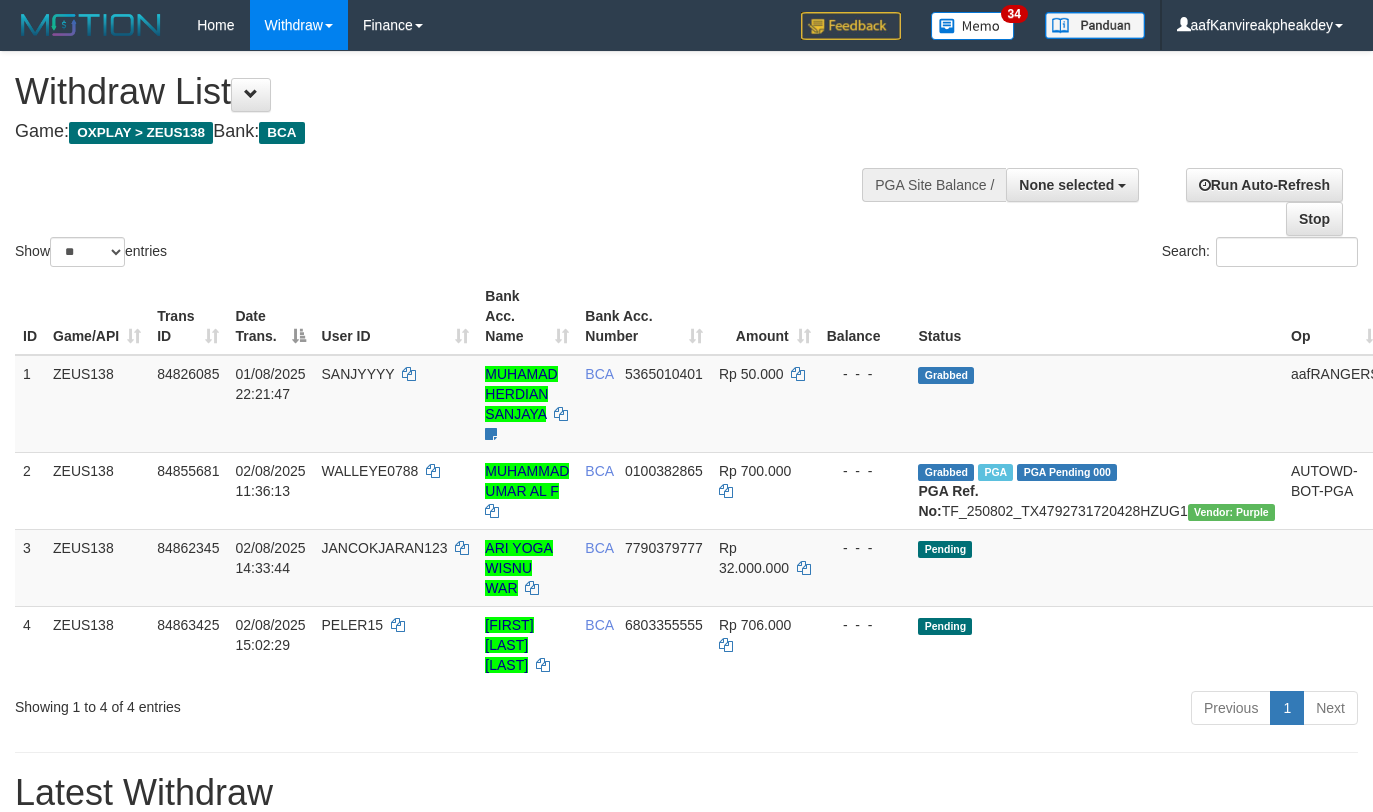 select 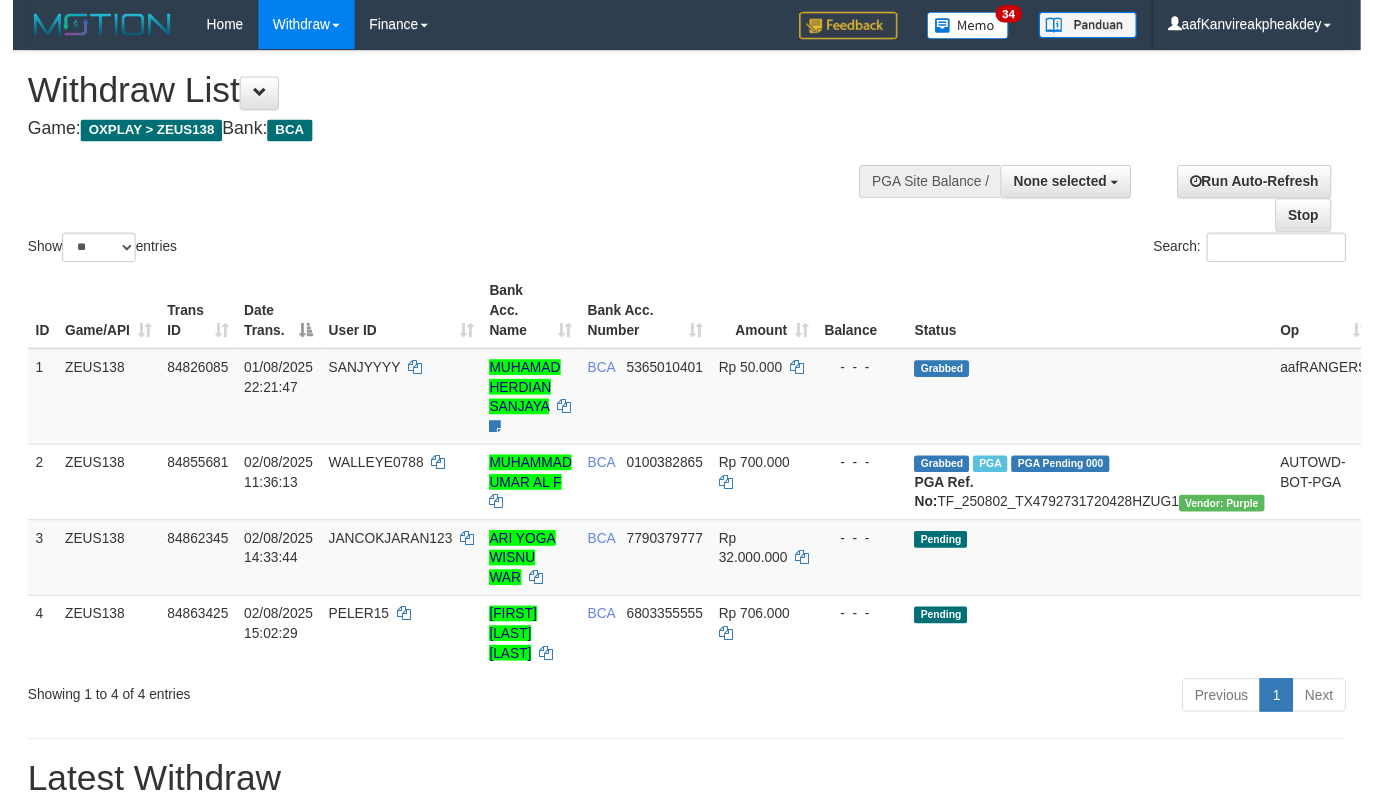 scroll, scrollTop: 0, scrollLeft: 0, axis: both 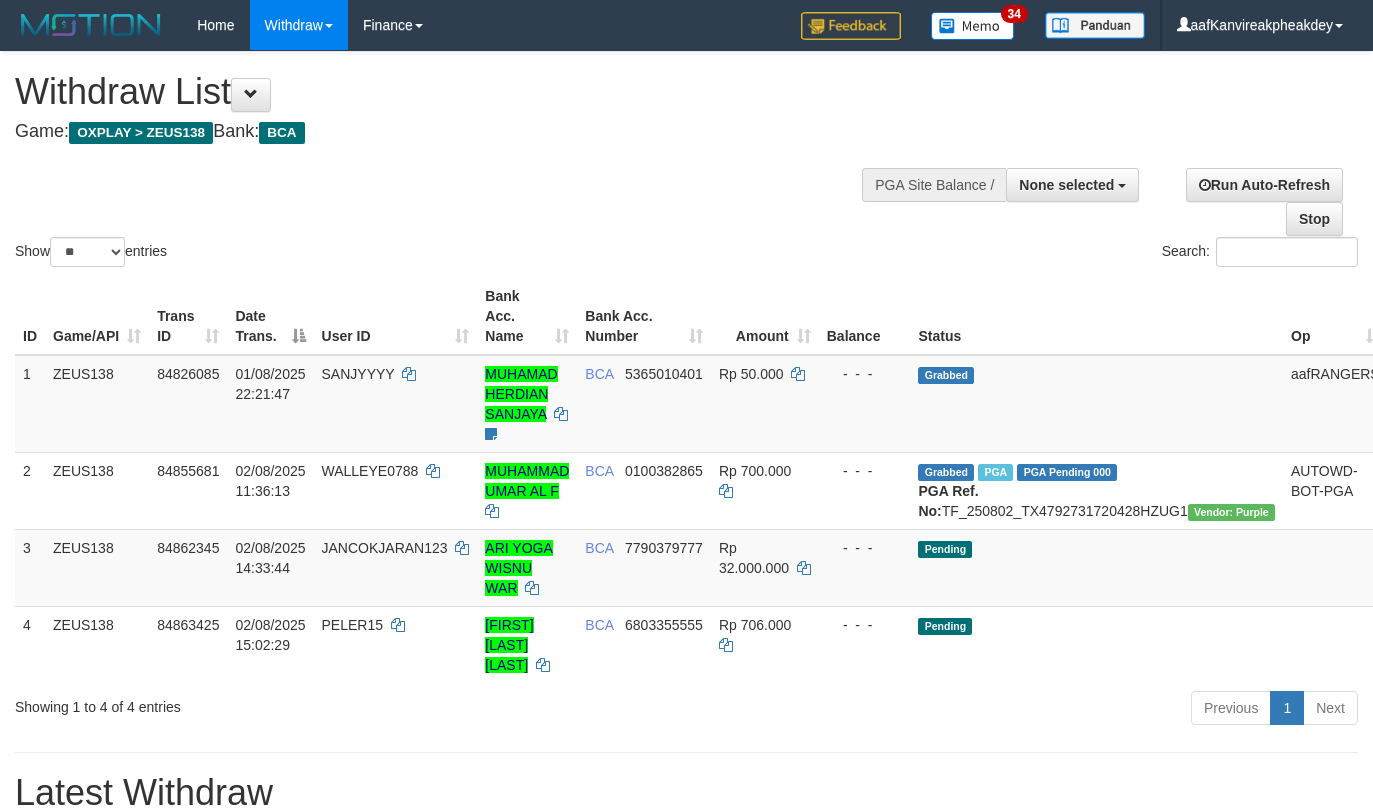 select 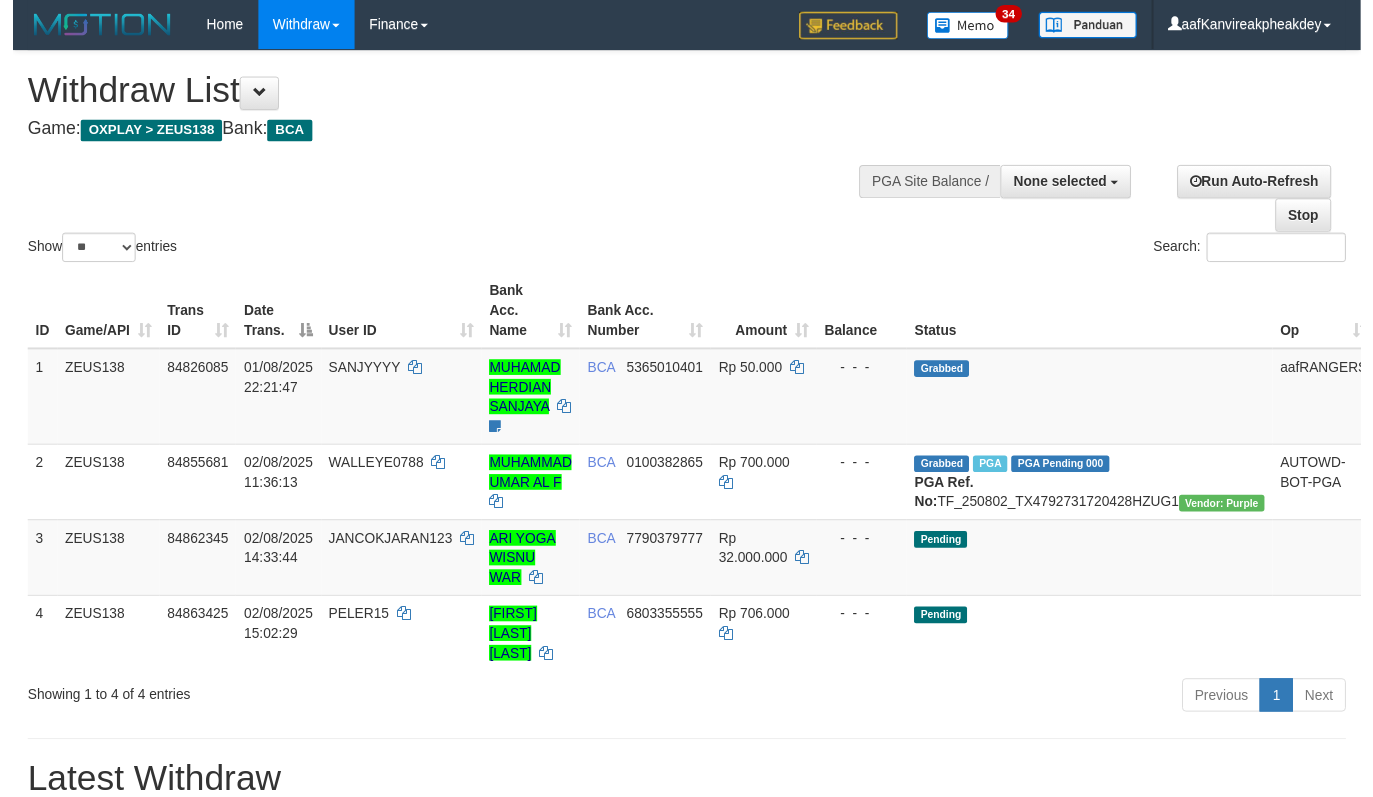 scroll, scrollTop: 0, scrollLeft: 0, axis: both 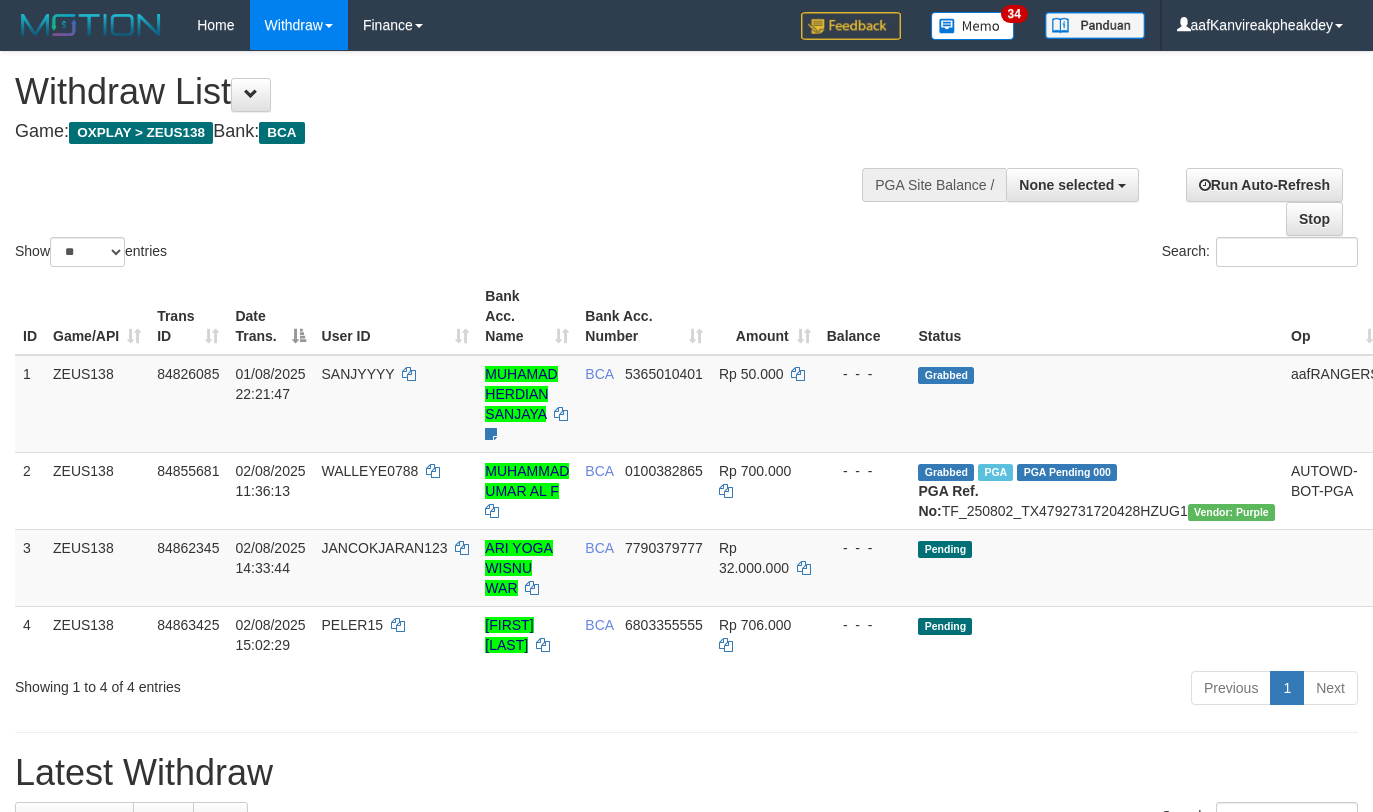 select 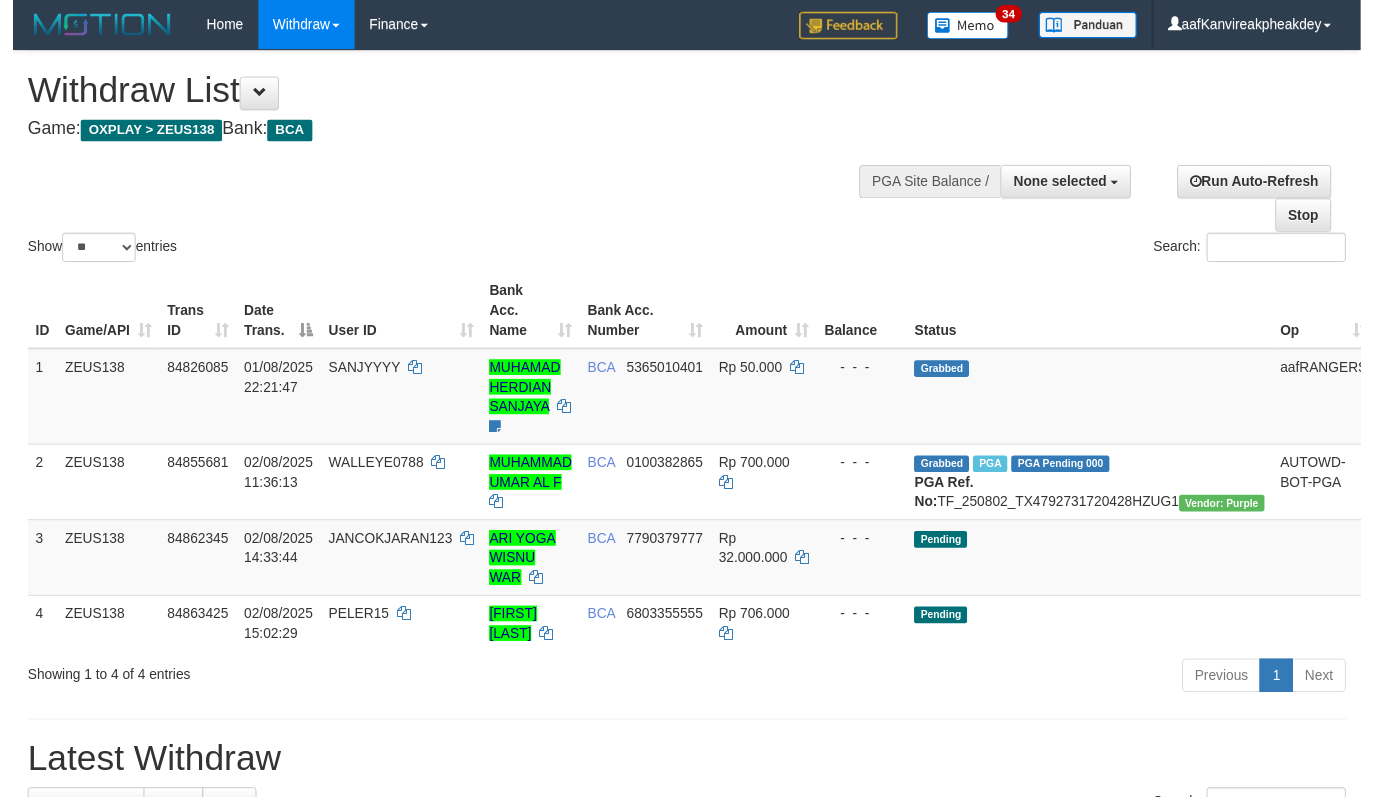 scroll, scrollTop: 0, scrollLeft: 0, axis: both 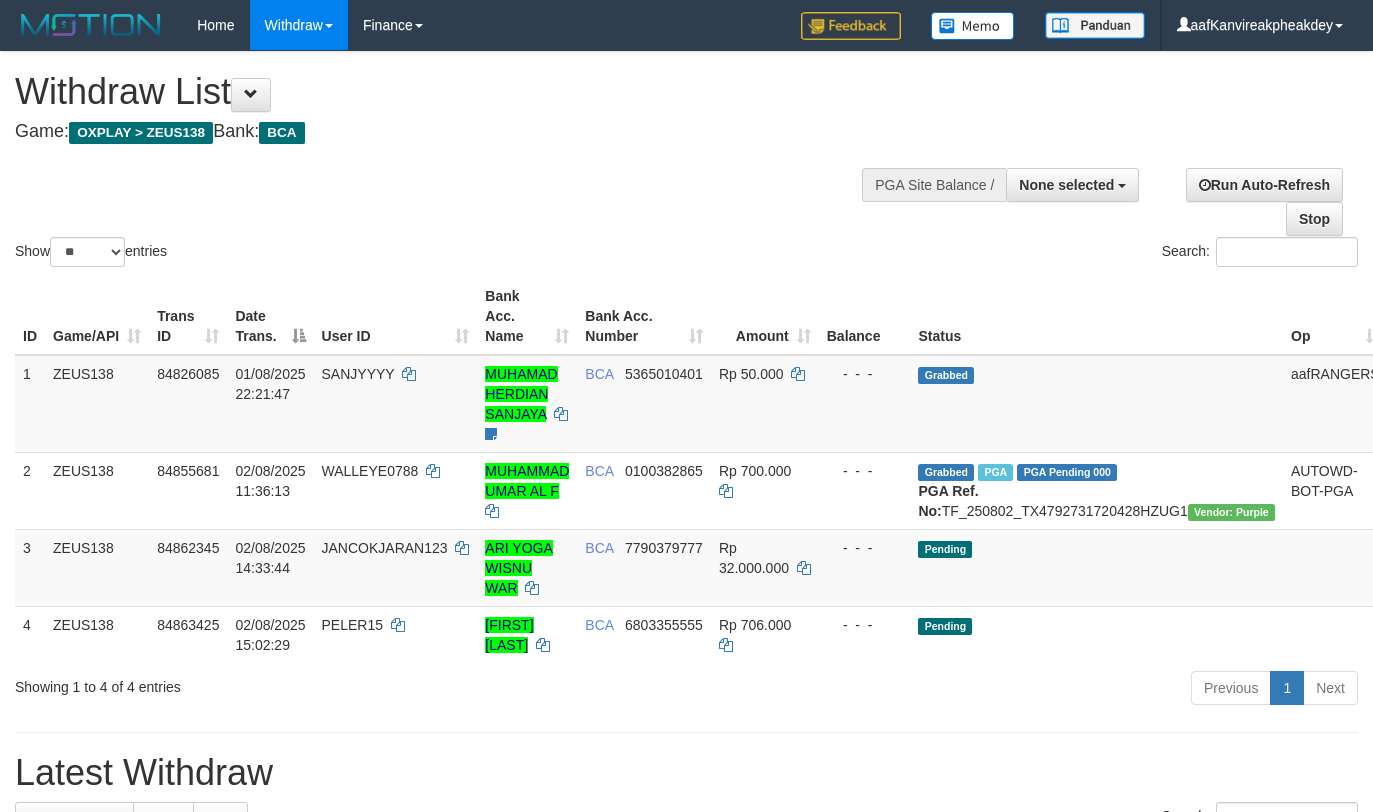 select 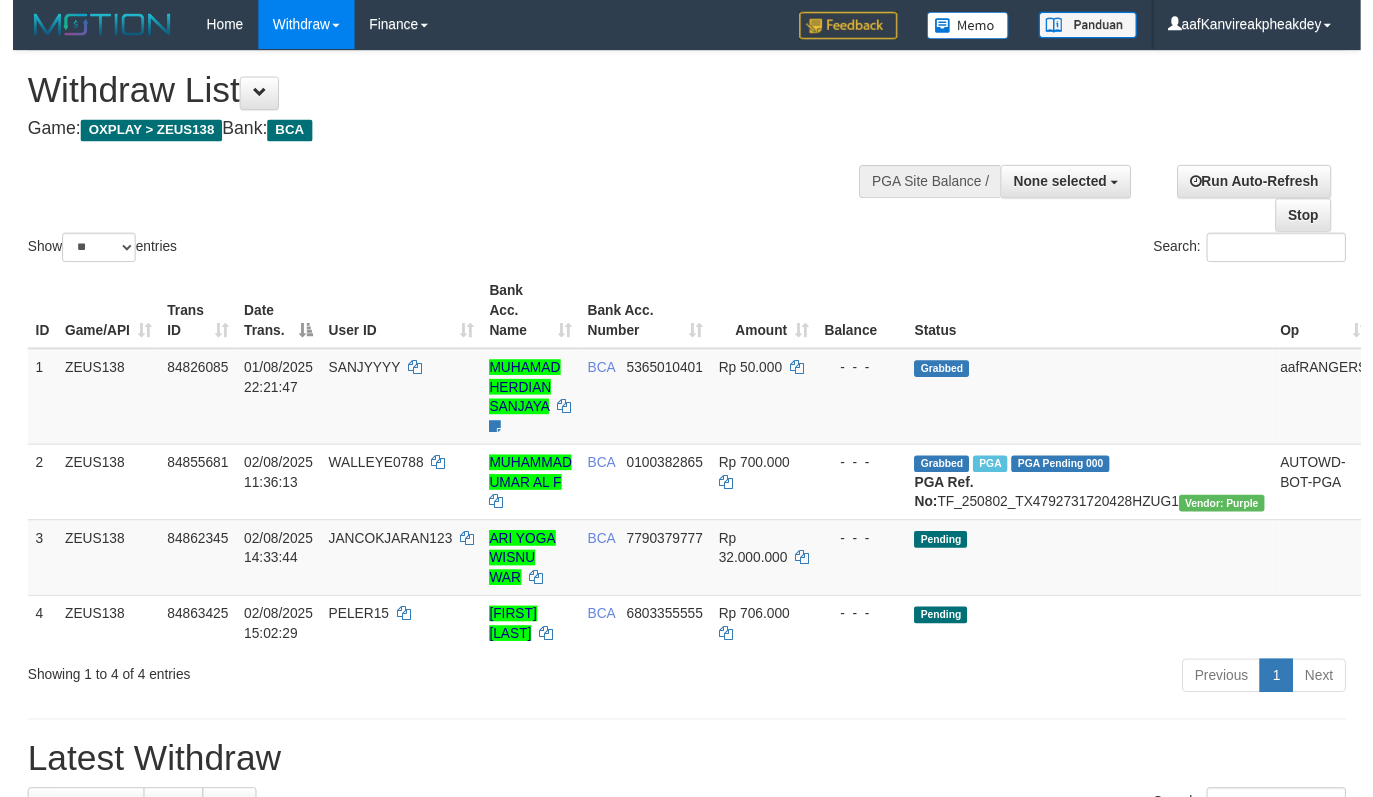scroll, scrollTop: 0, scrollLeft: 0, axis: both 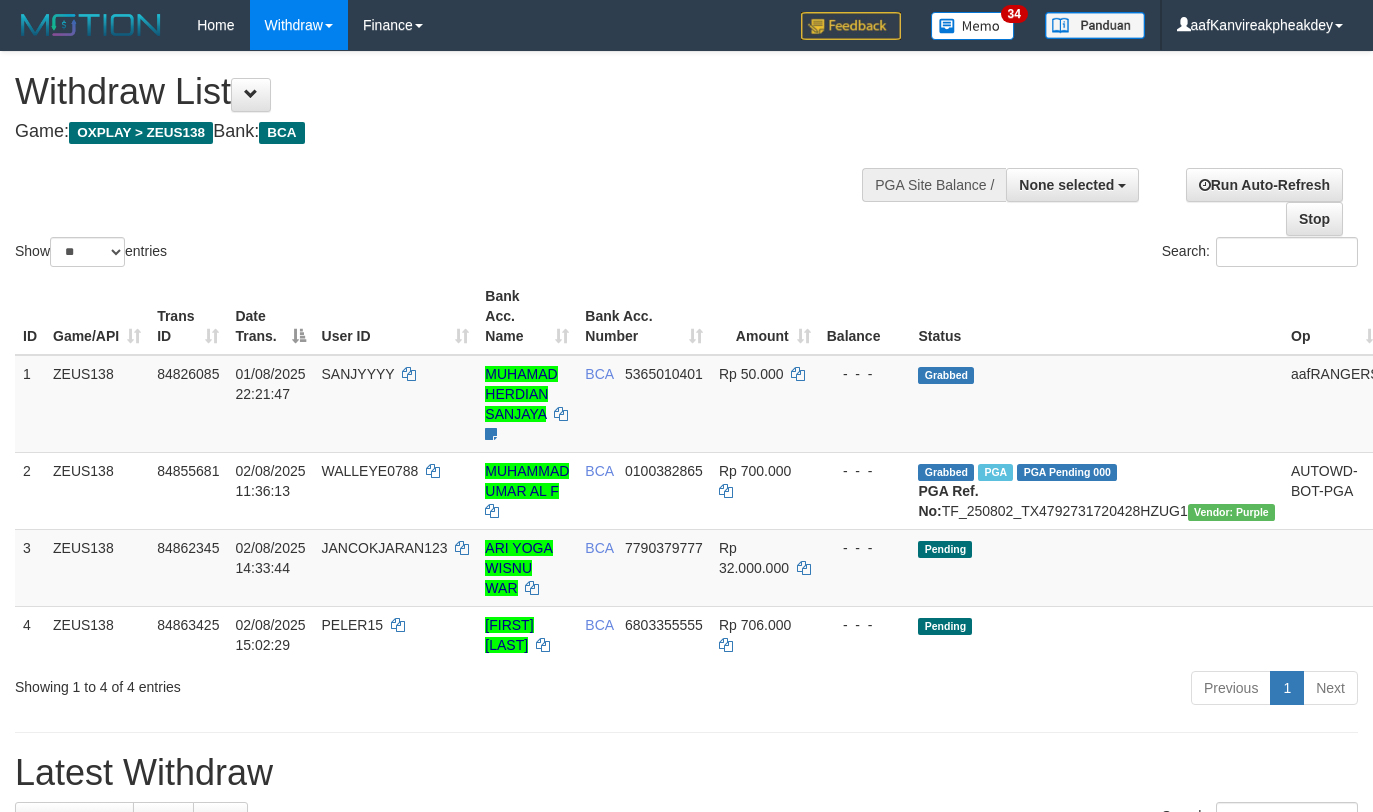 select 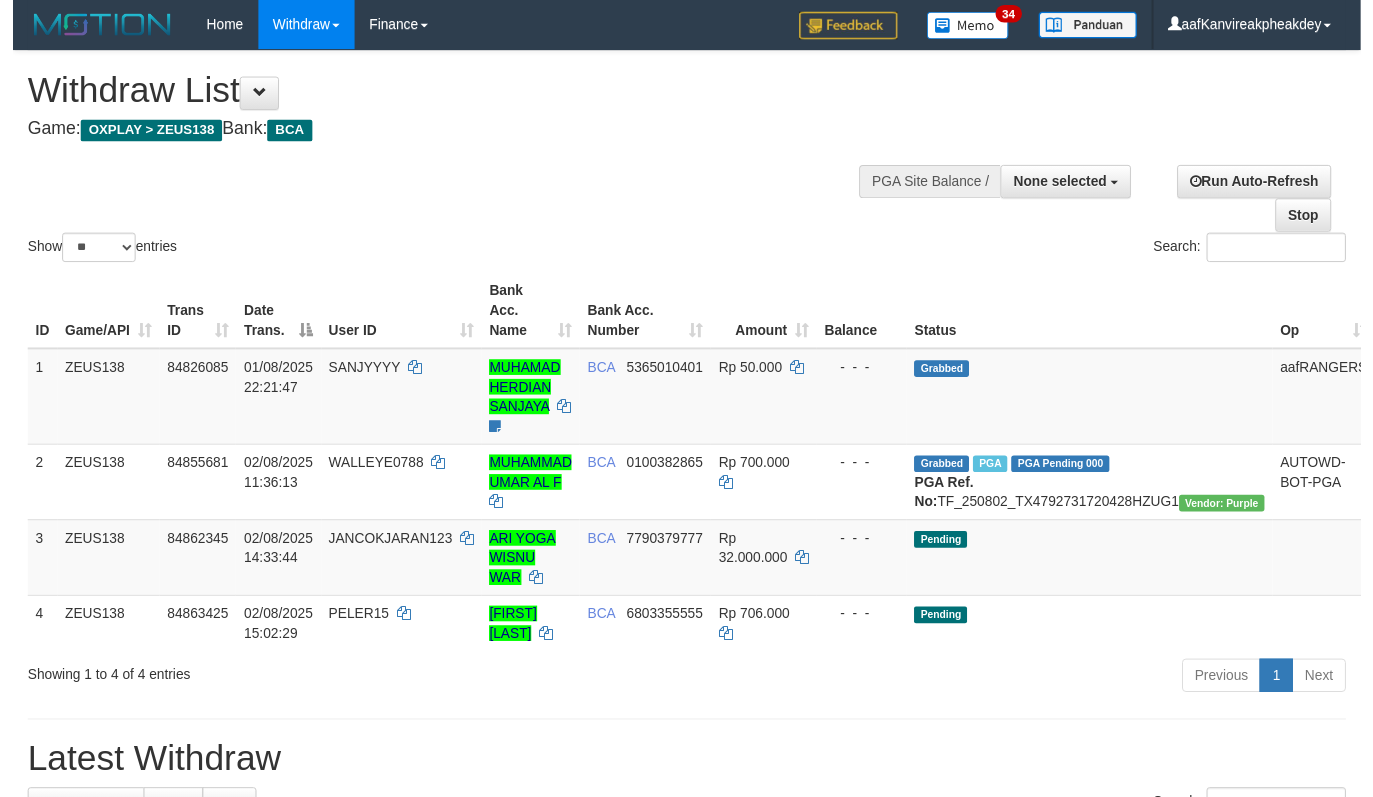 scroll, scrollTop: 0, scrollLeft: 0, axis: both 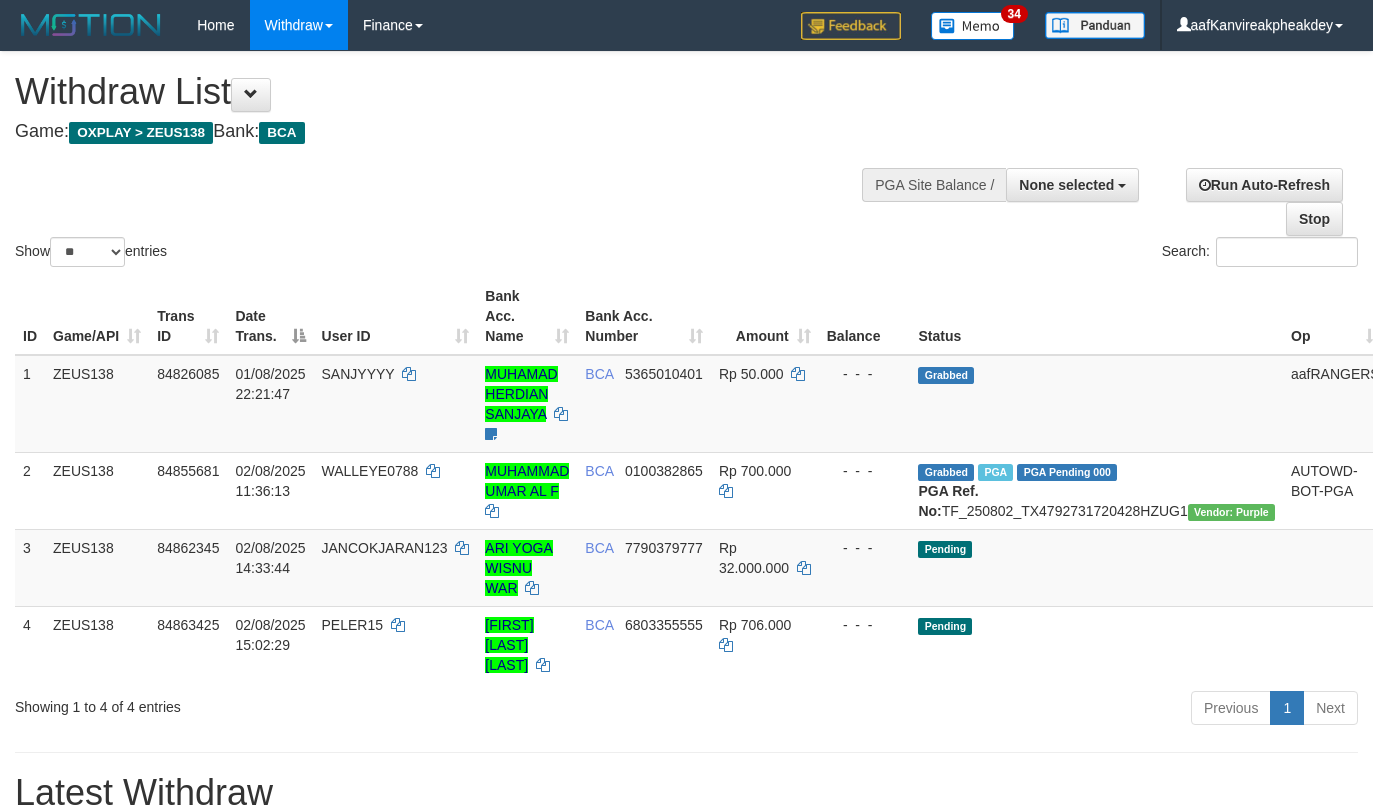 select 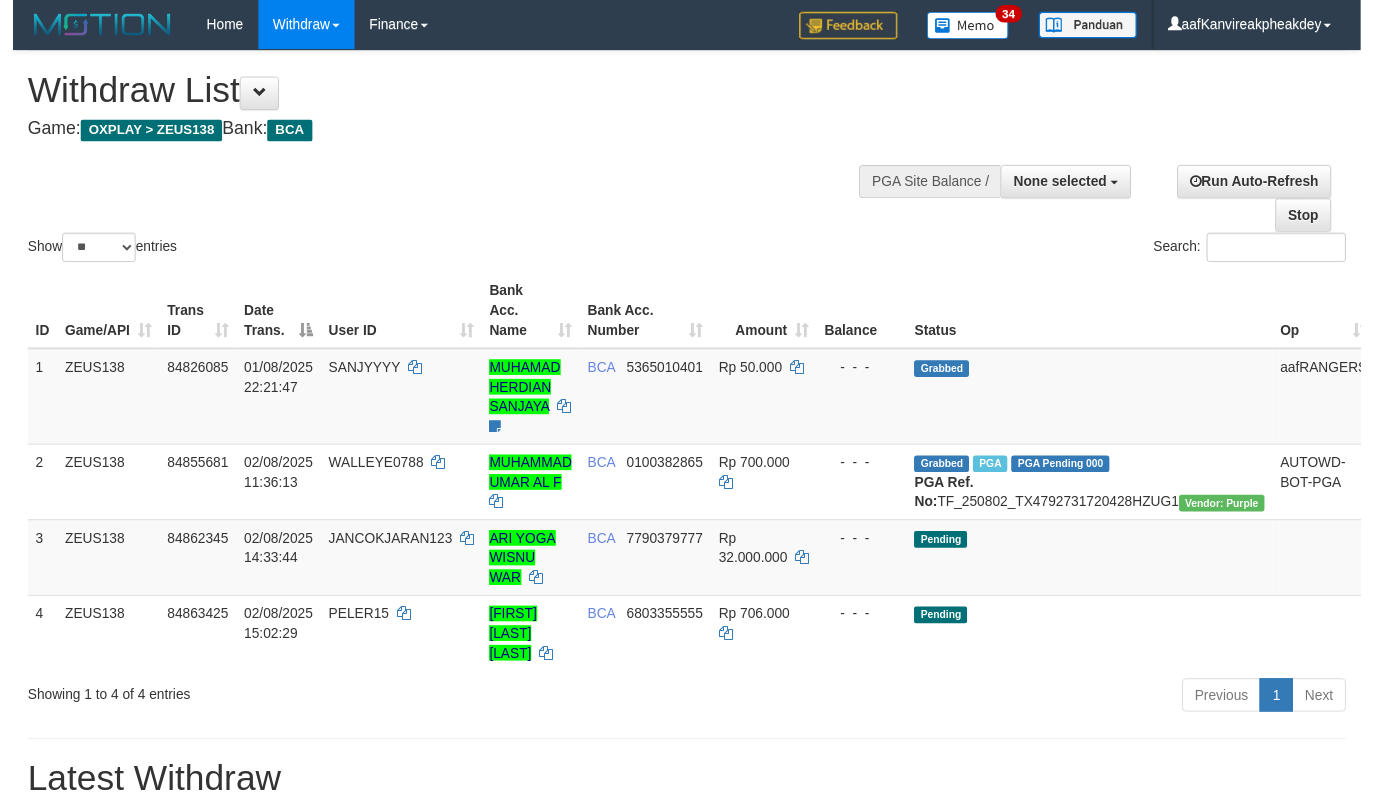 scroll, scrollTop: 0, scrollLeft: 0, axis: both 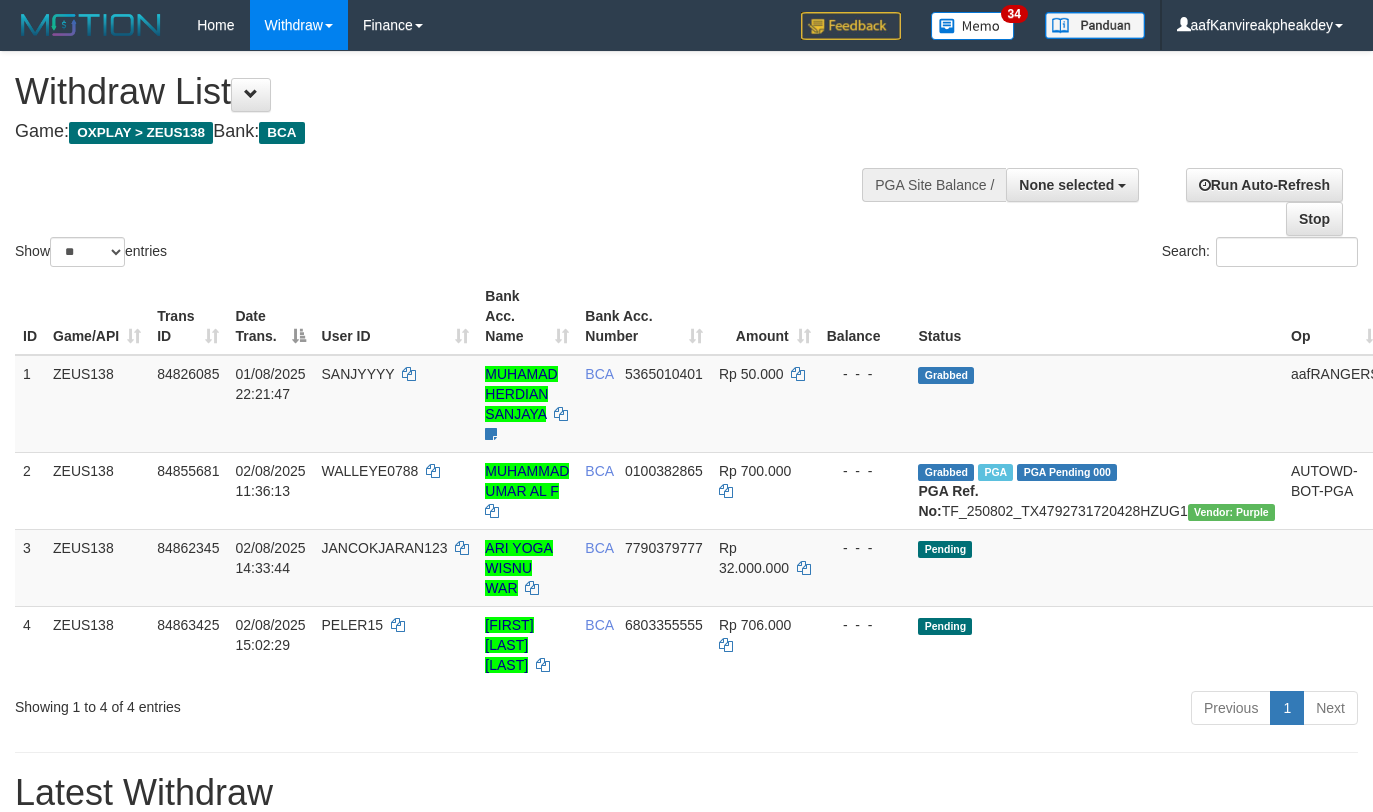 select 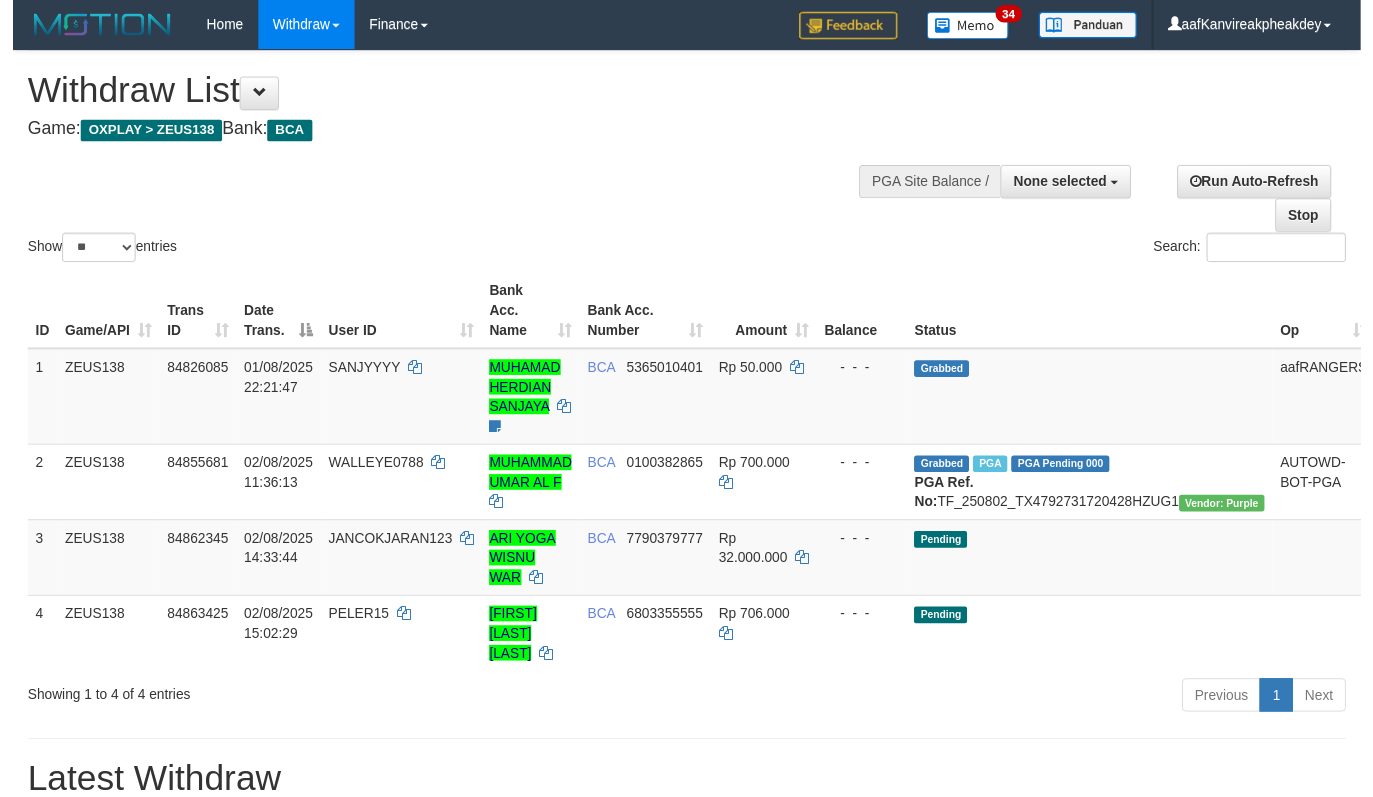 scroll, scrollTop: 0, scrollLeft: 0, axis: both 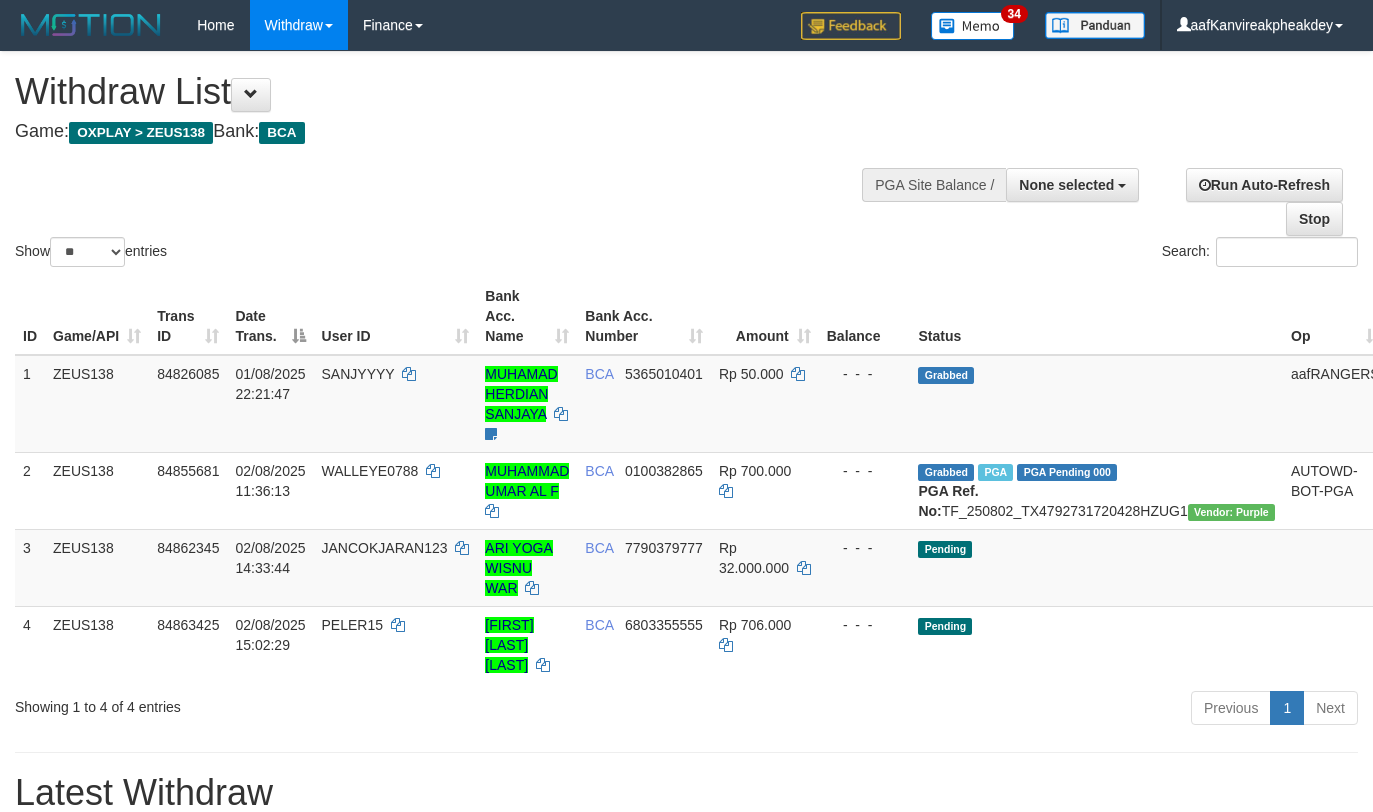 select 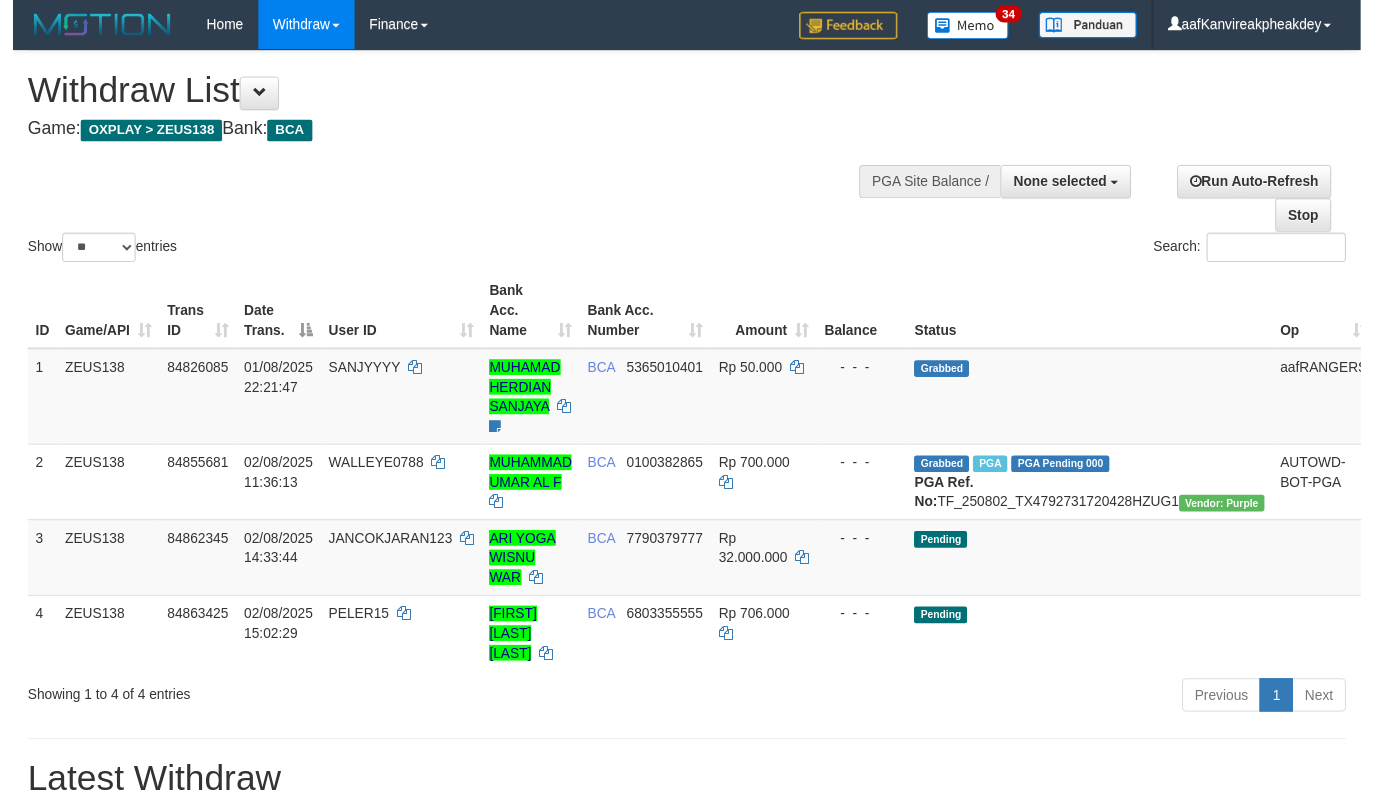 scroll, scrollTop: 0, scrollLeft: 0, axis: both 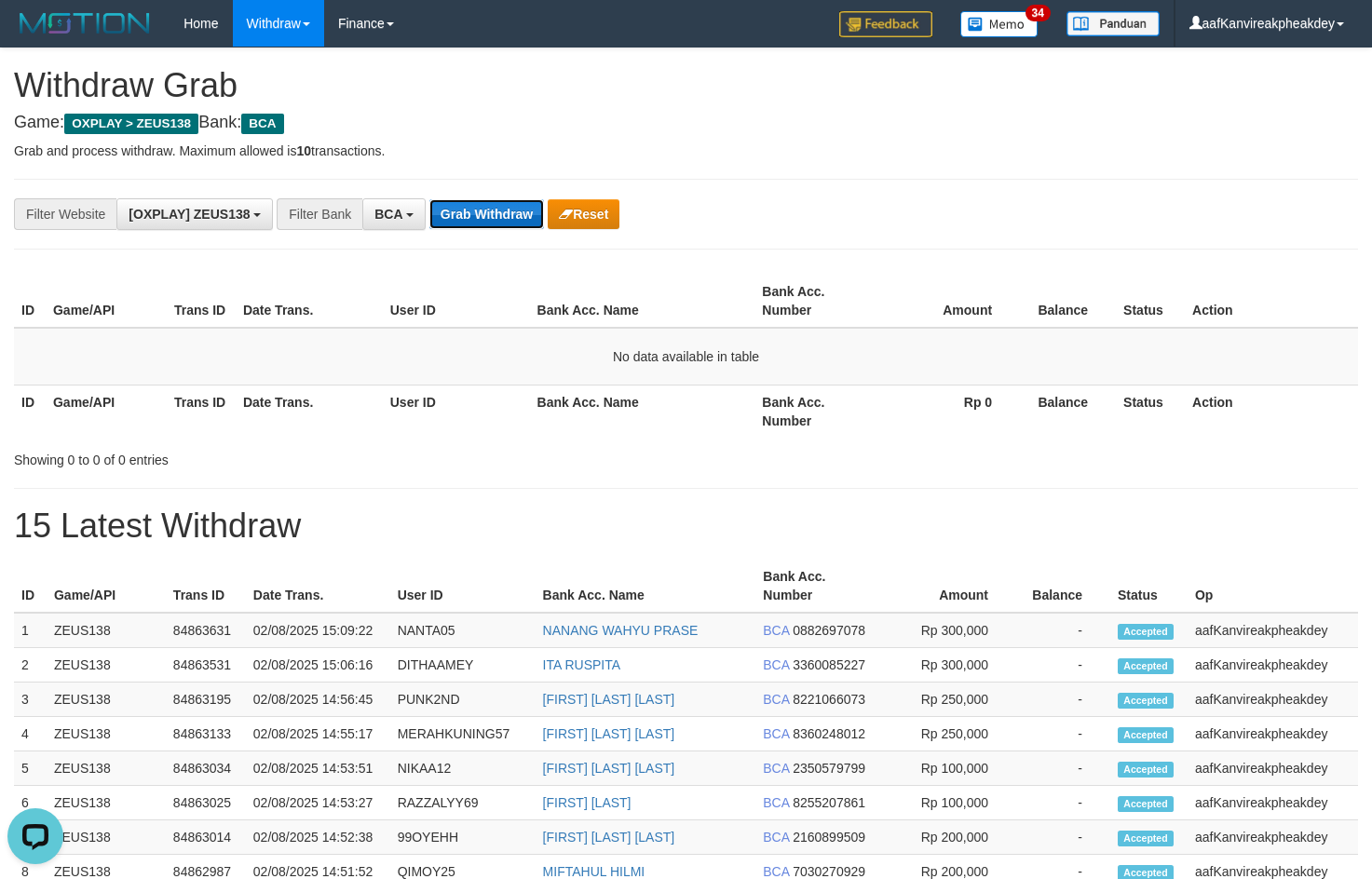 click on "Grab Withdraw" at bounding box center (486, 214) 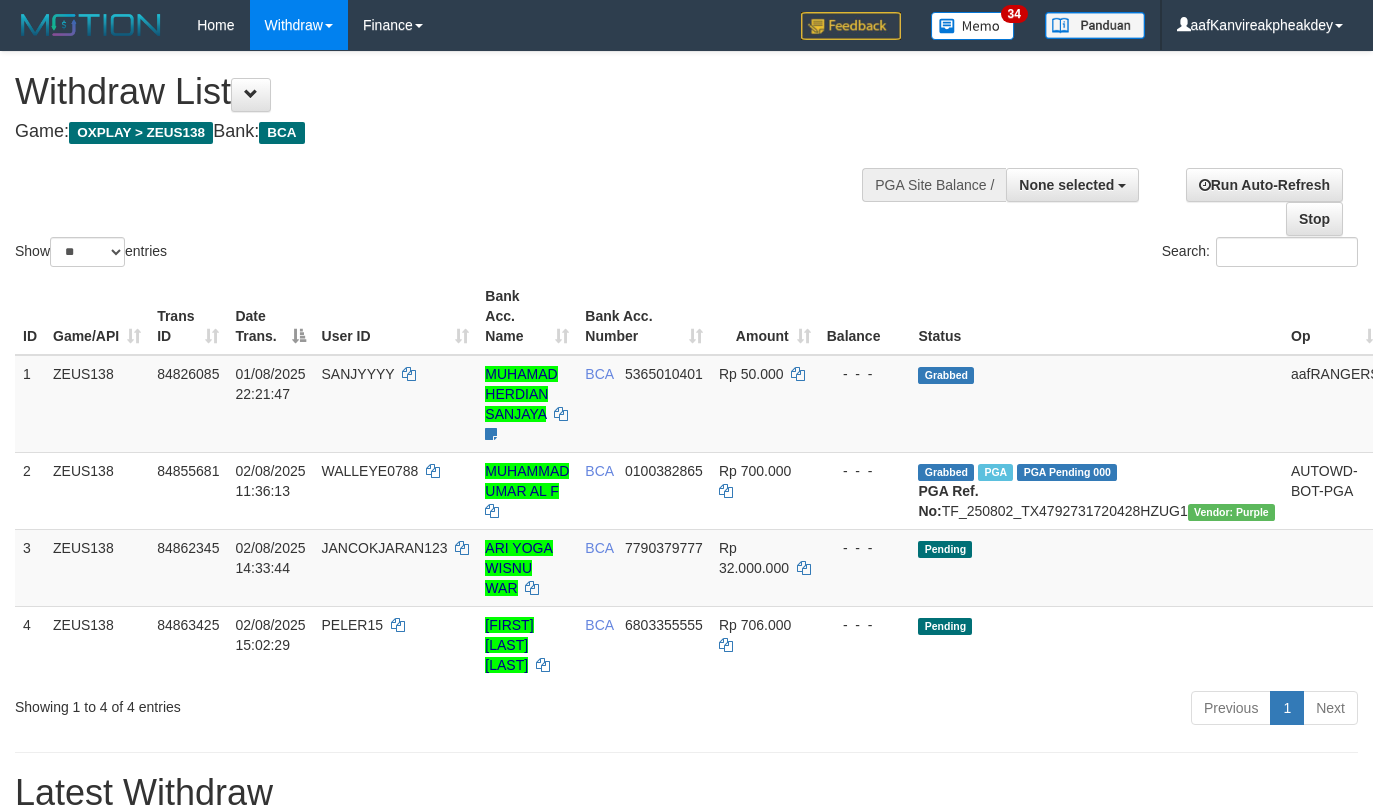 select 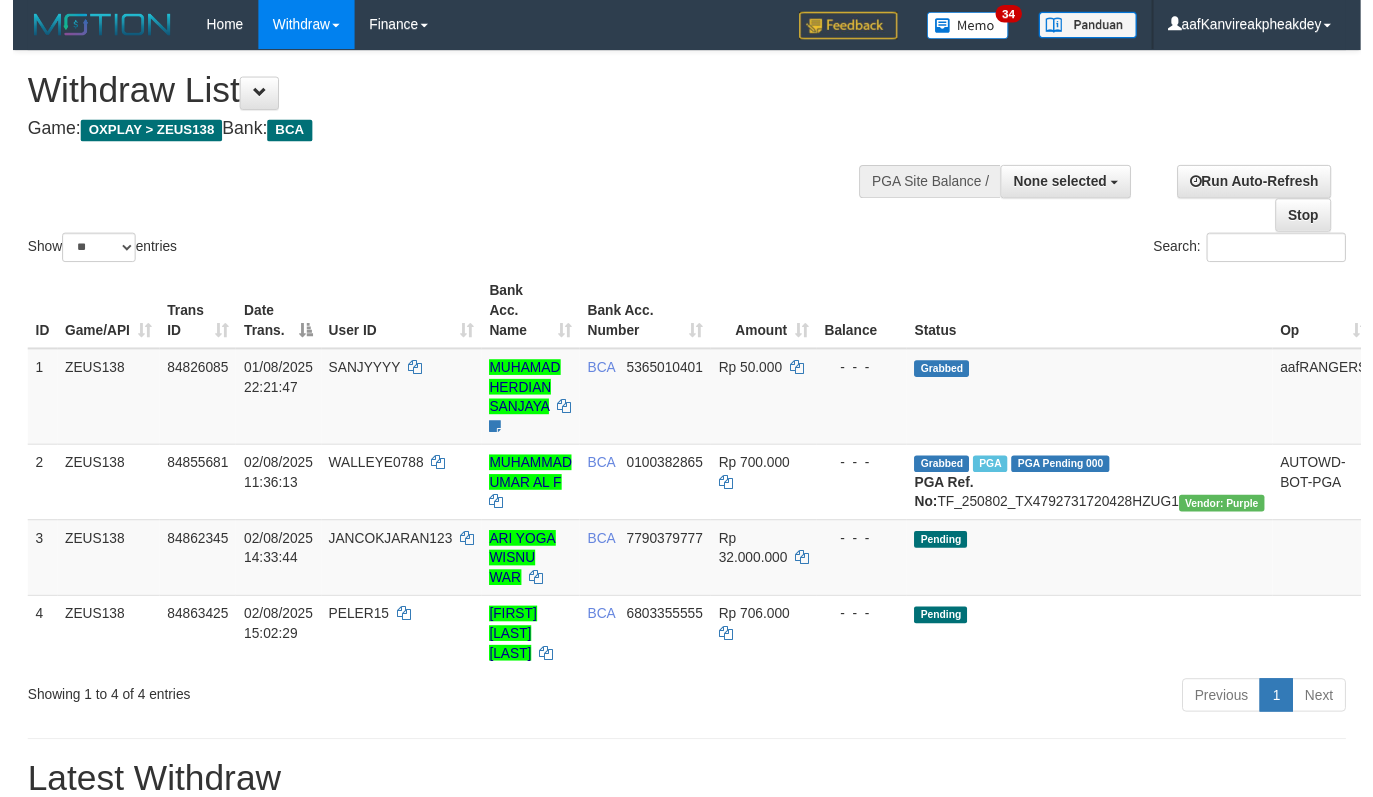 scroll, scrollTop: 0, scrollLeft: 0, axis: both 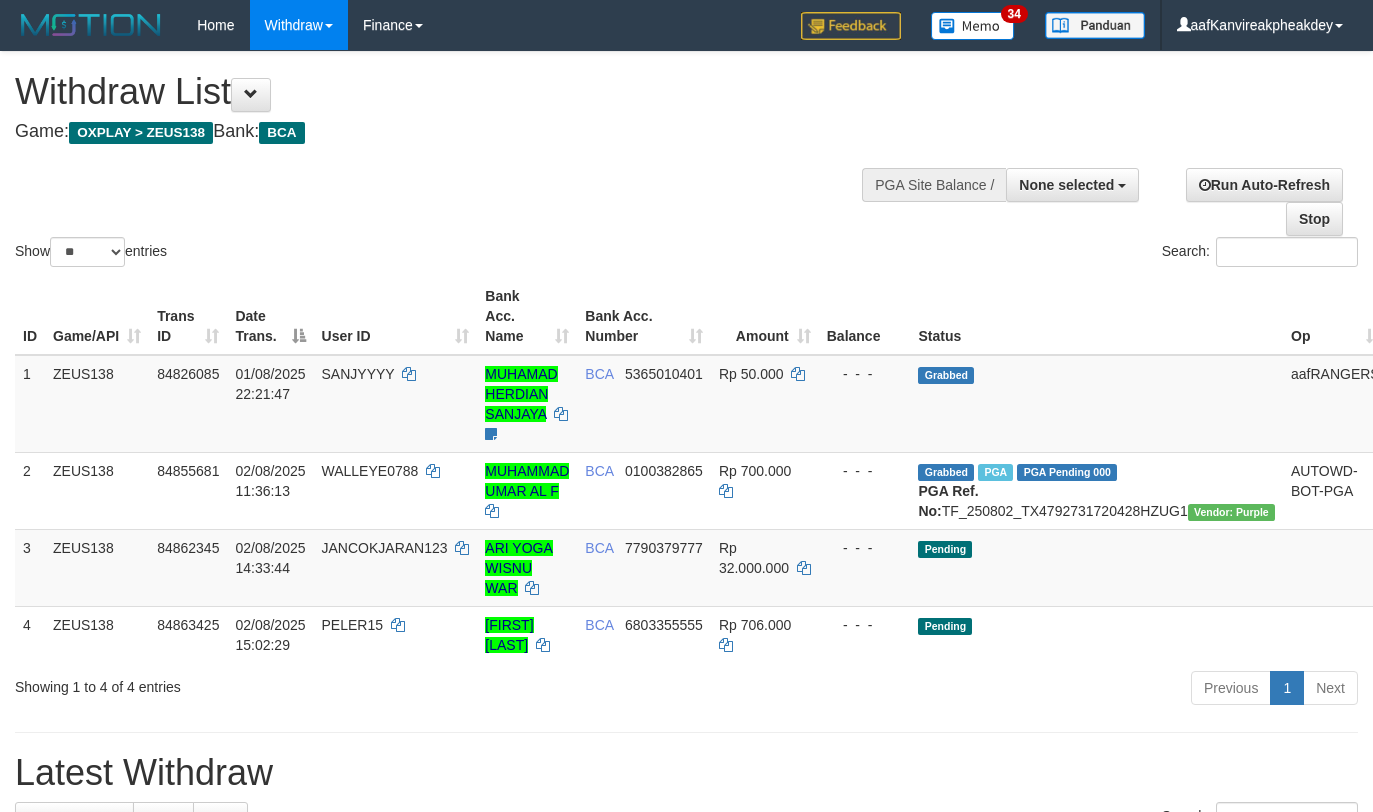 select 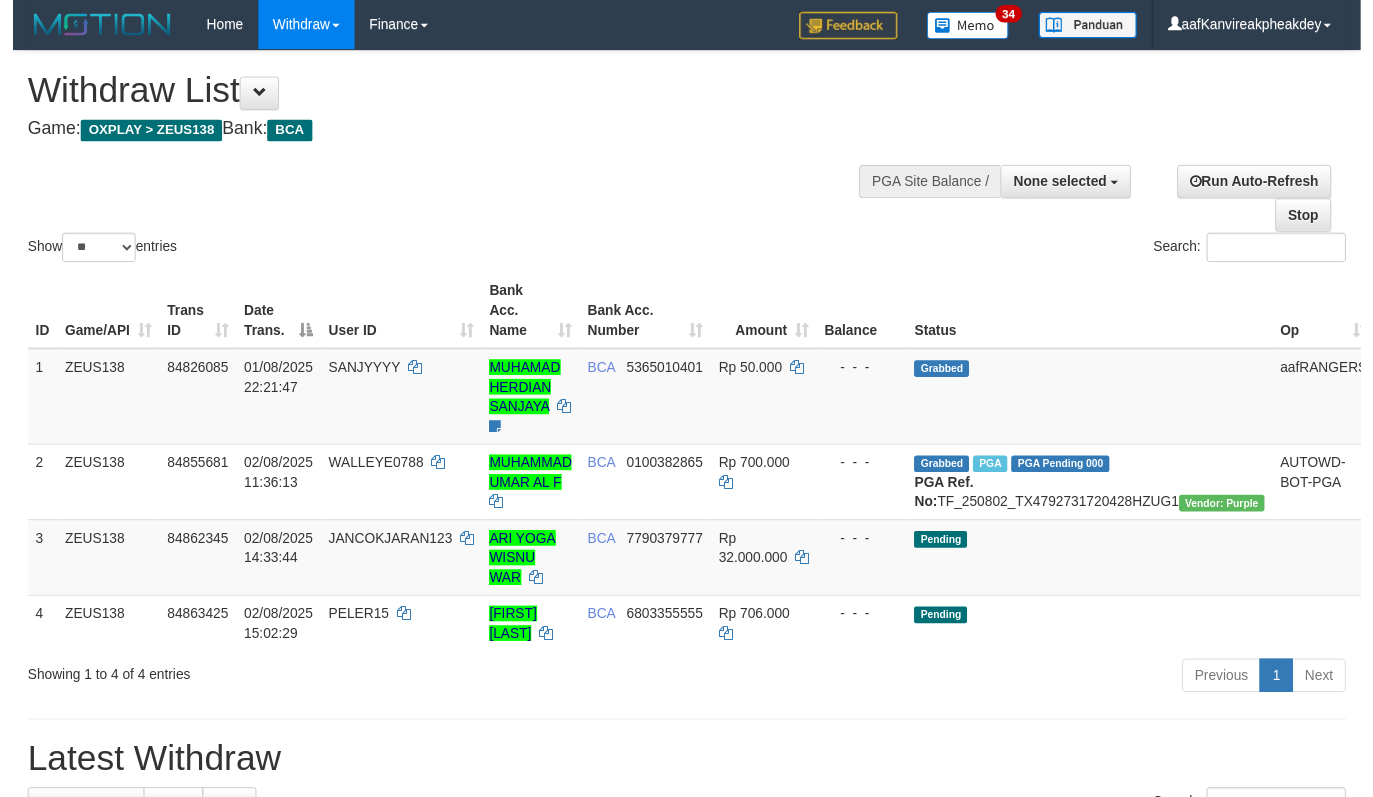 scroll, scrollTop: 0, scrollLeft: 0, axis: both 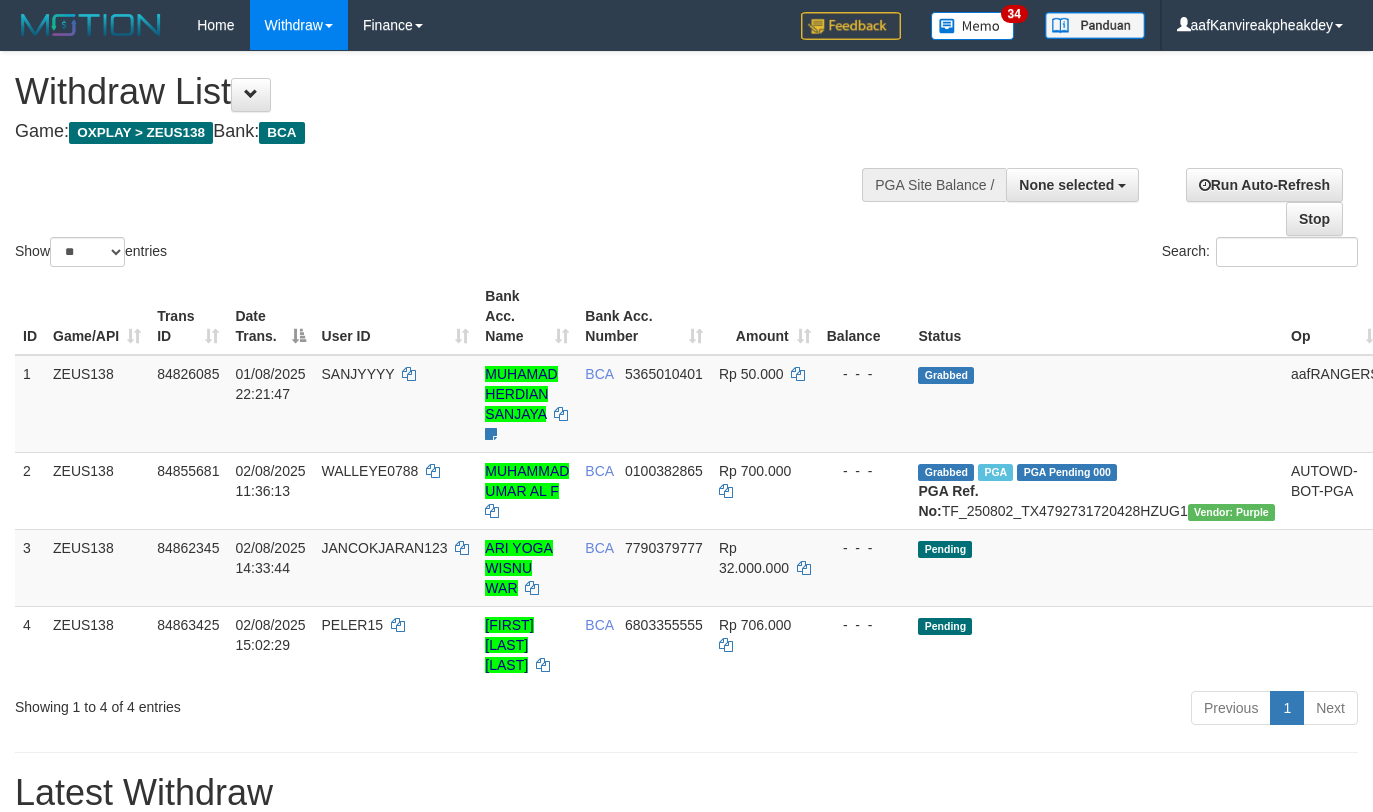 select 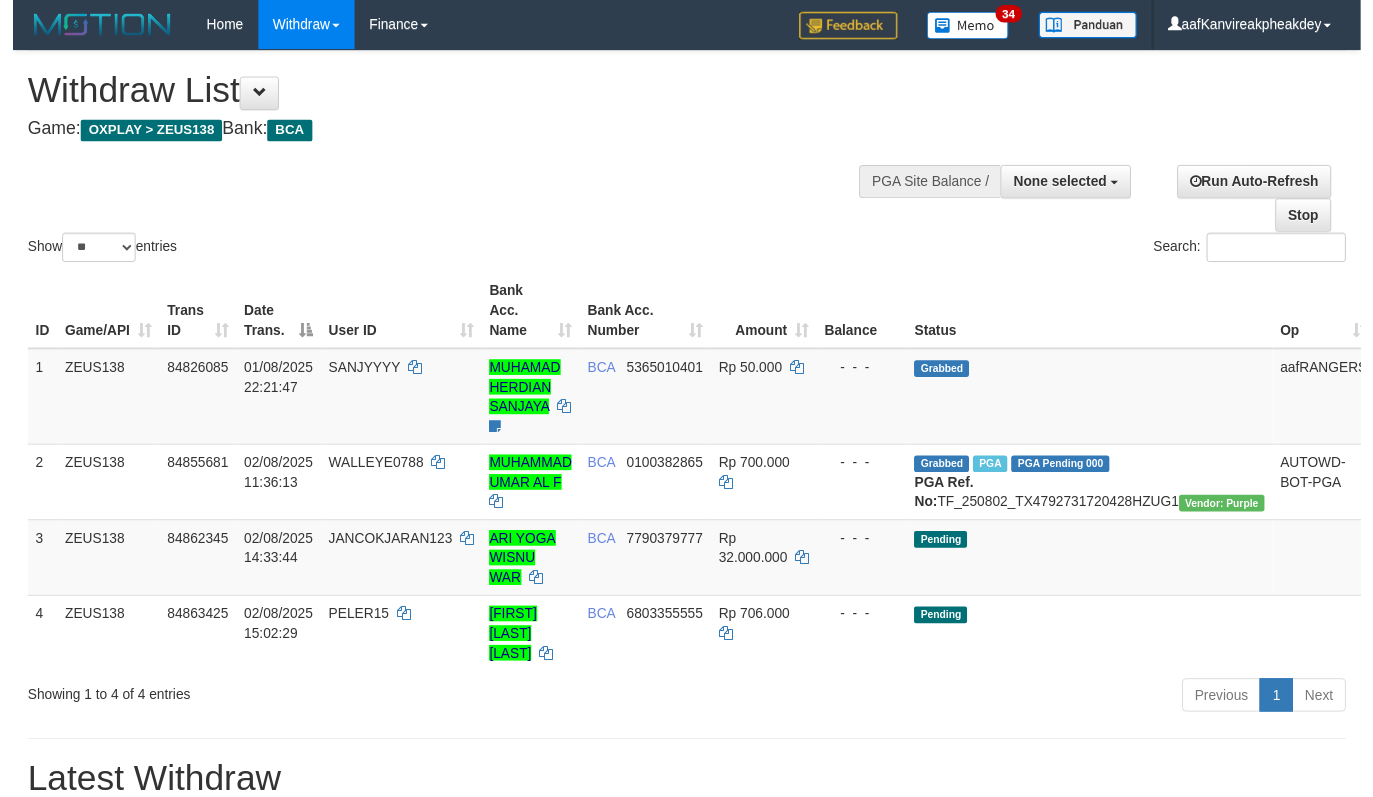 scroll, scrollTop: 0, scrollLeft: 0, axis: both 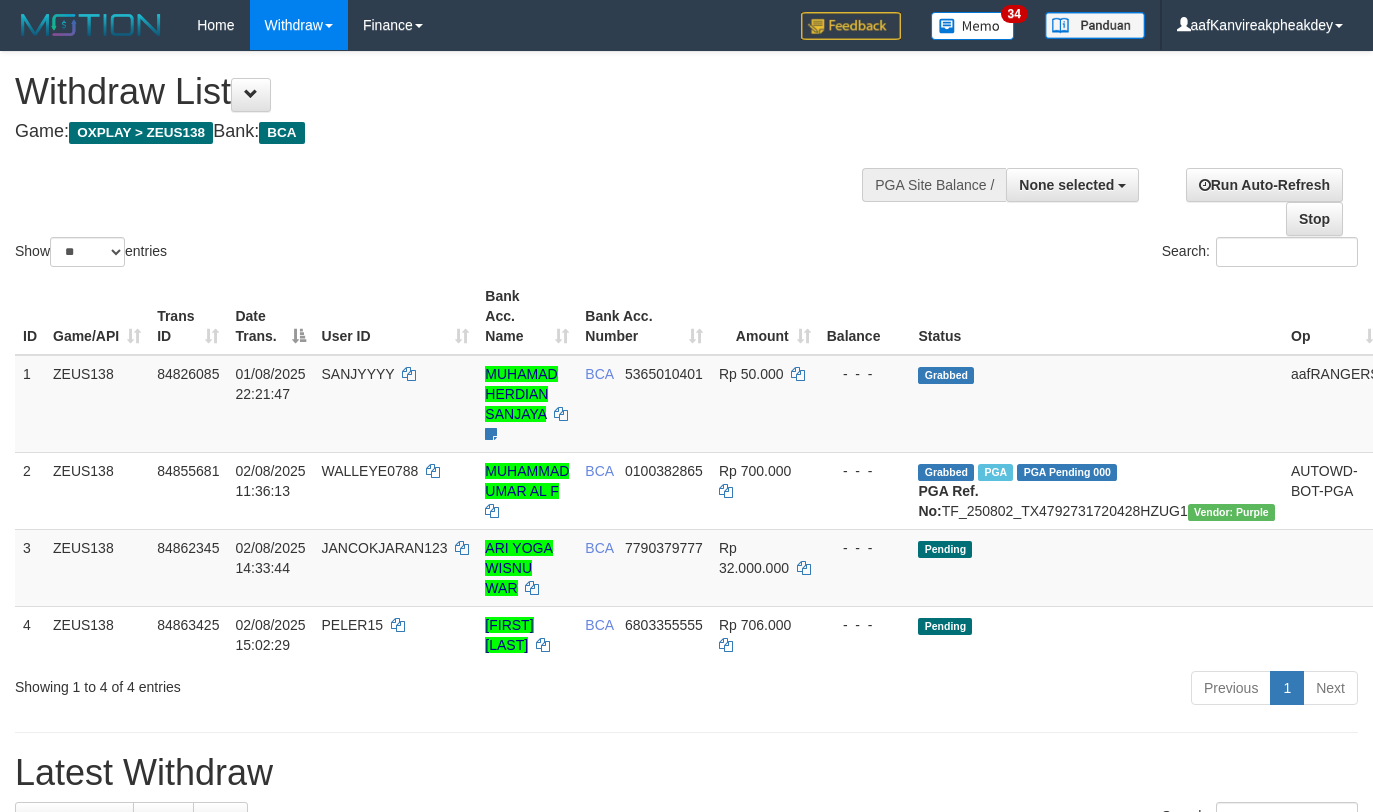 select 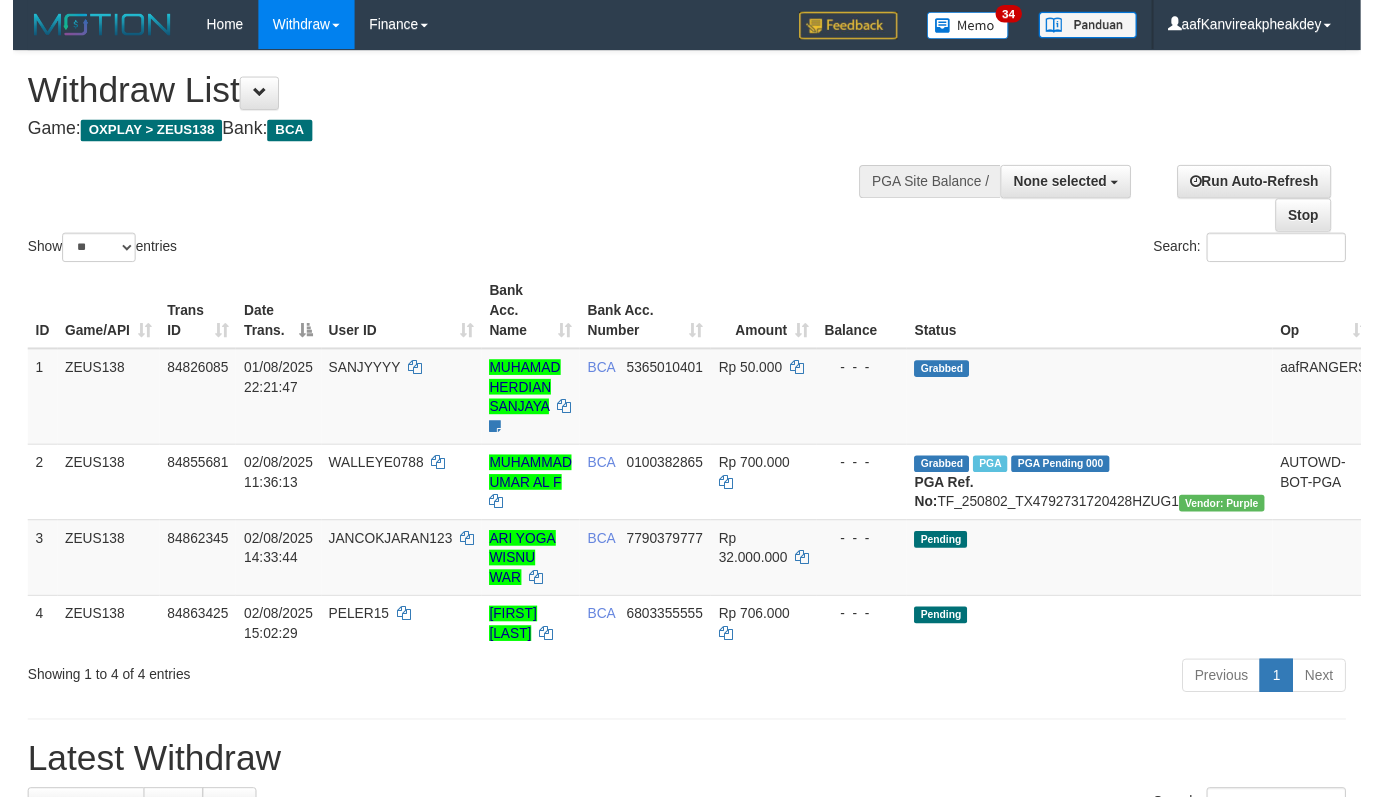 scroll, scrollTop: 0, scrollLeft: 0, axis: both 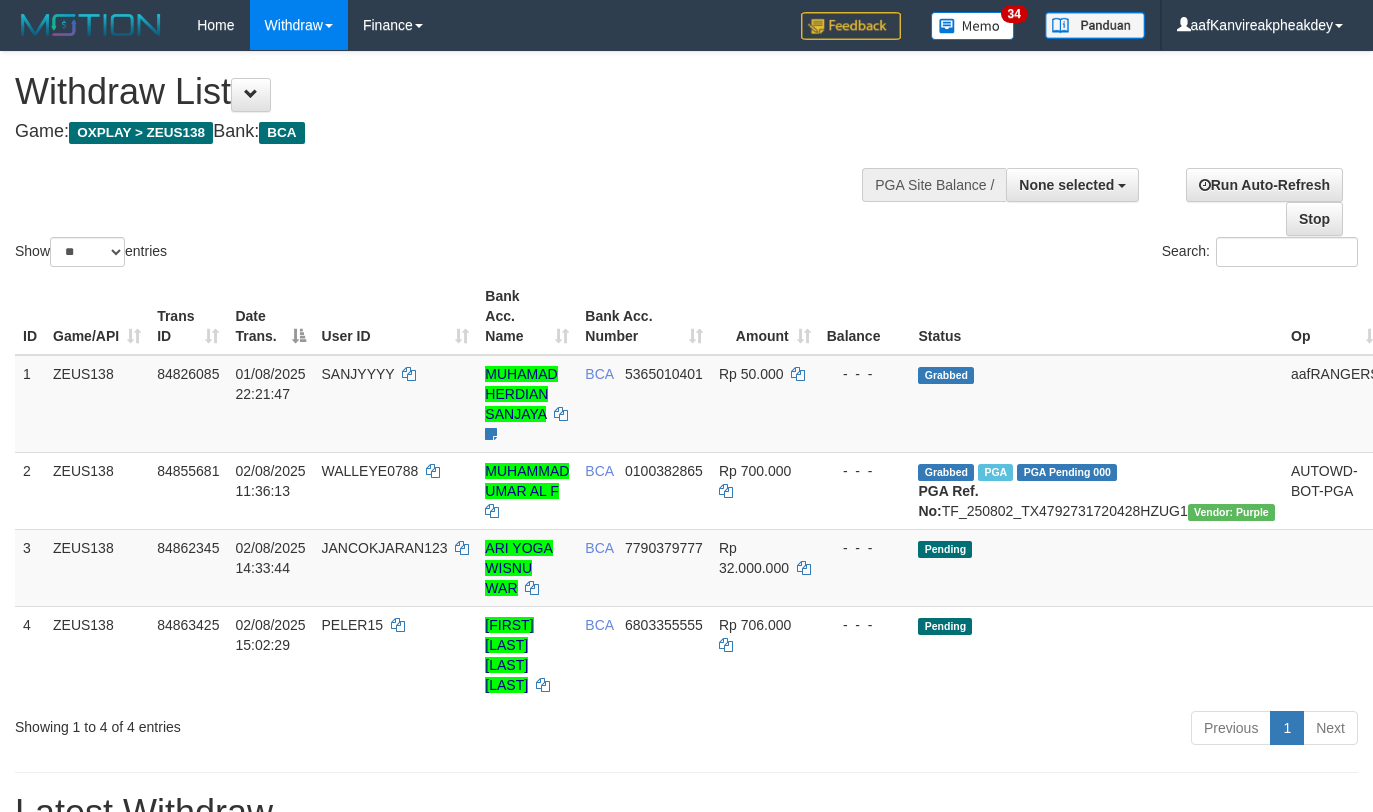 select 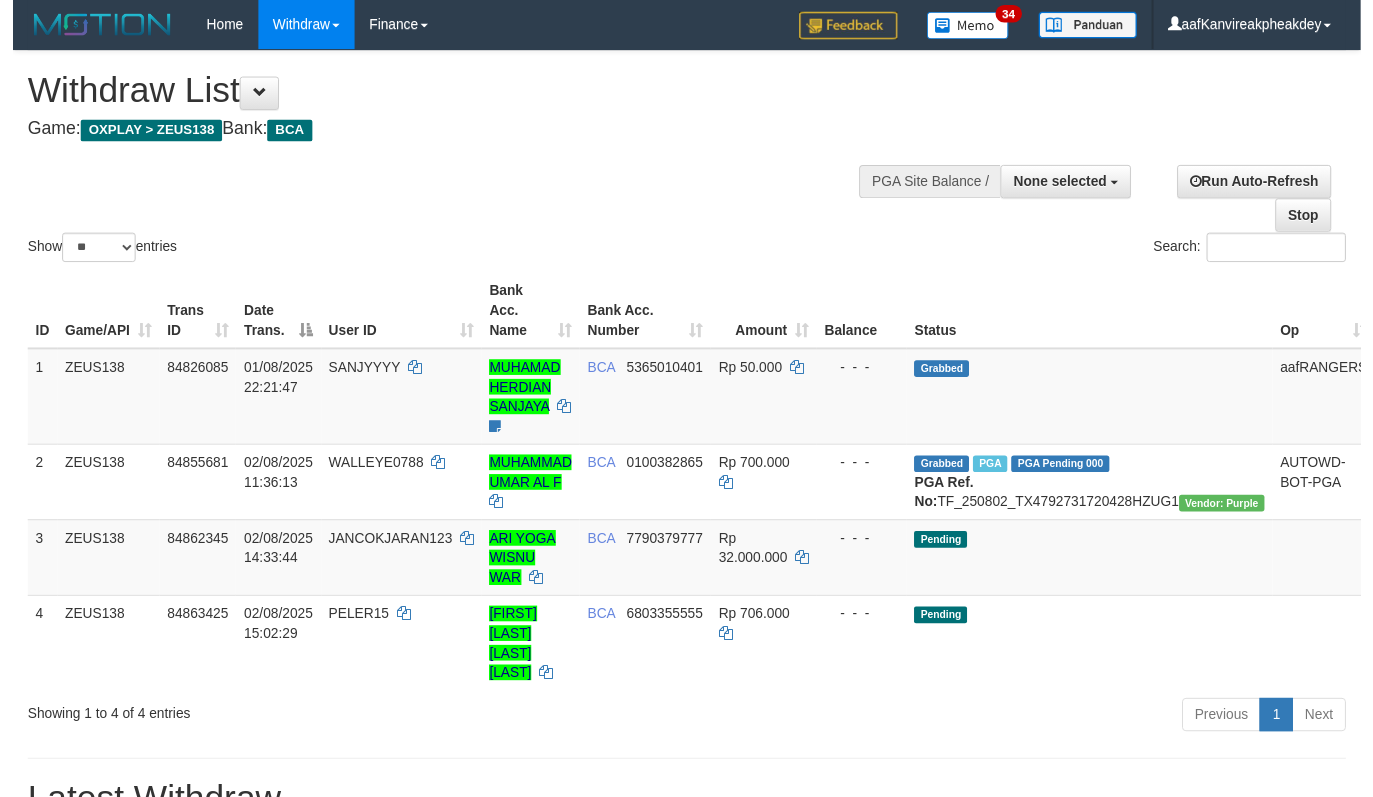 scroll, scrollTop: 0, scrollLeft: 0, axis: both 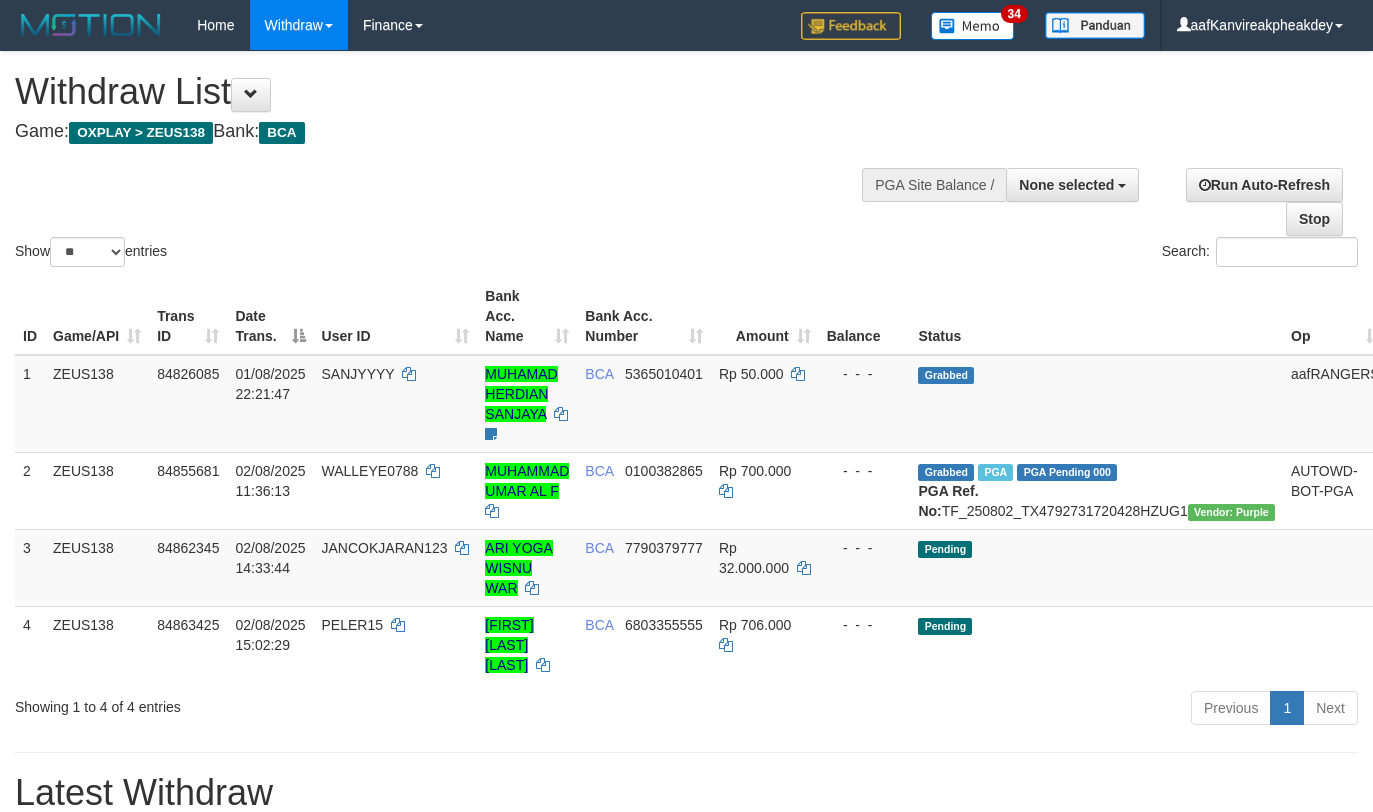 select 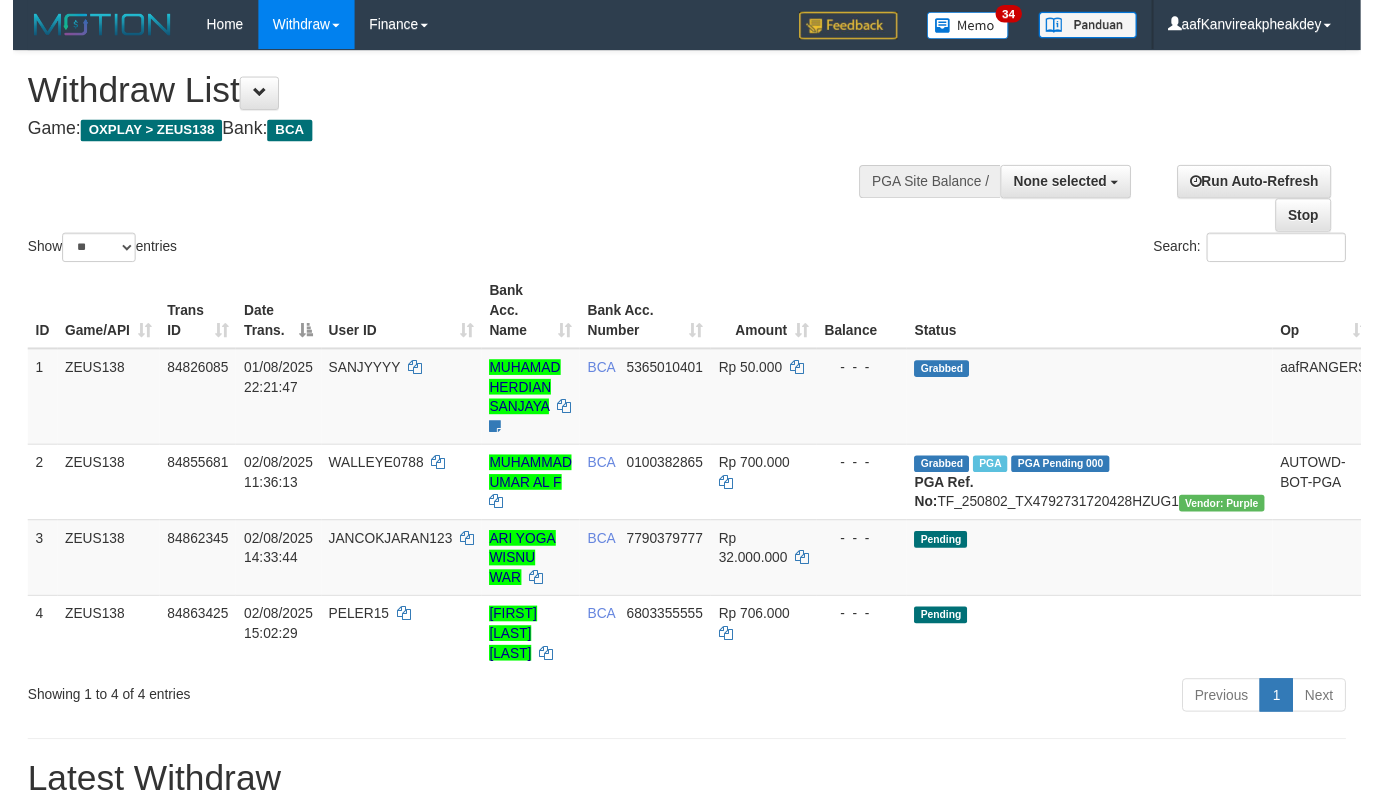 scroll, scrollTop: 0, scrollLeft: 0, axis: both 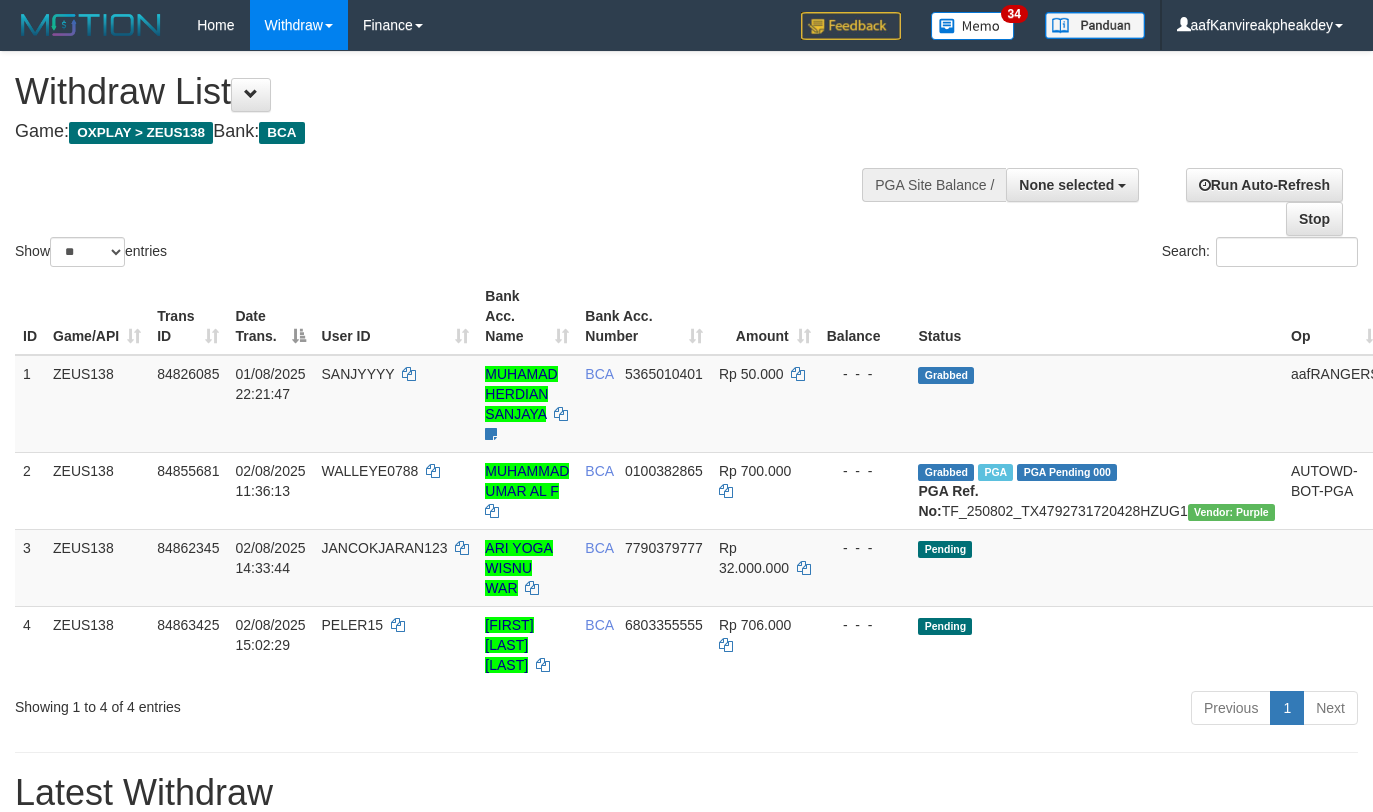 select 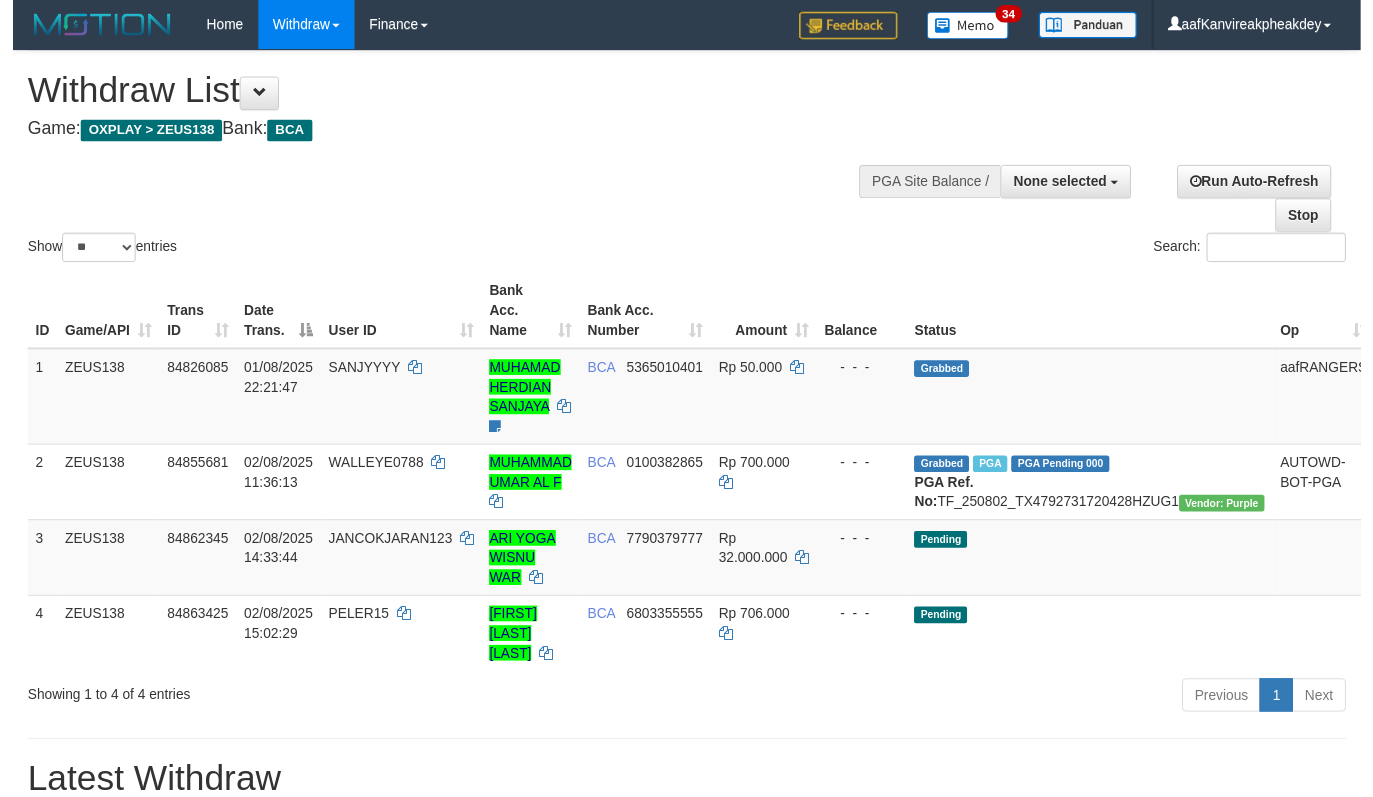 scroll, scrollTop: 0, scrollLeft: 0, axis: both 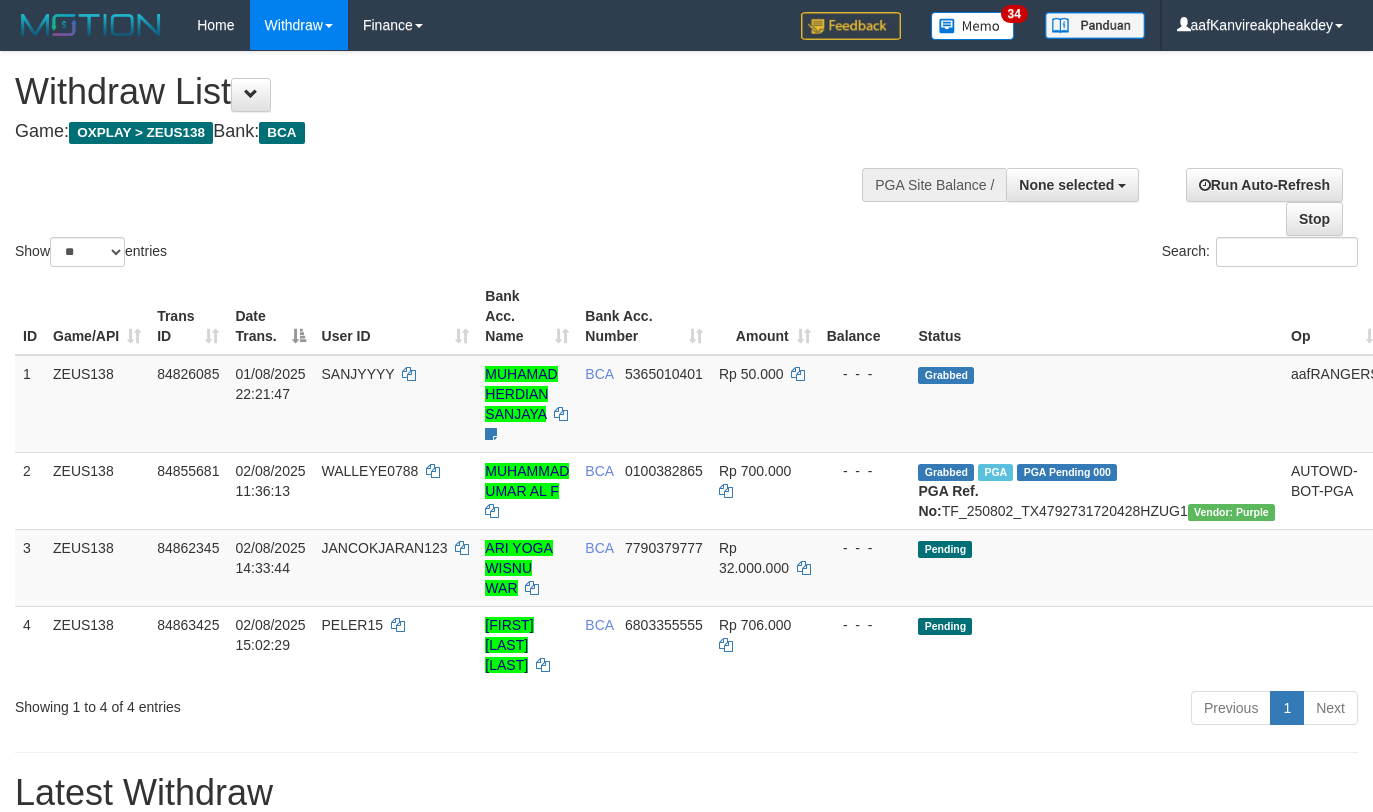 select 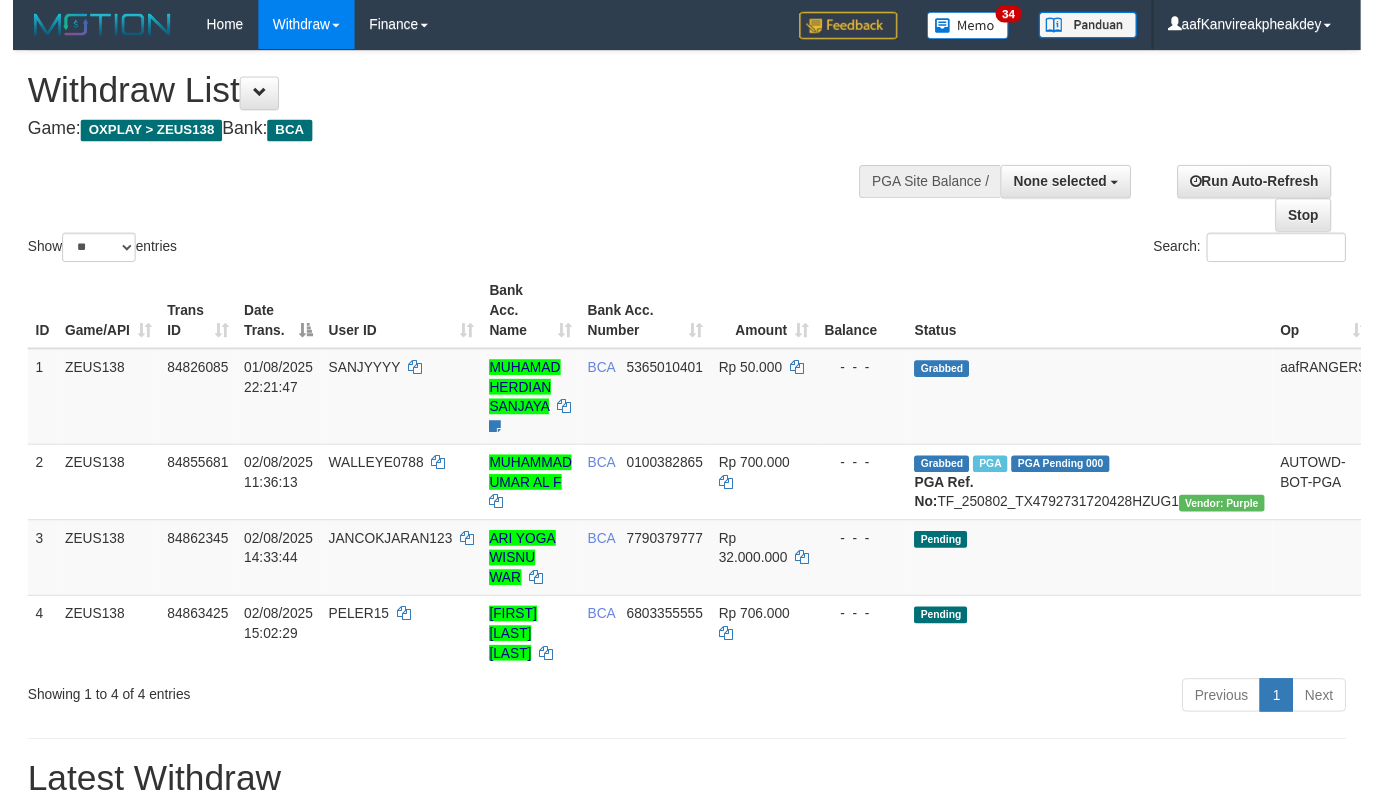 scroll, scrollTop: 0, scrollLeft: 0, axis: both 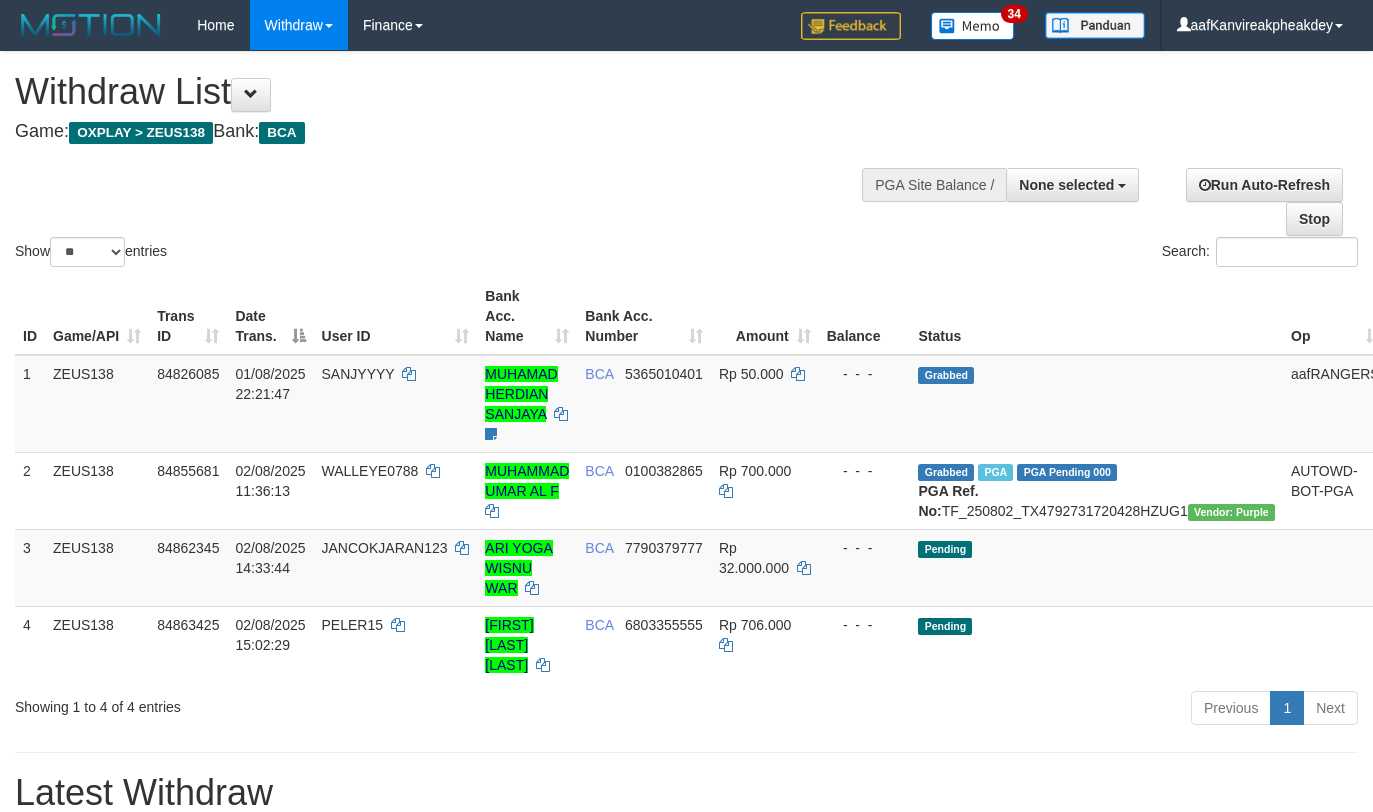 select 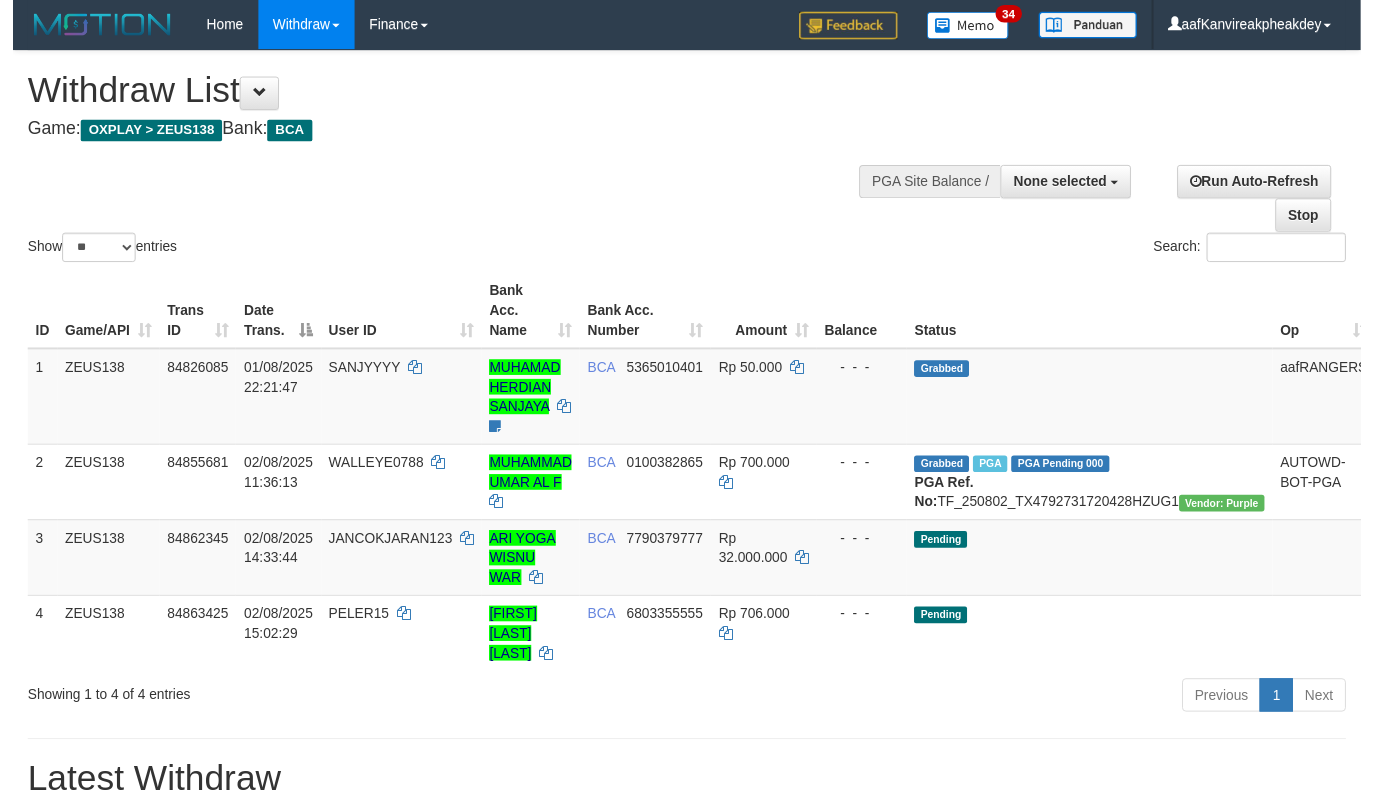 scroll, scrollTop: 0, scrollLeft: 0, axis: both 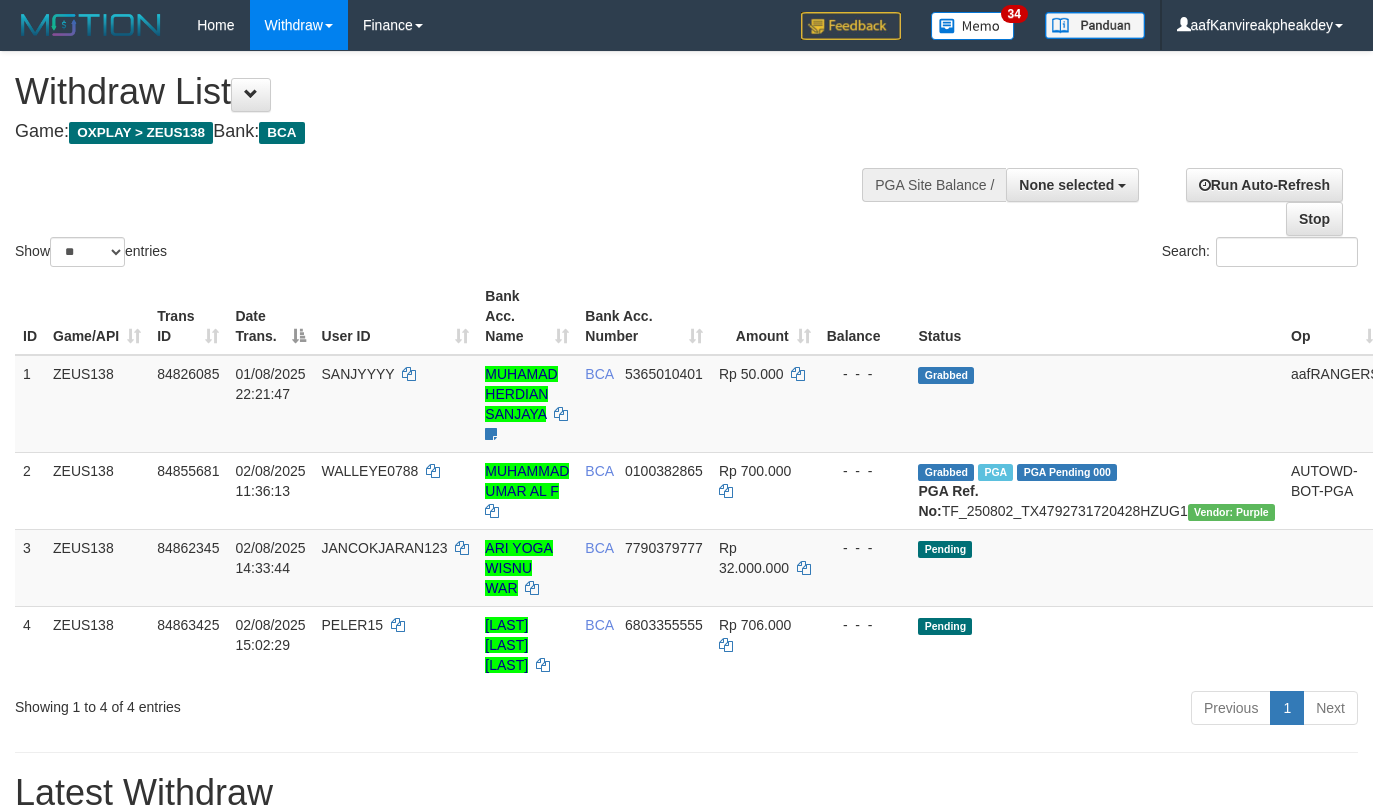 select 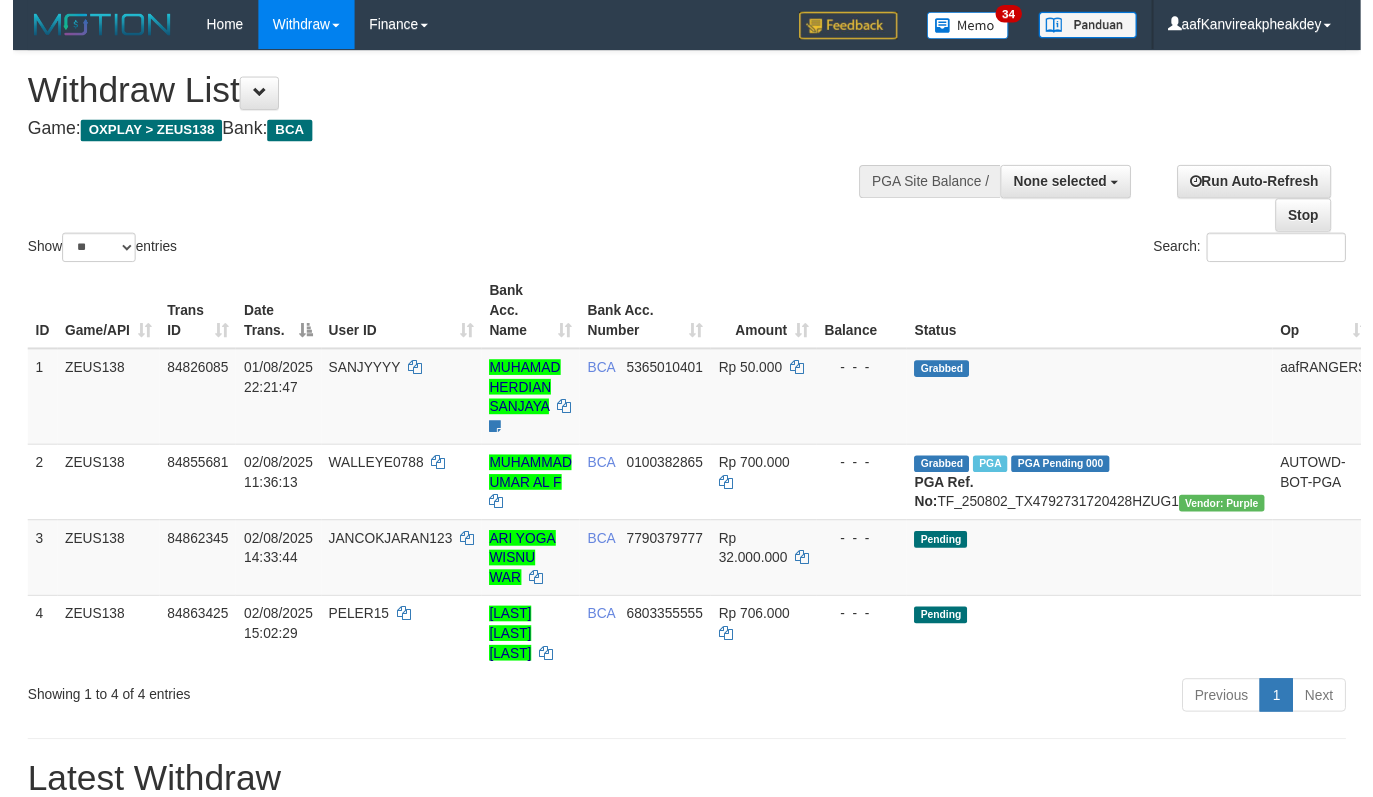 scroll, scrollTop: 0, scrollLeft: 0, axis: both 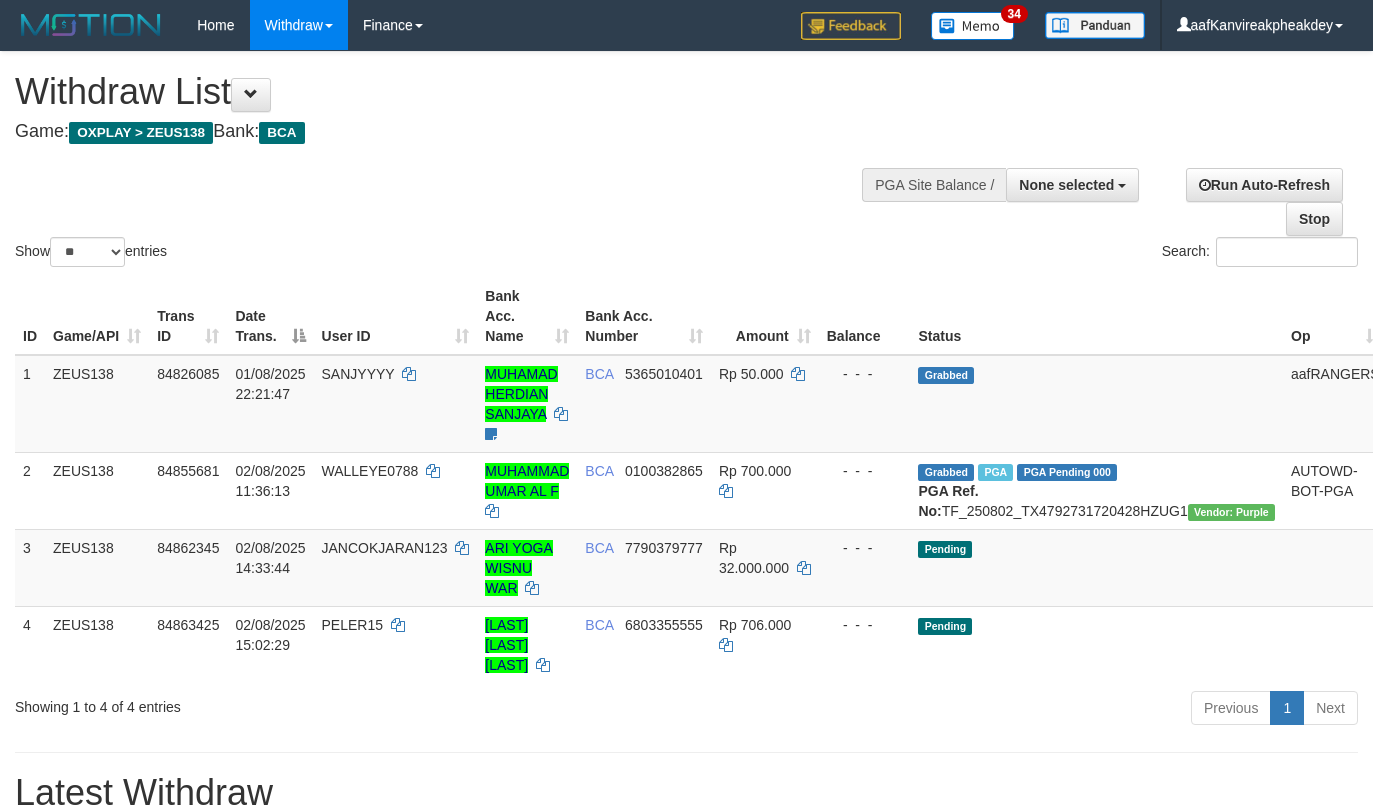 select 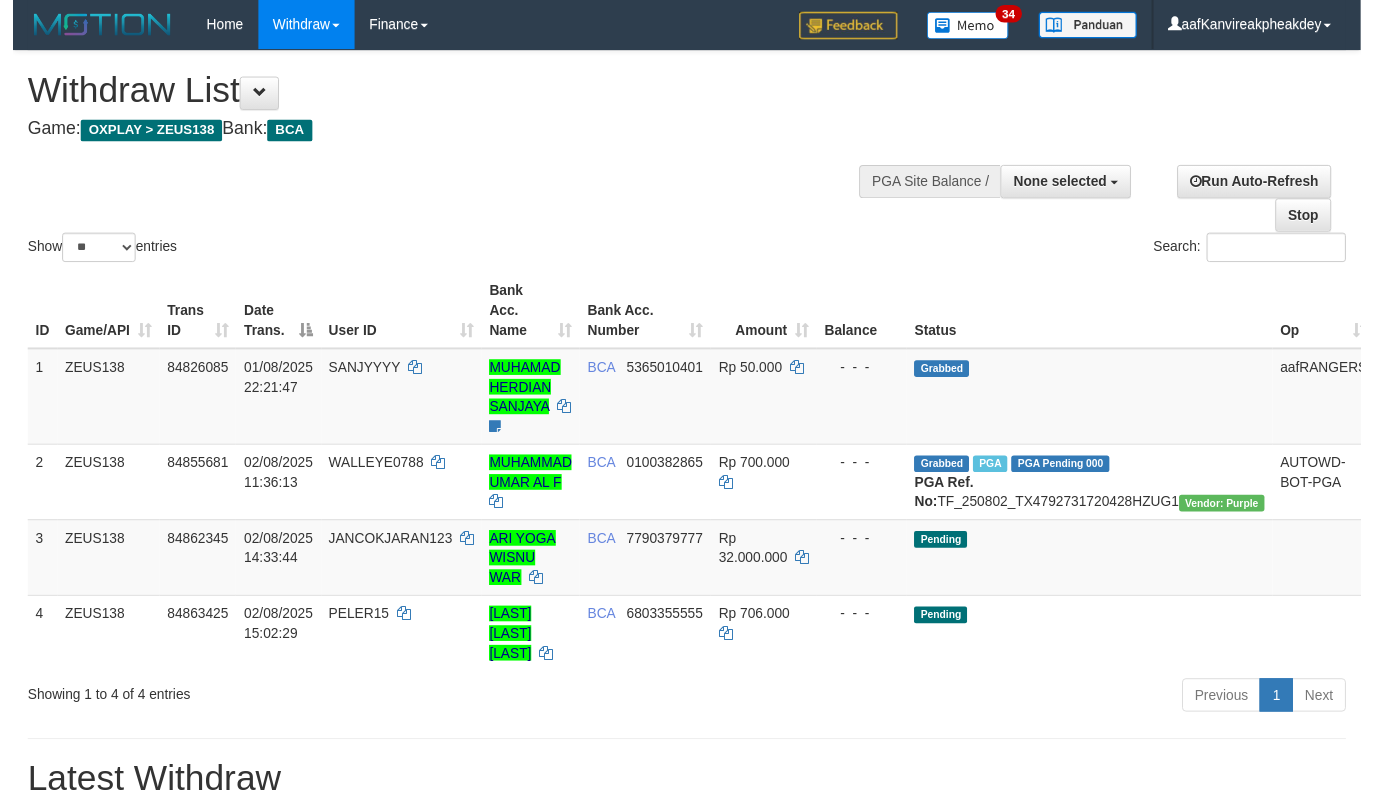 scroll, scrollTop: 0, scrollLeft: 0, axis: both 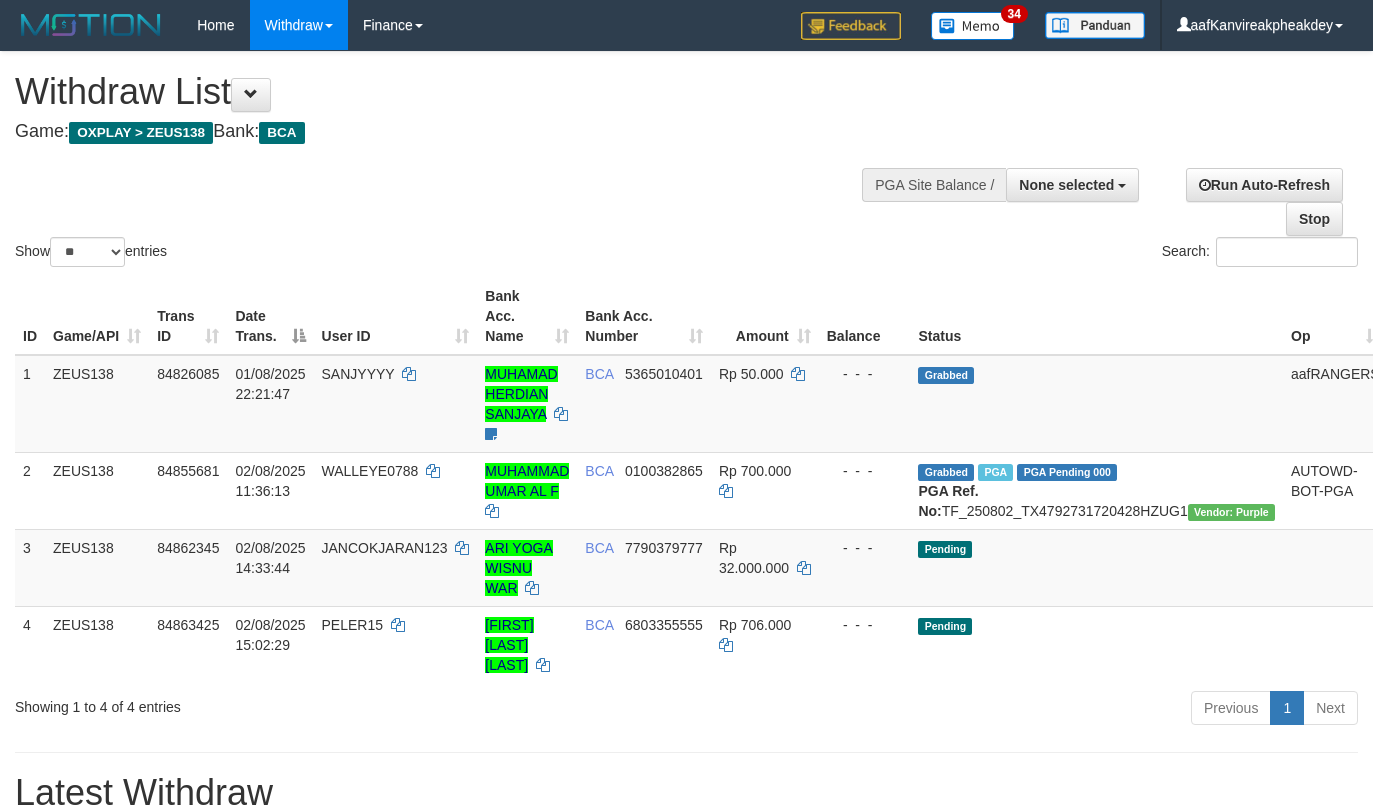 select 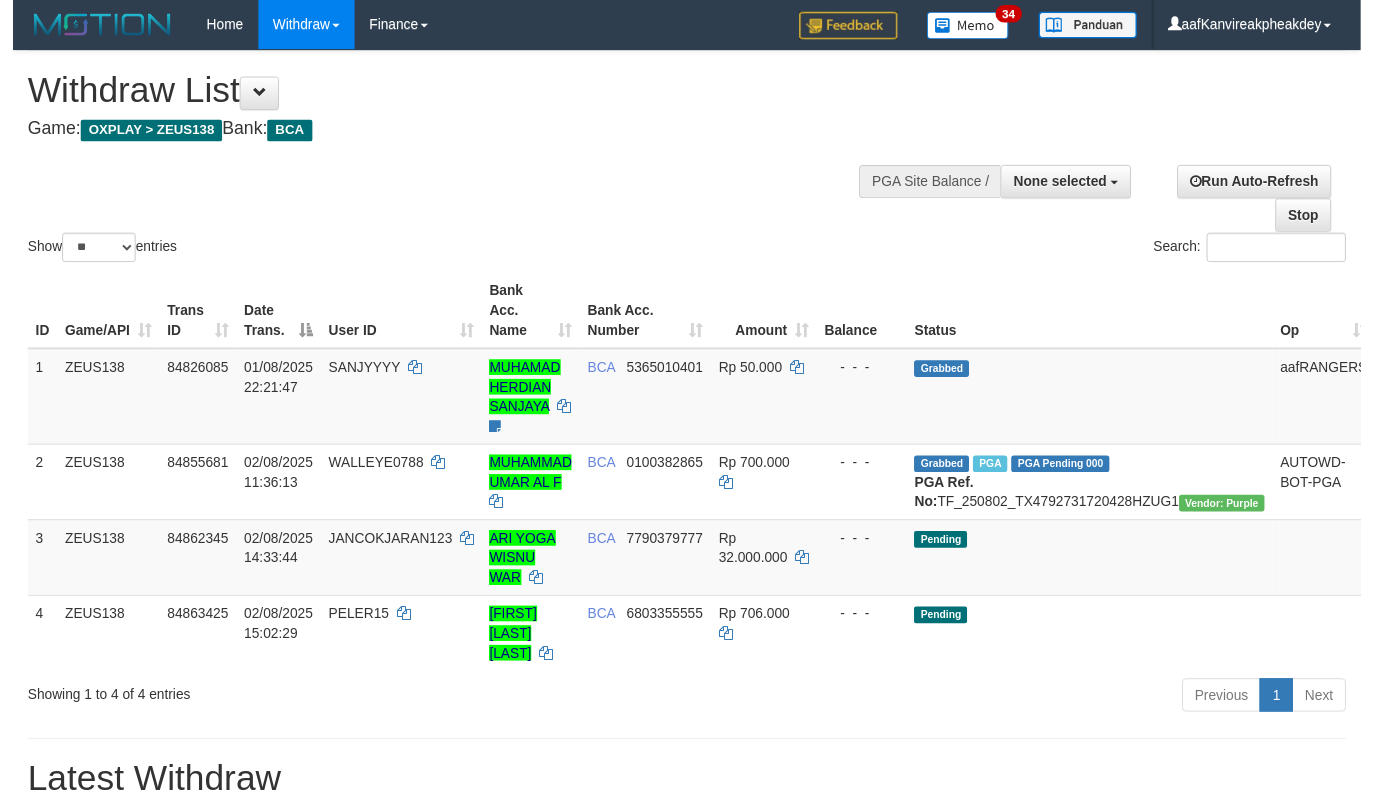scroll, scrollTop: 0, scrollLeft: 0, axis: both 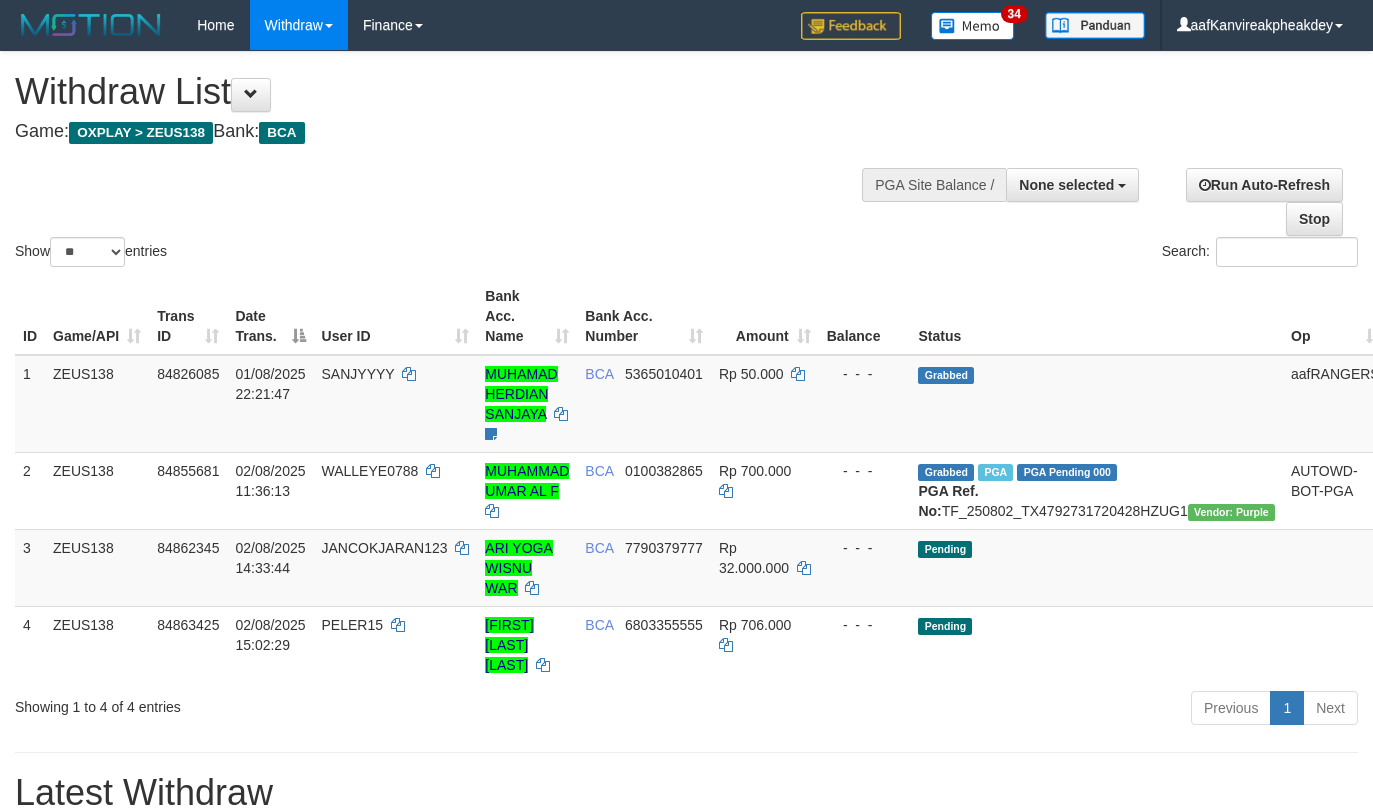 select 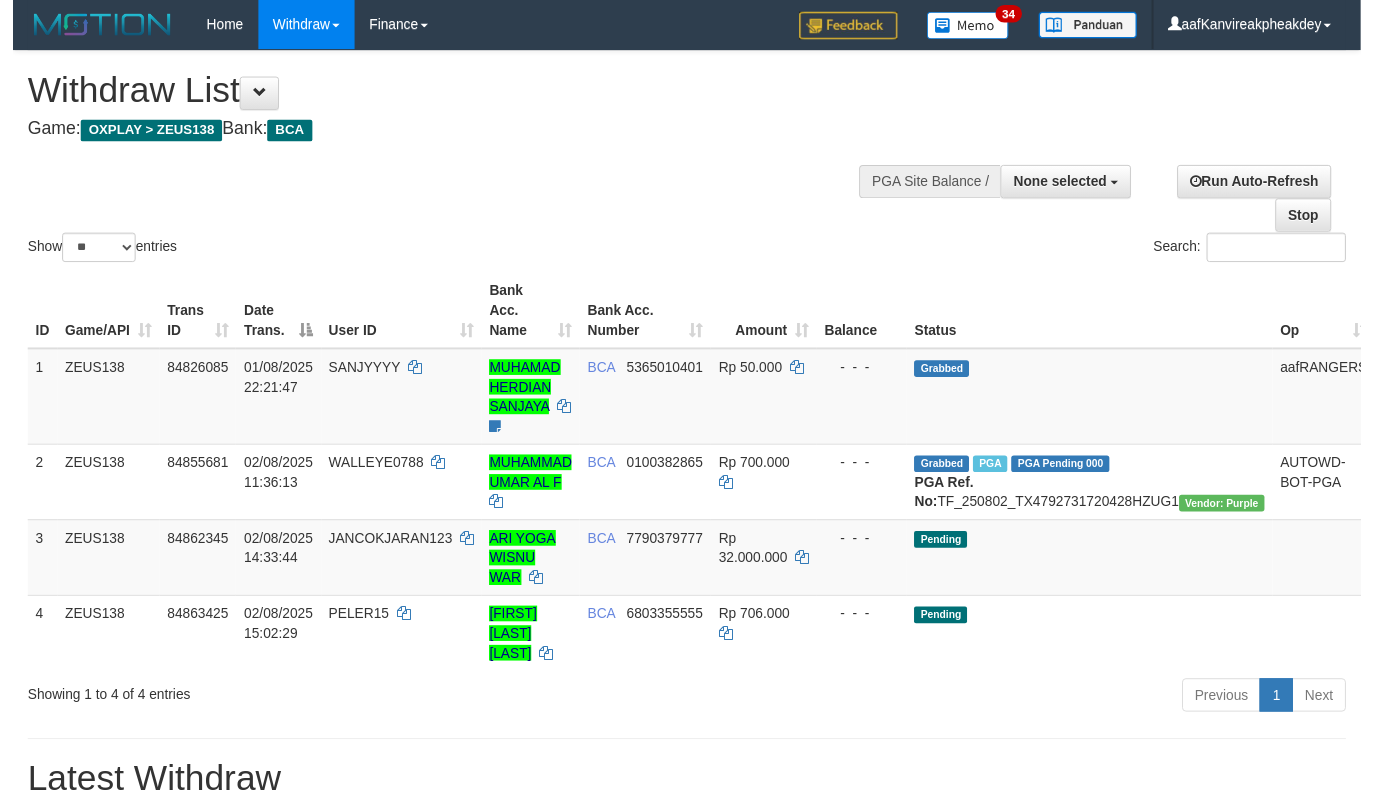 scroll, scrollTop: 0, scrollLeft: 0, axis: both 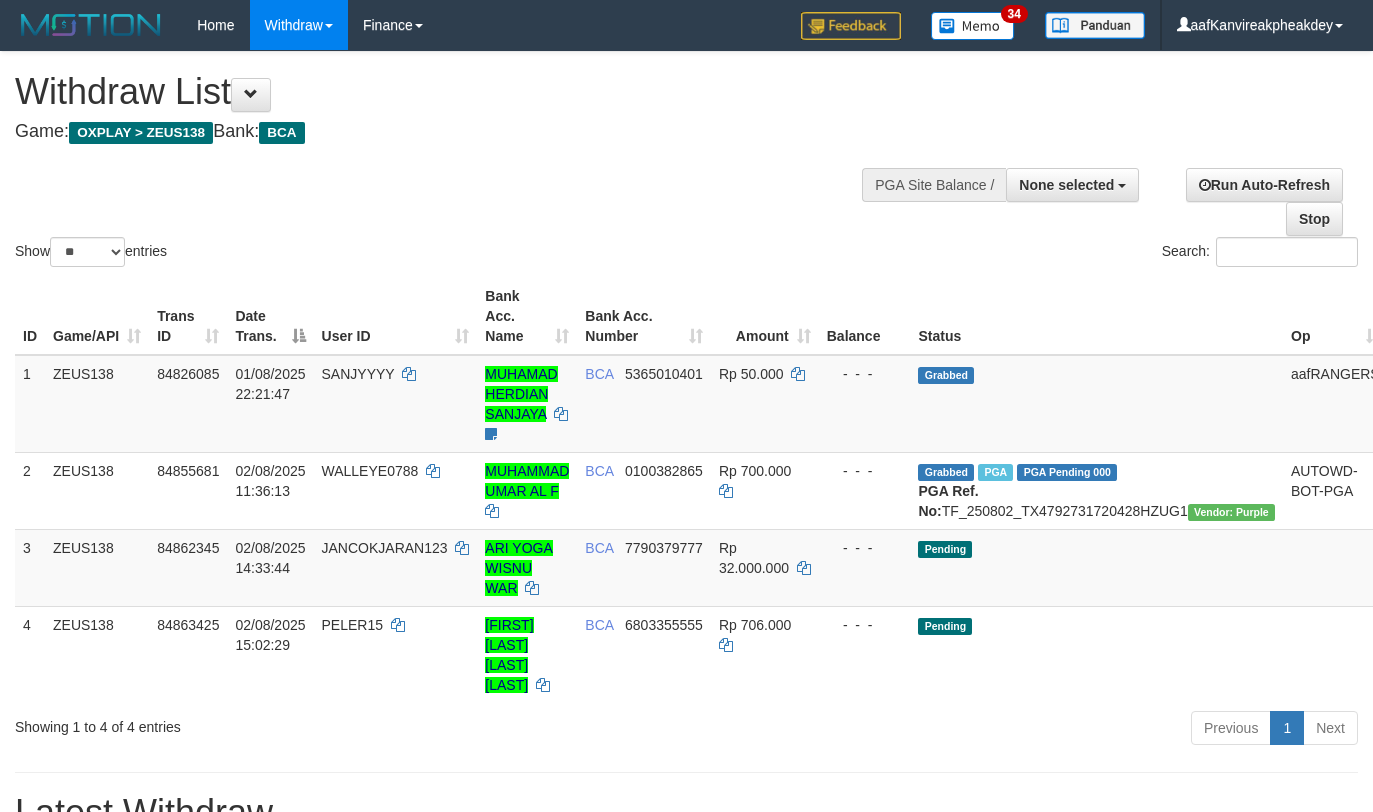select 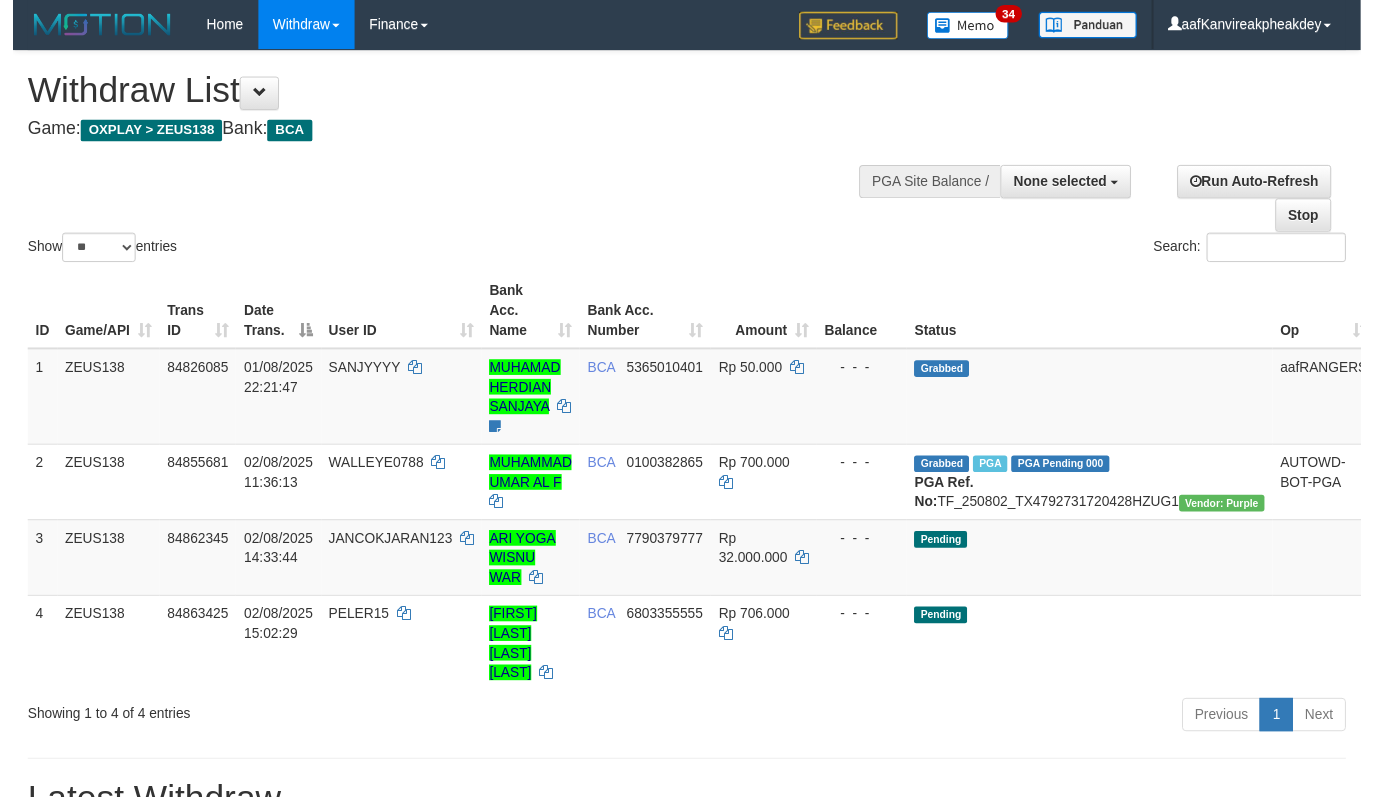 scroll, scrollTop: 0, scrollLeft: 0, axis: both 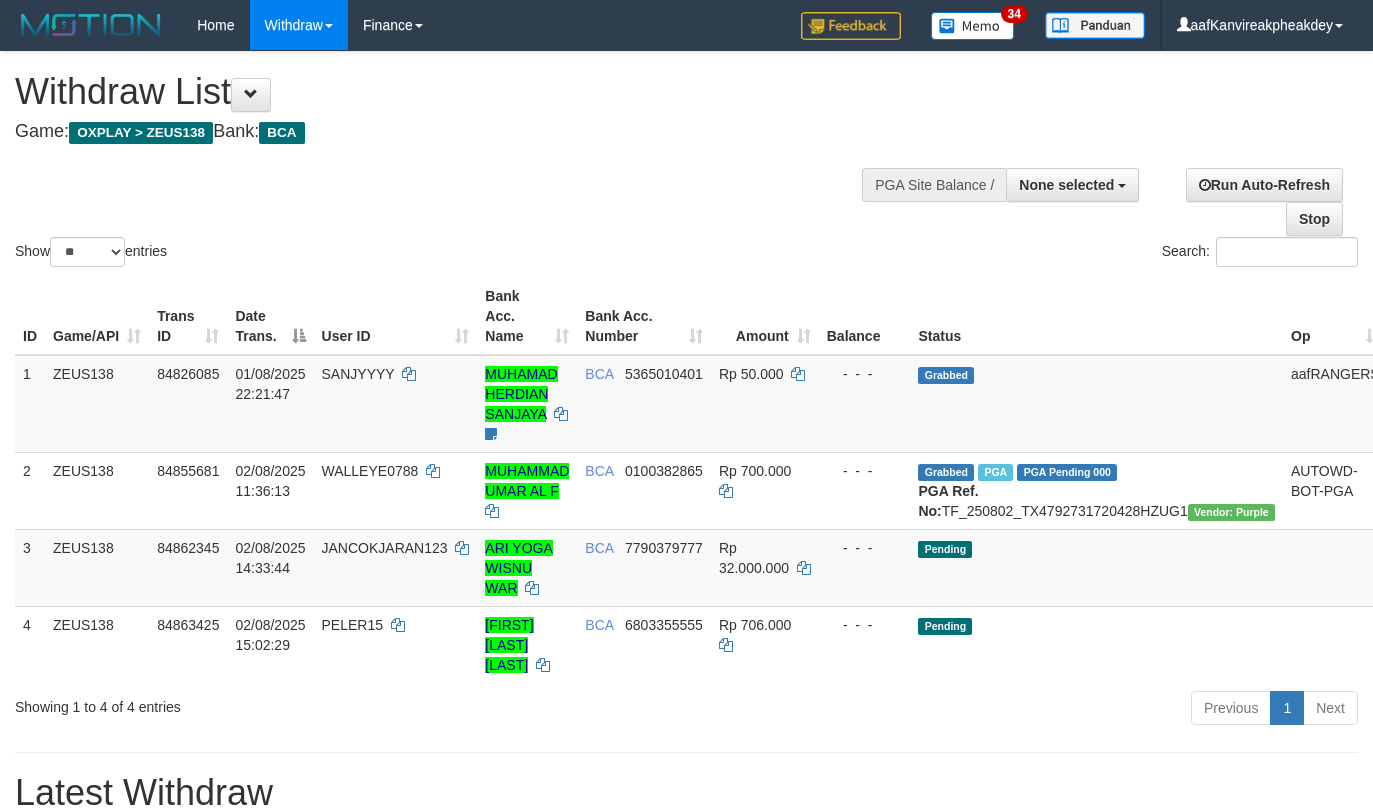 select 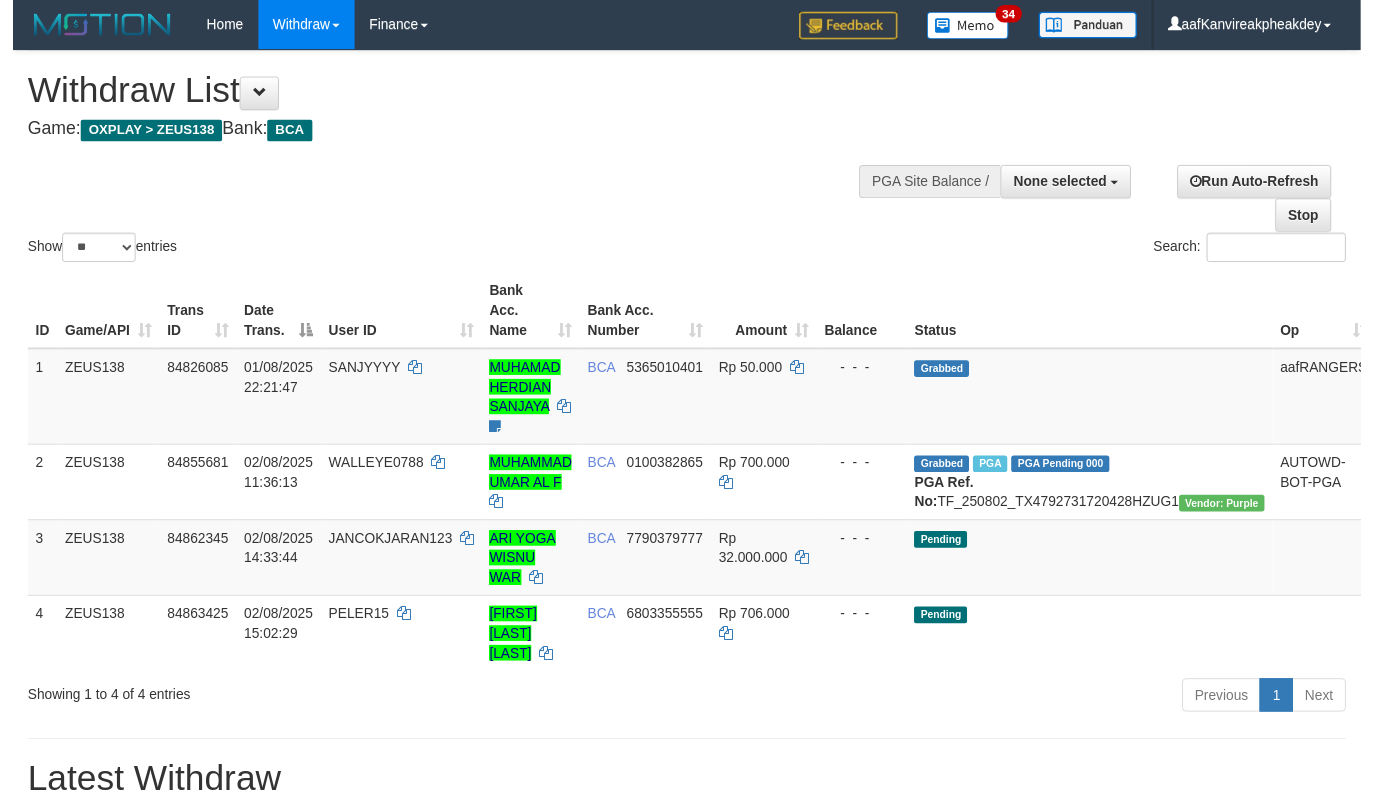 scroll, scrollTop: 0, scrollLeft: 0, axis: both 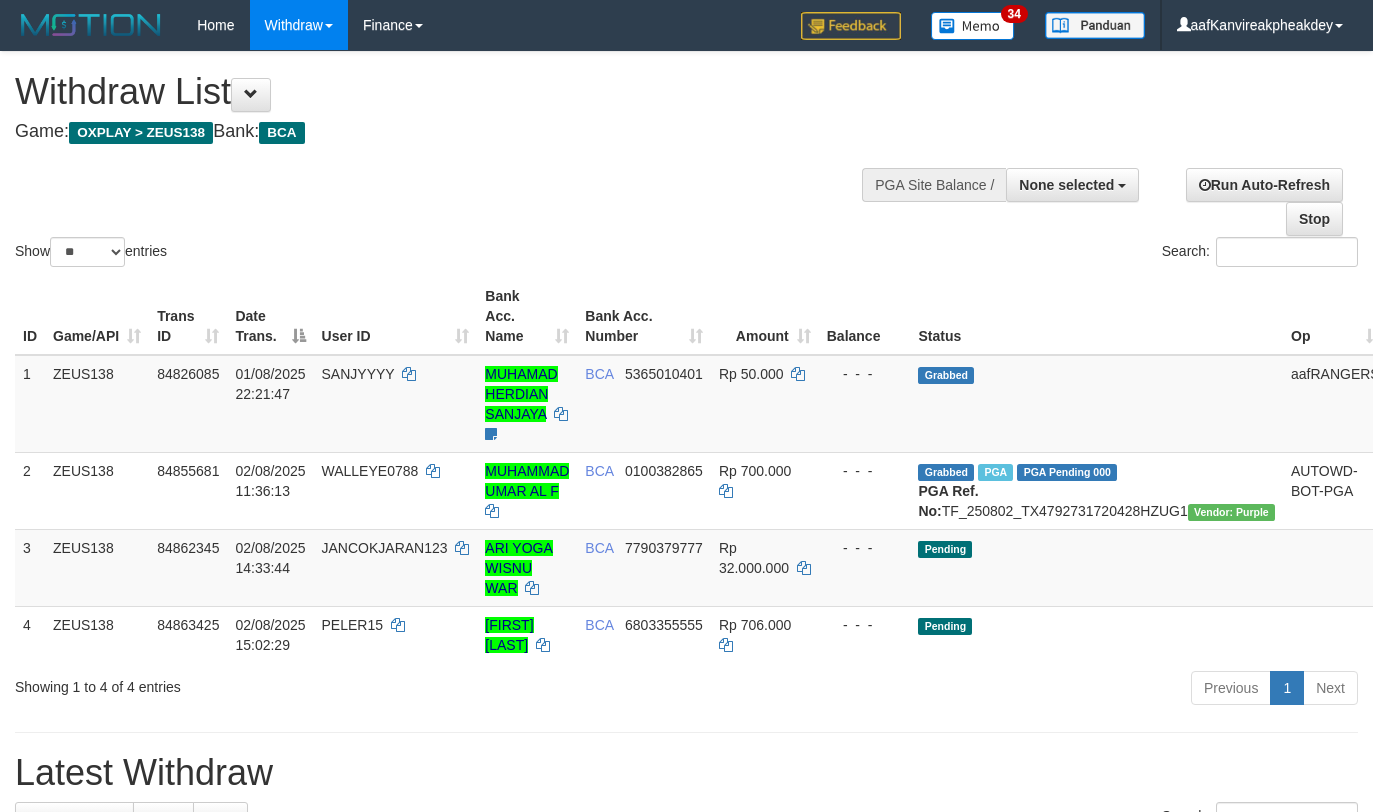 select 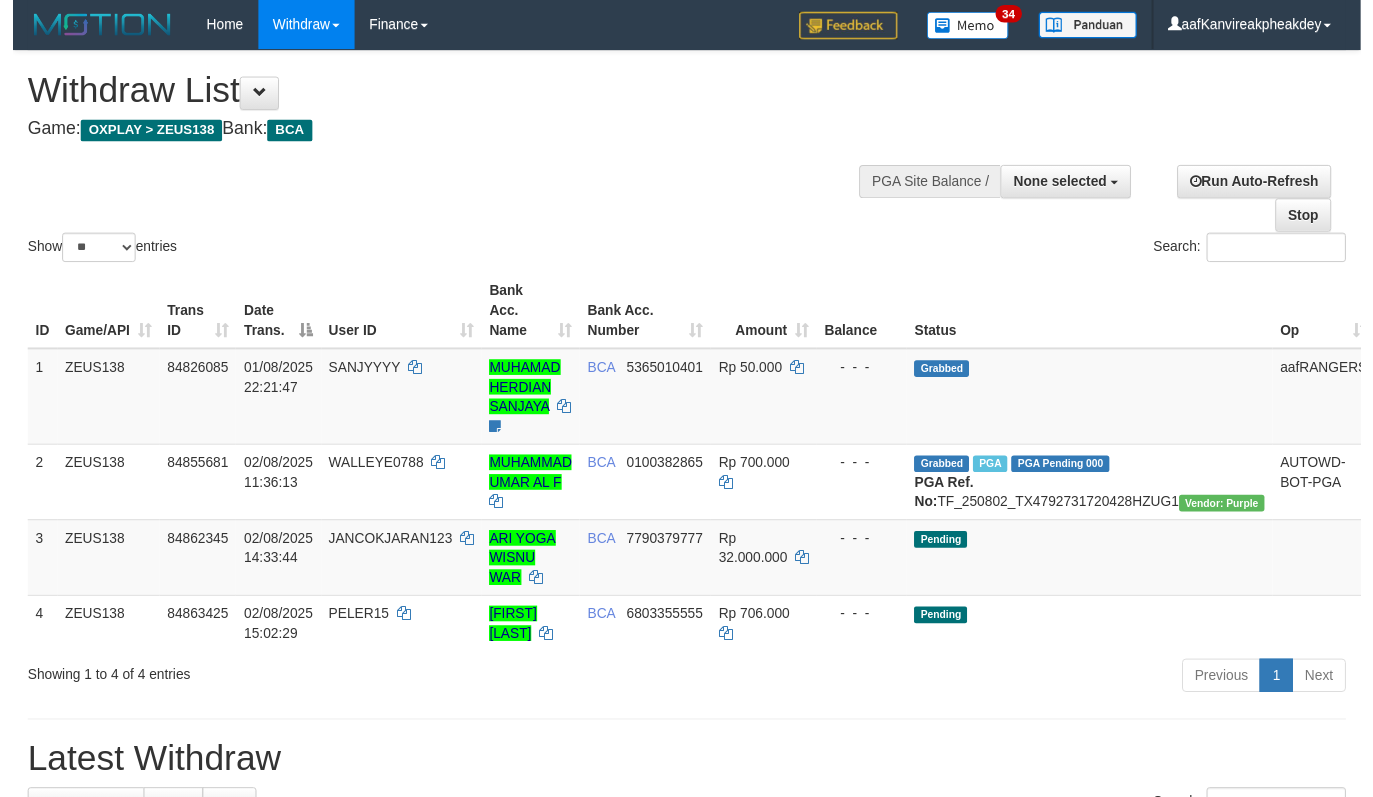 scroll, scrollTop: 0, scrollLeft: 0, axis: both 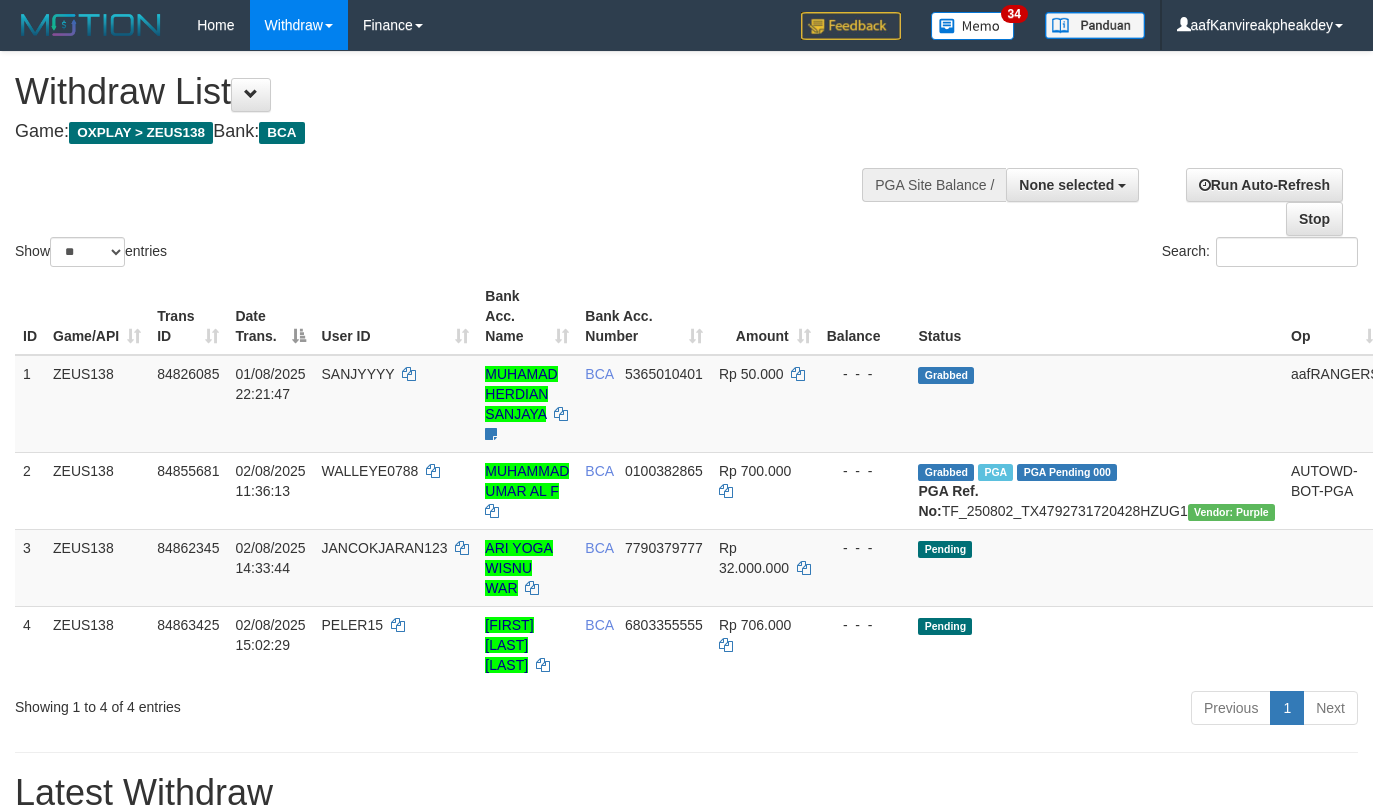 select 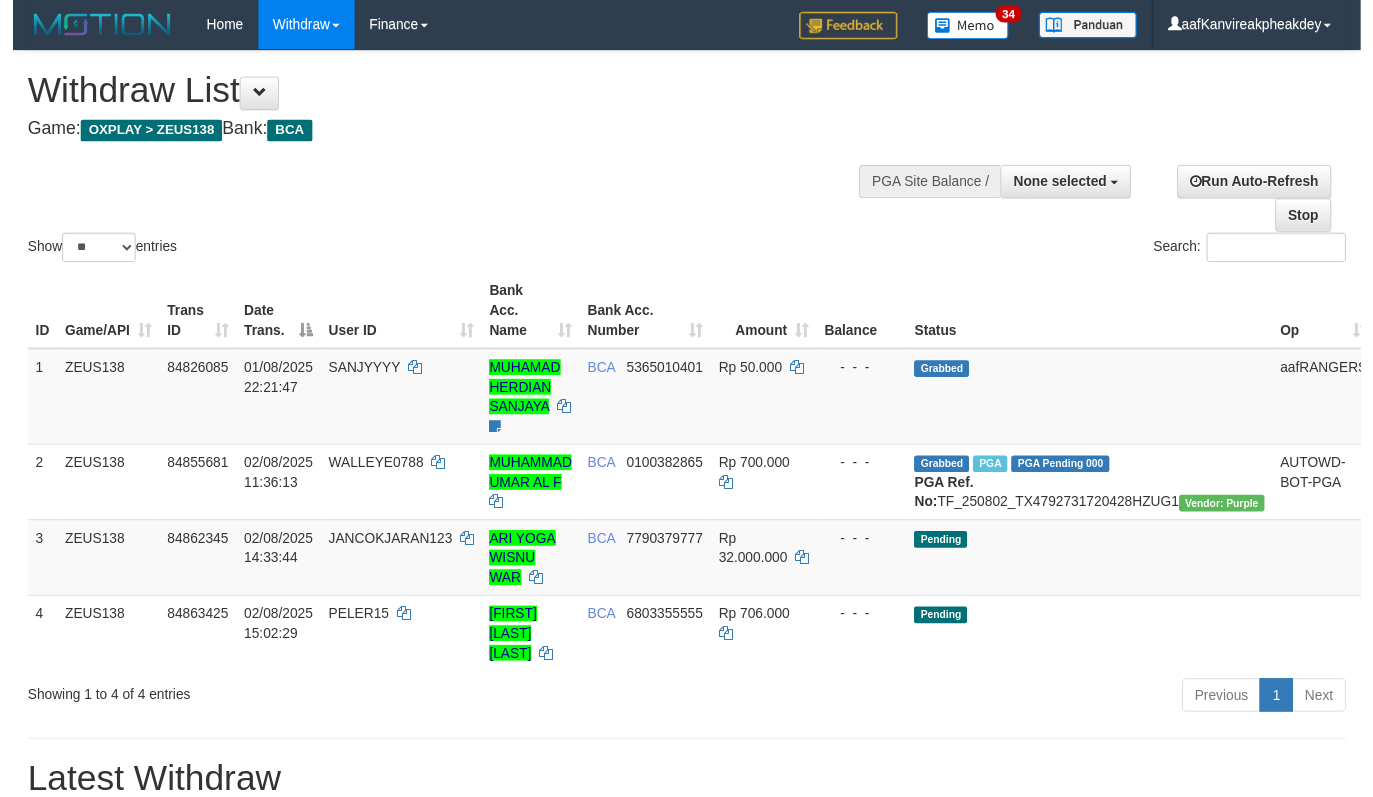 scroll, scrollTop: 0, scrollLeft: 0, axis: both 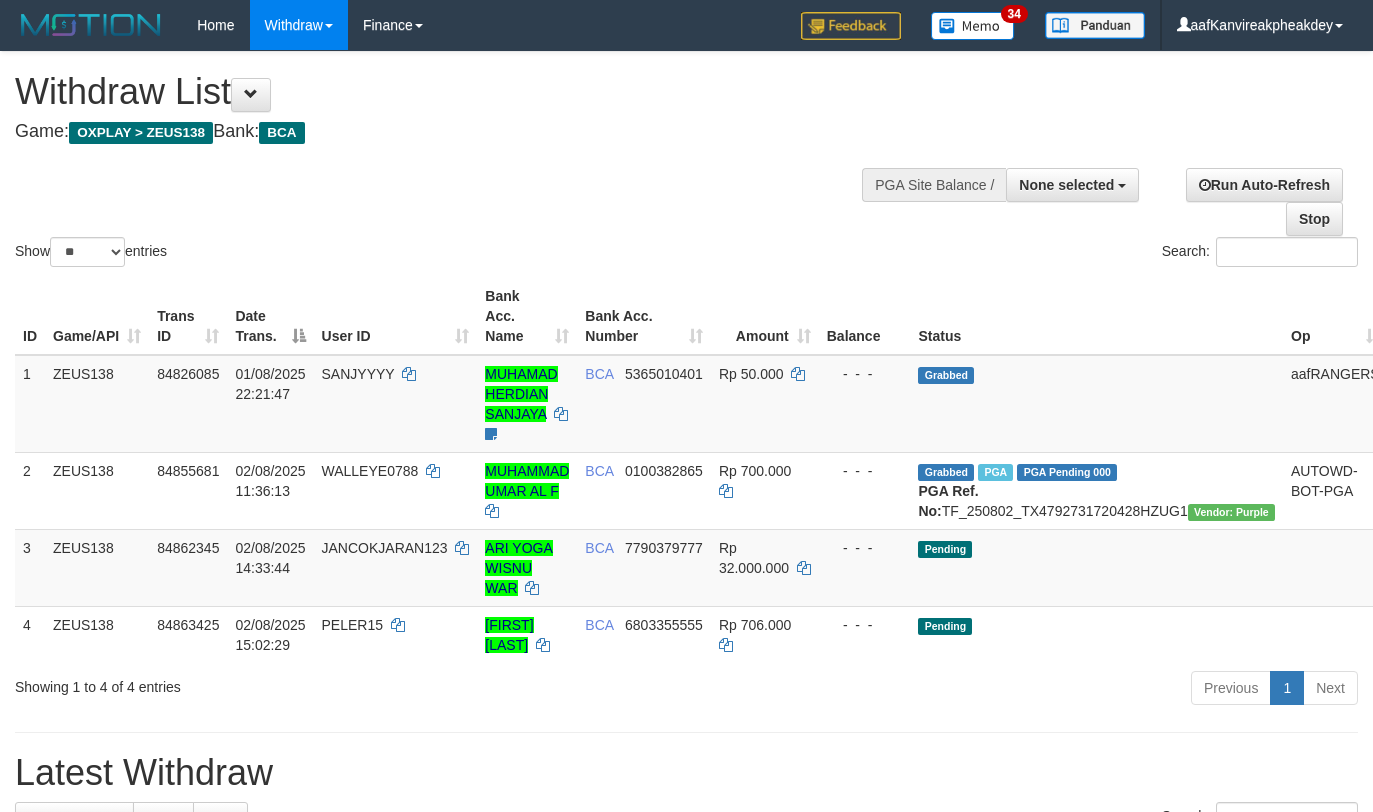 select 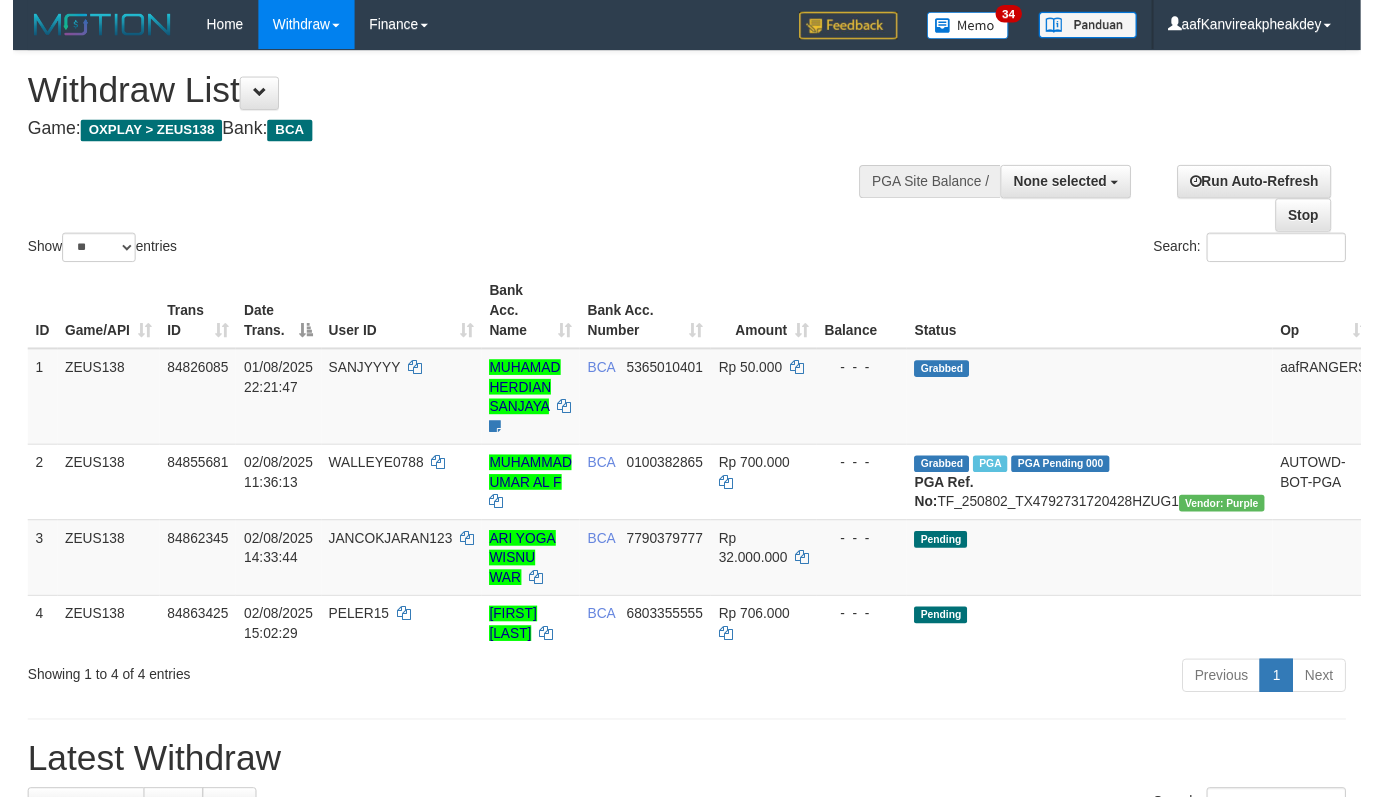 scroll, scrollTop: 0, scrollLeft: 0, axis: both 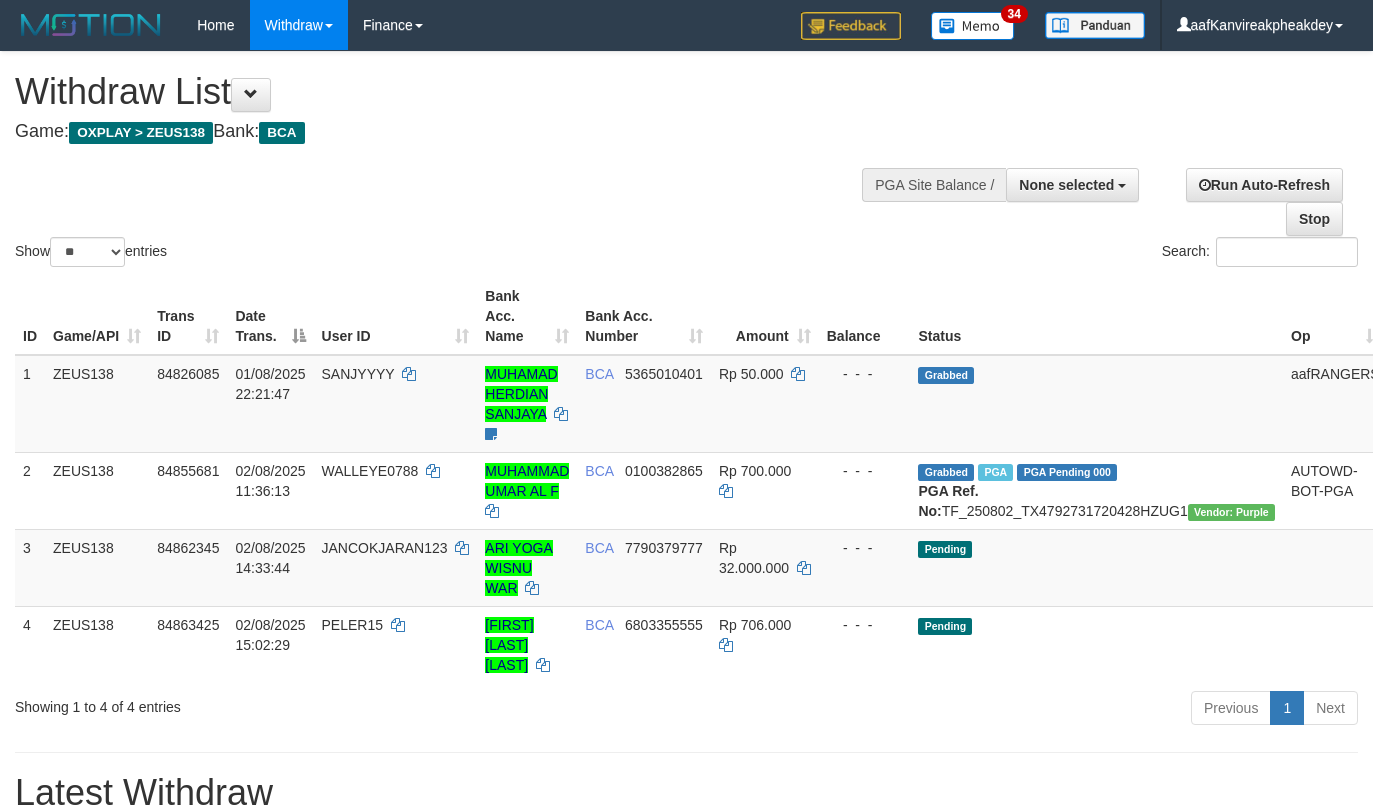 select 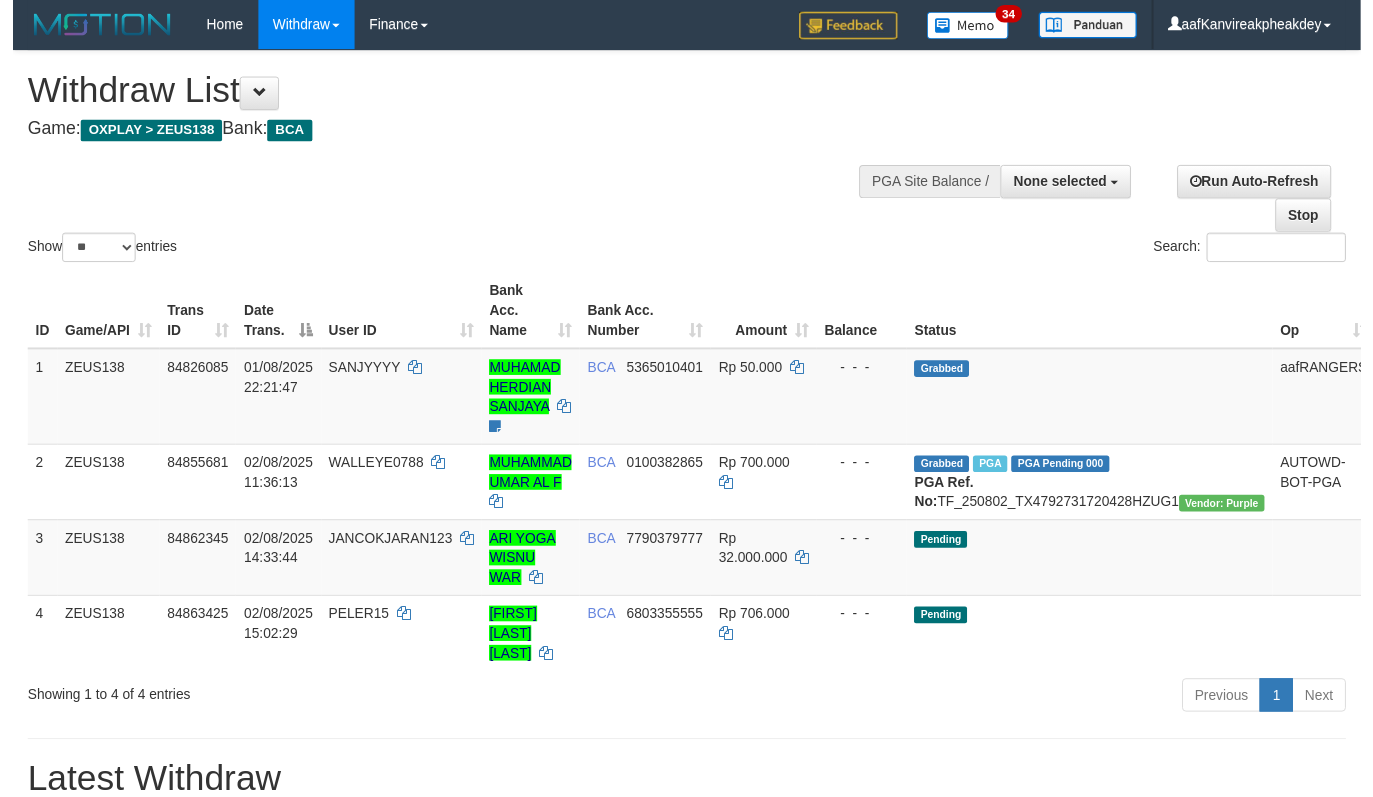 scroll, scrollTop: 0, scrollLeft: 0, axis: both 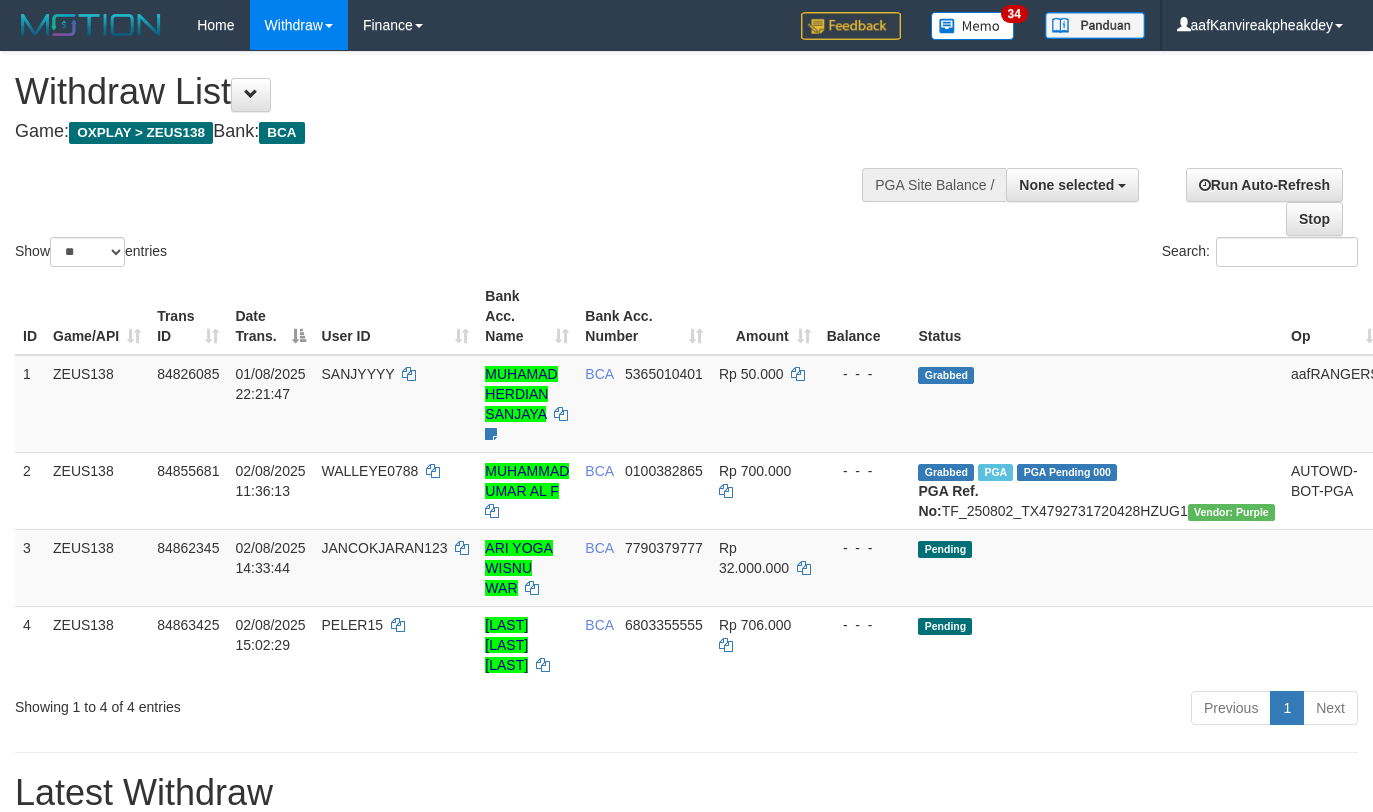 select 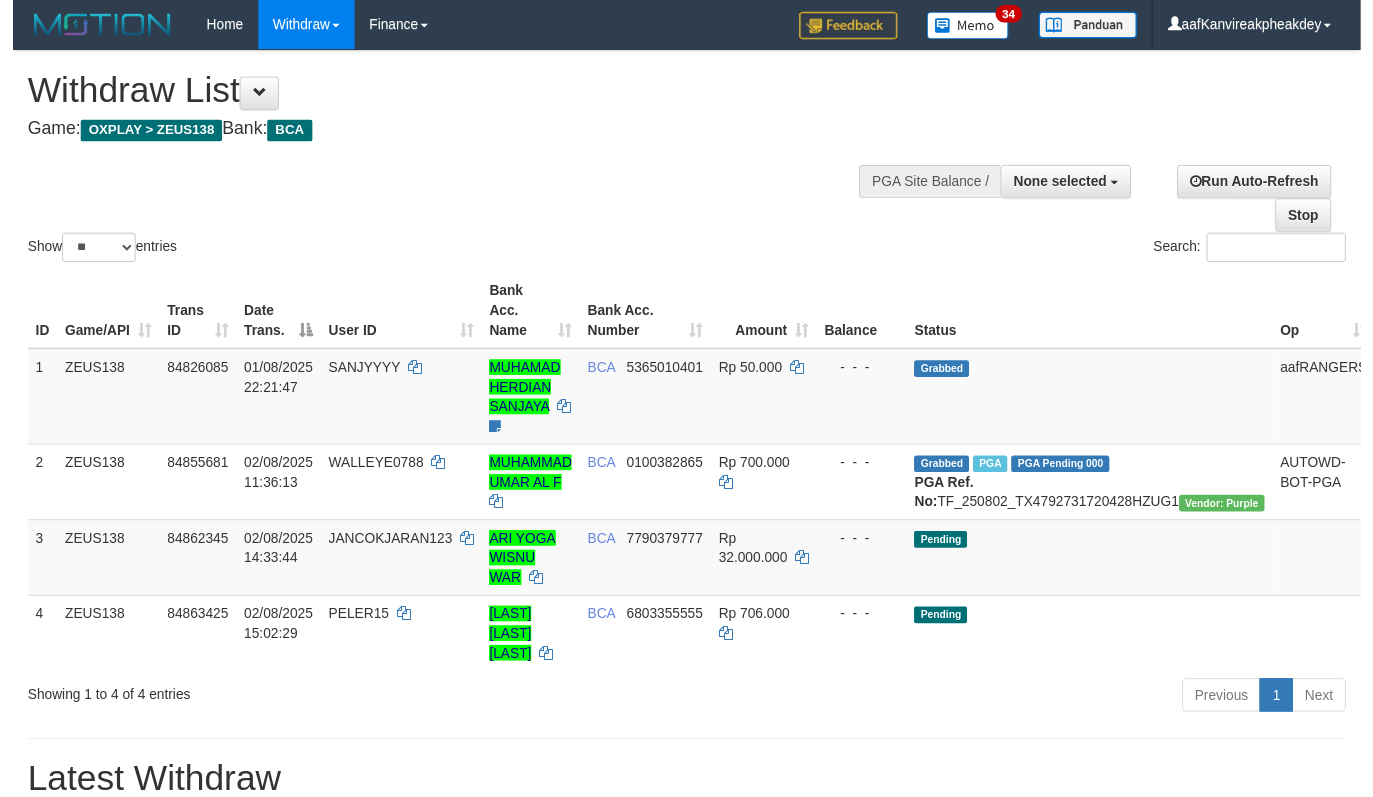 scroll, scrollTop: 0, scrollLeft: 0, axis: both 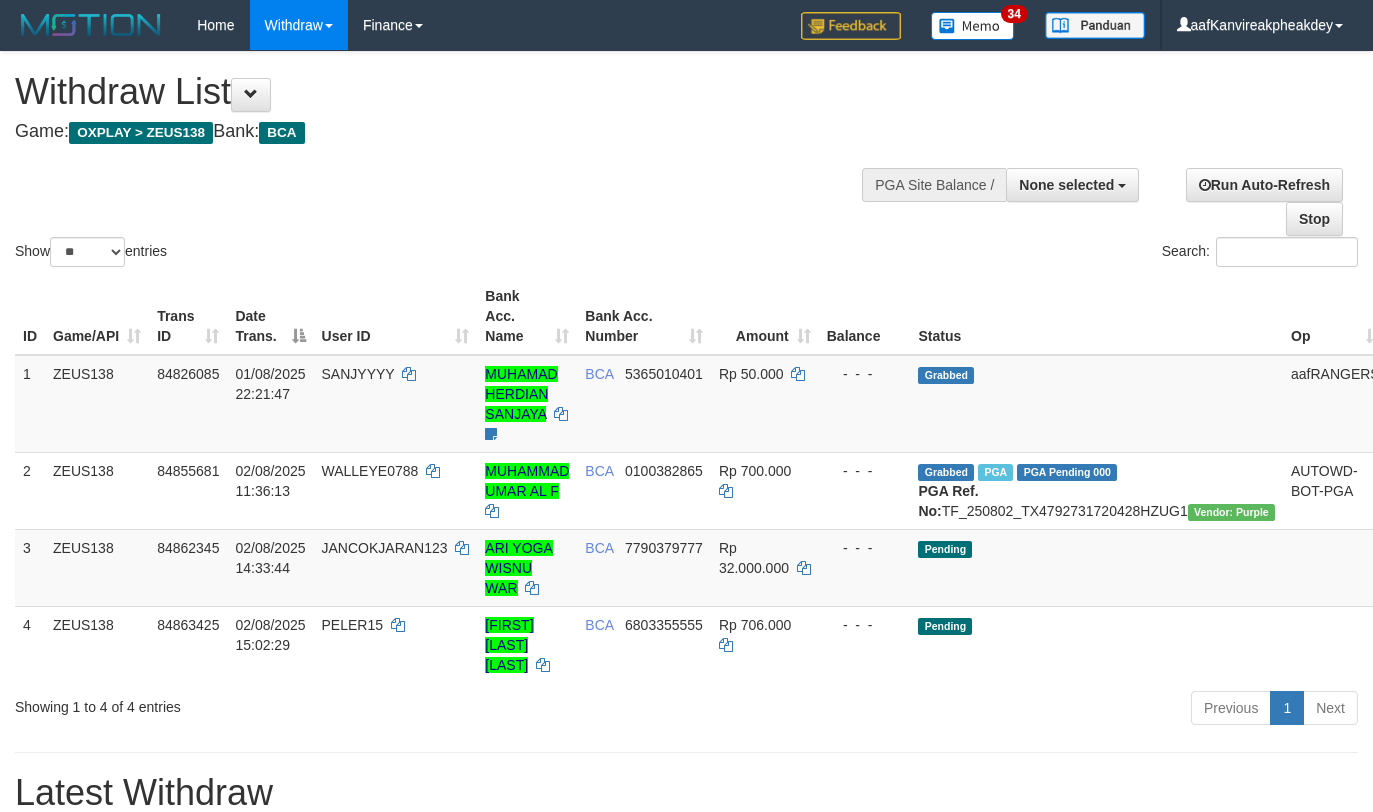 select 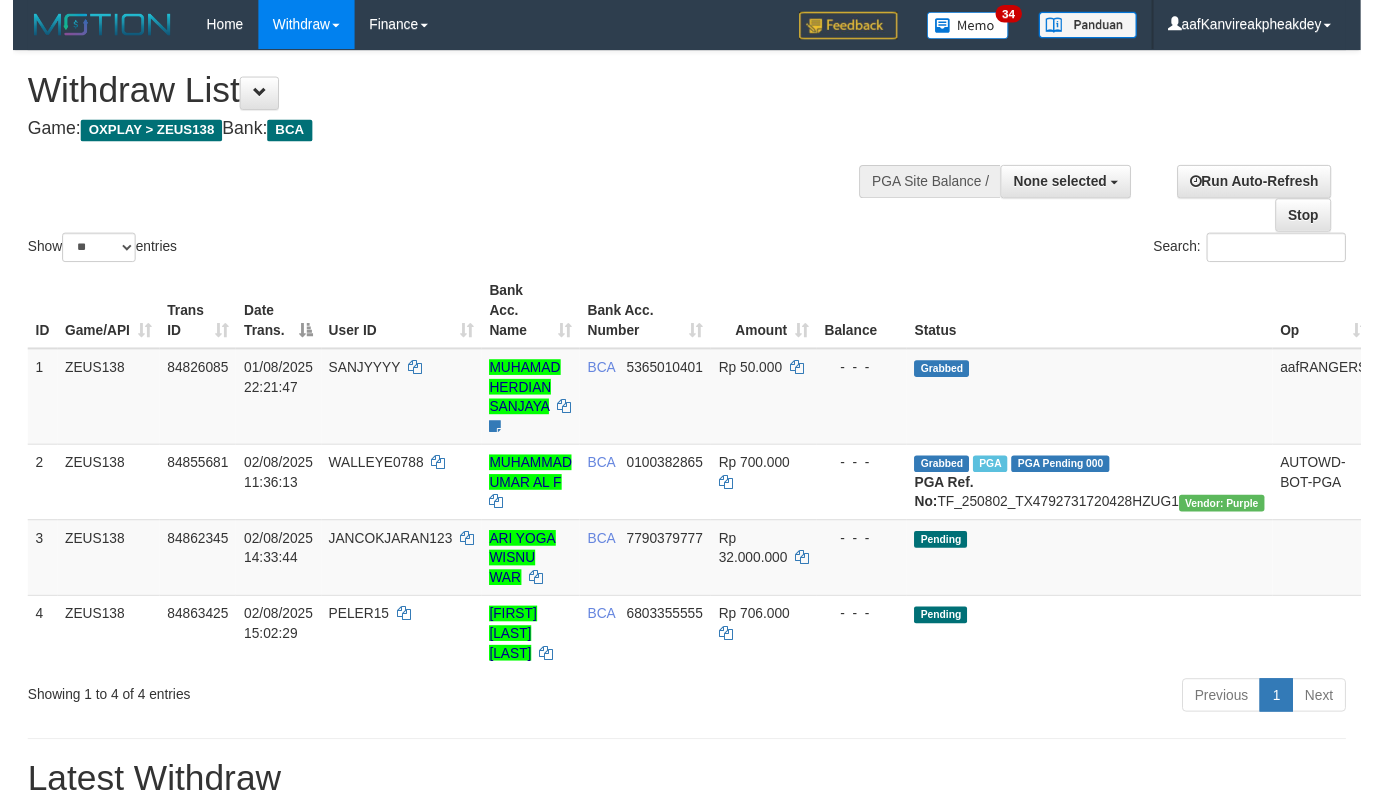 scroll, scrollTop: 0, scrollLeft: 0, axis: both 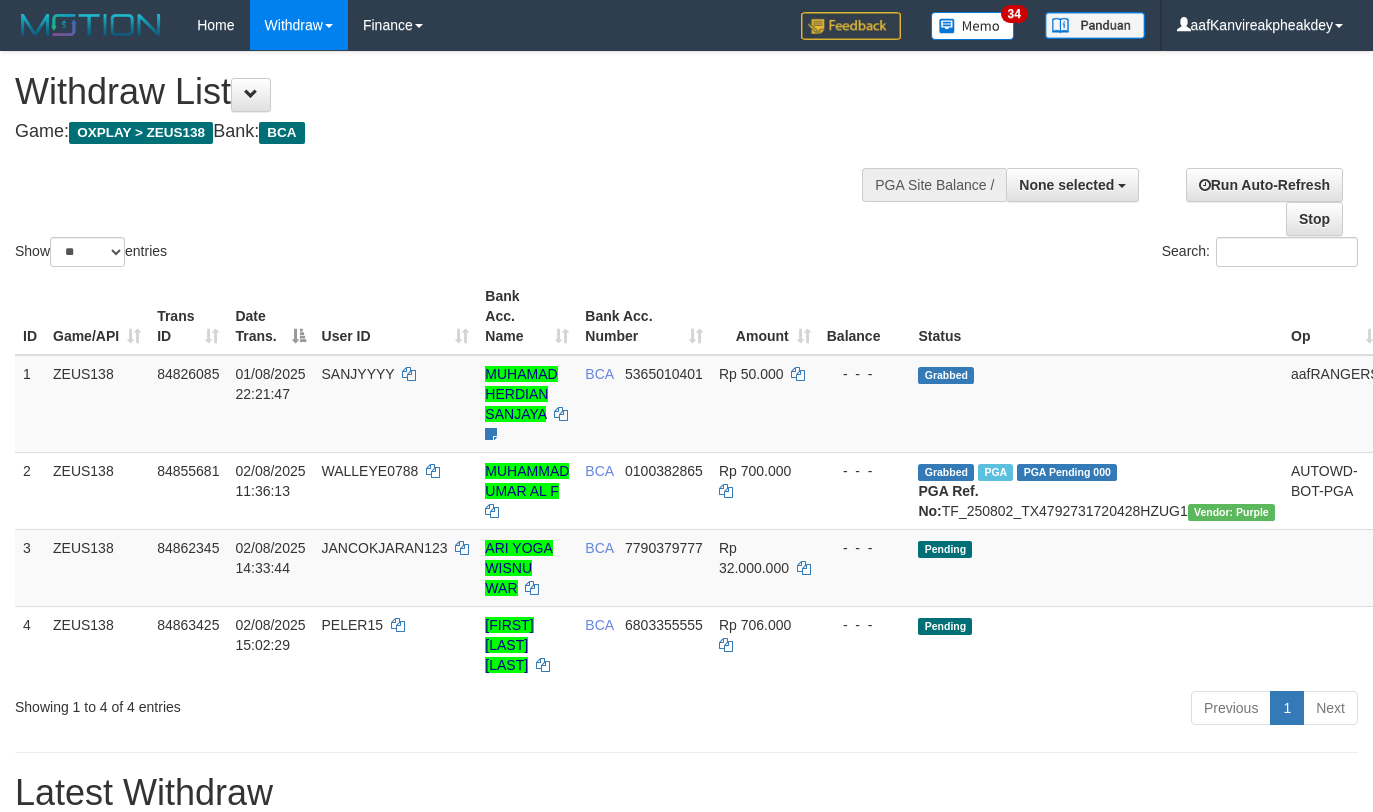 select 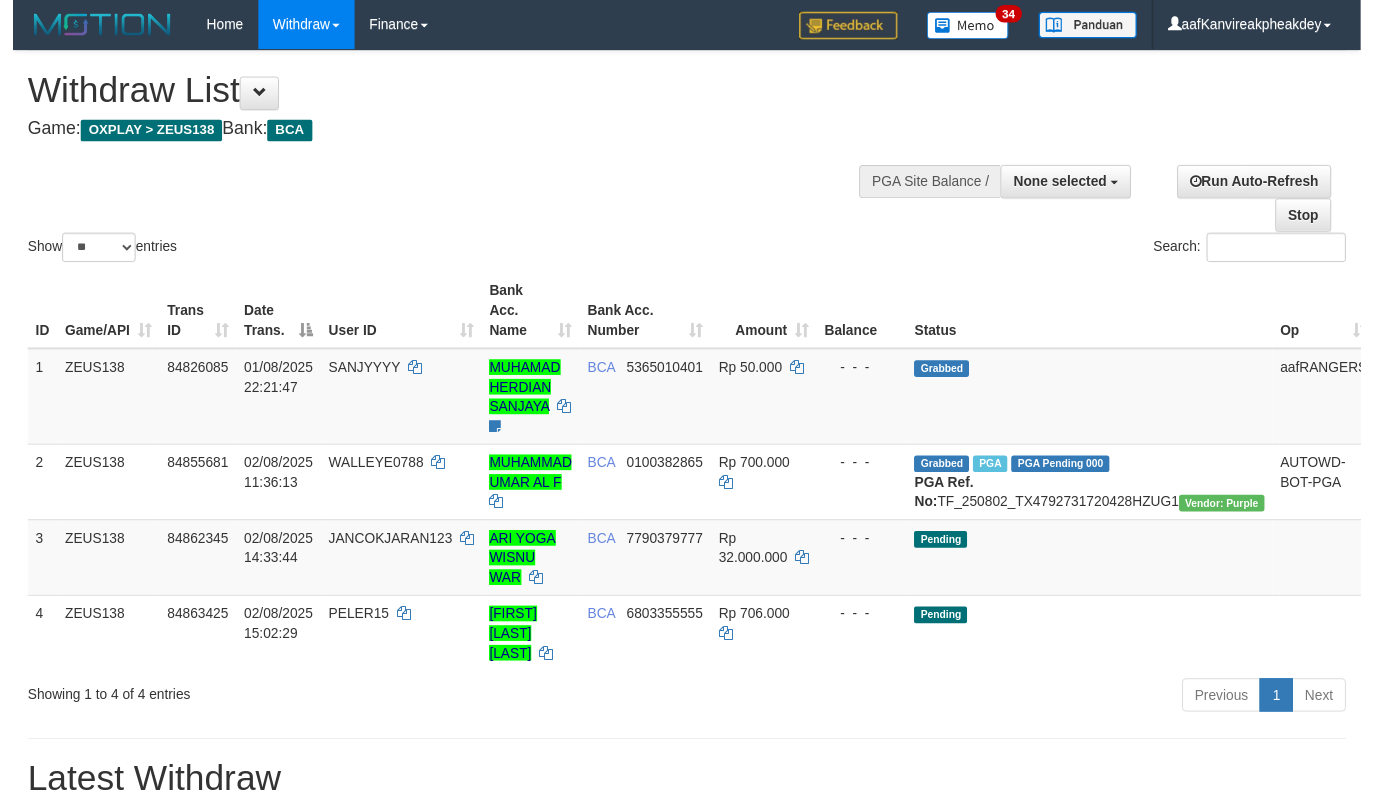 scroll, scrollTop: 0, scrollLeft: 0, axis: both 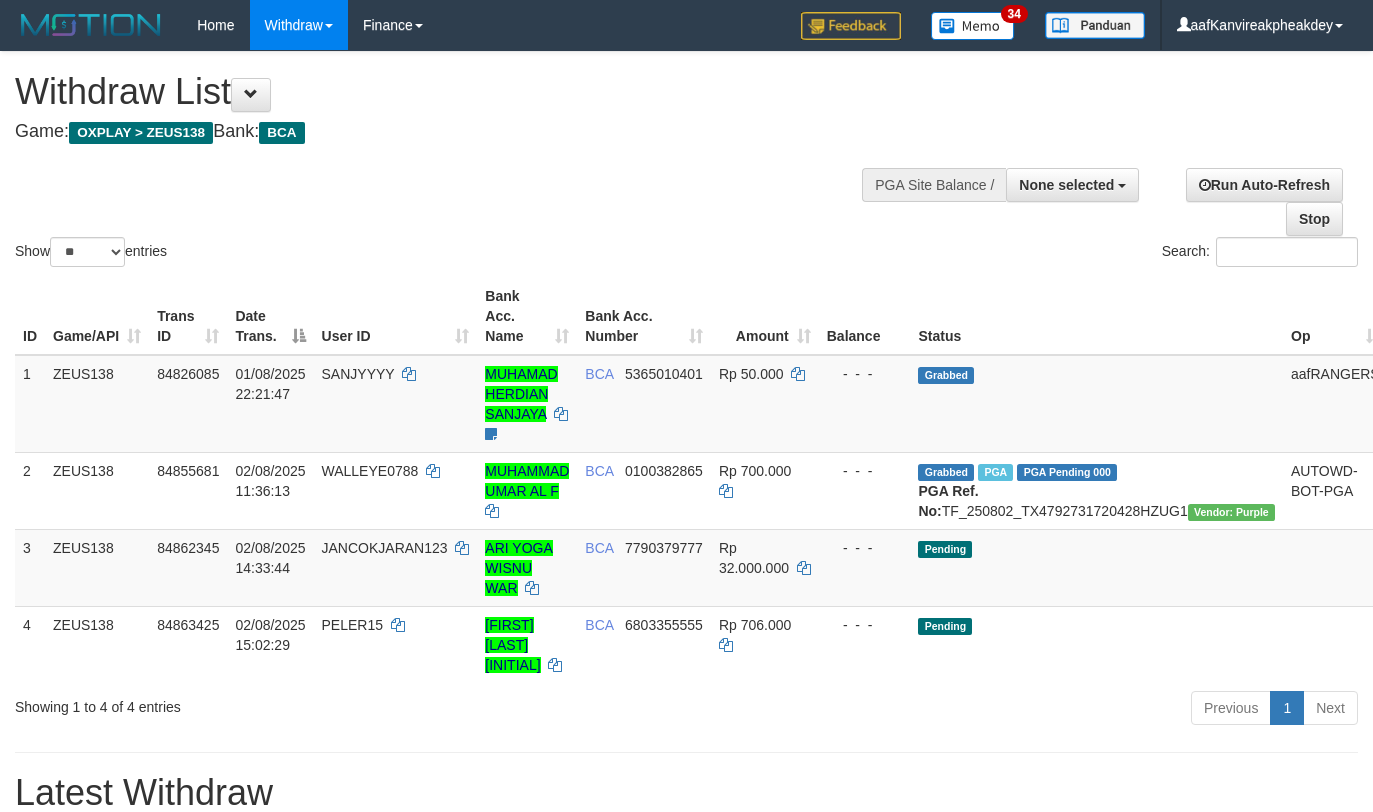 select 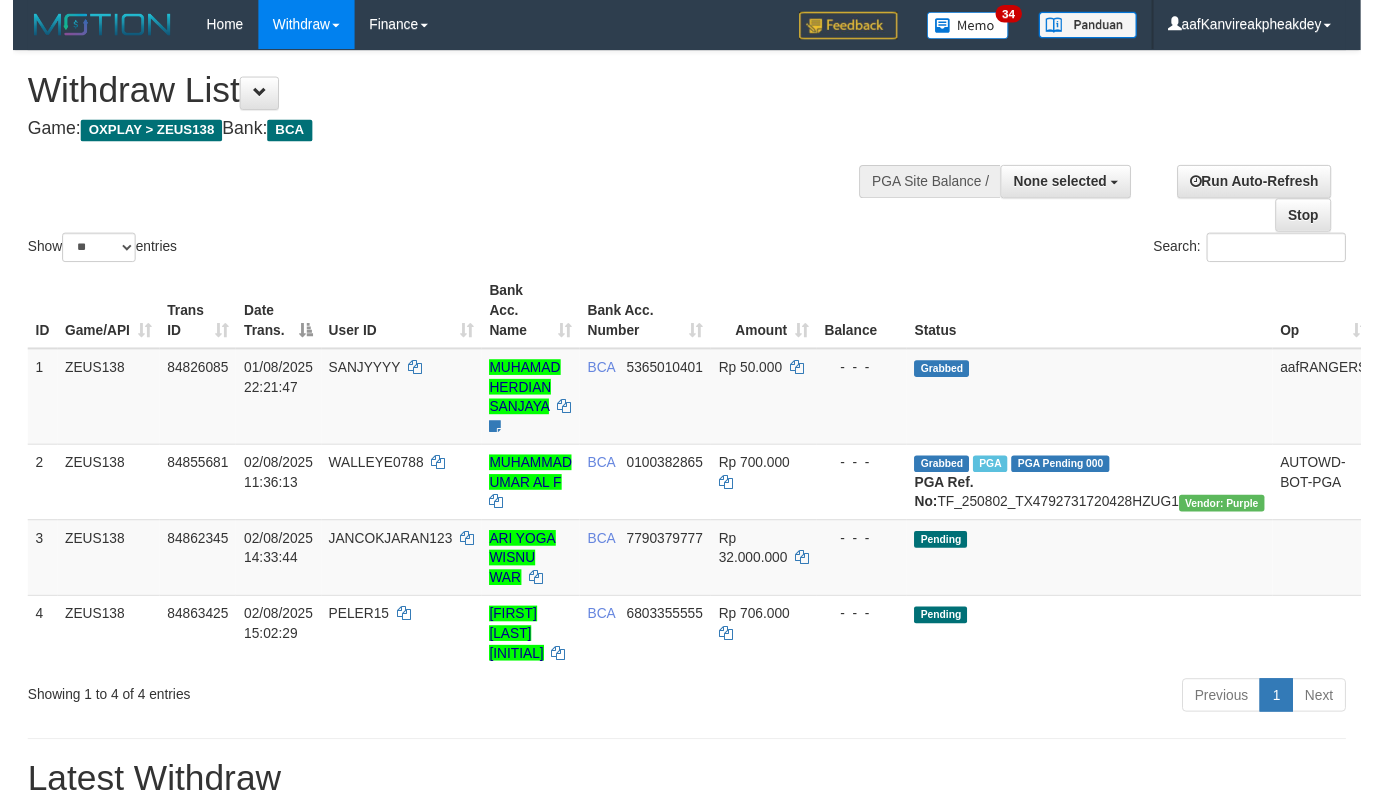 scroll, scrollTop: 0, scrollLeft: 0, axis: both 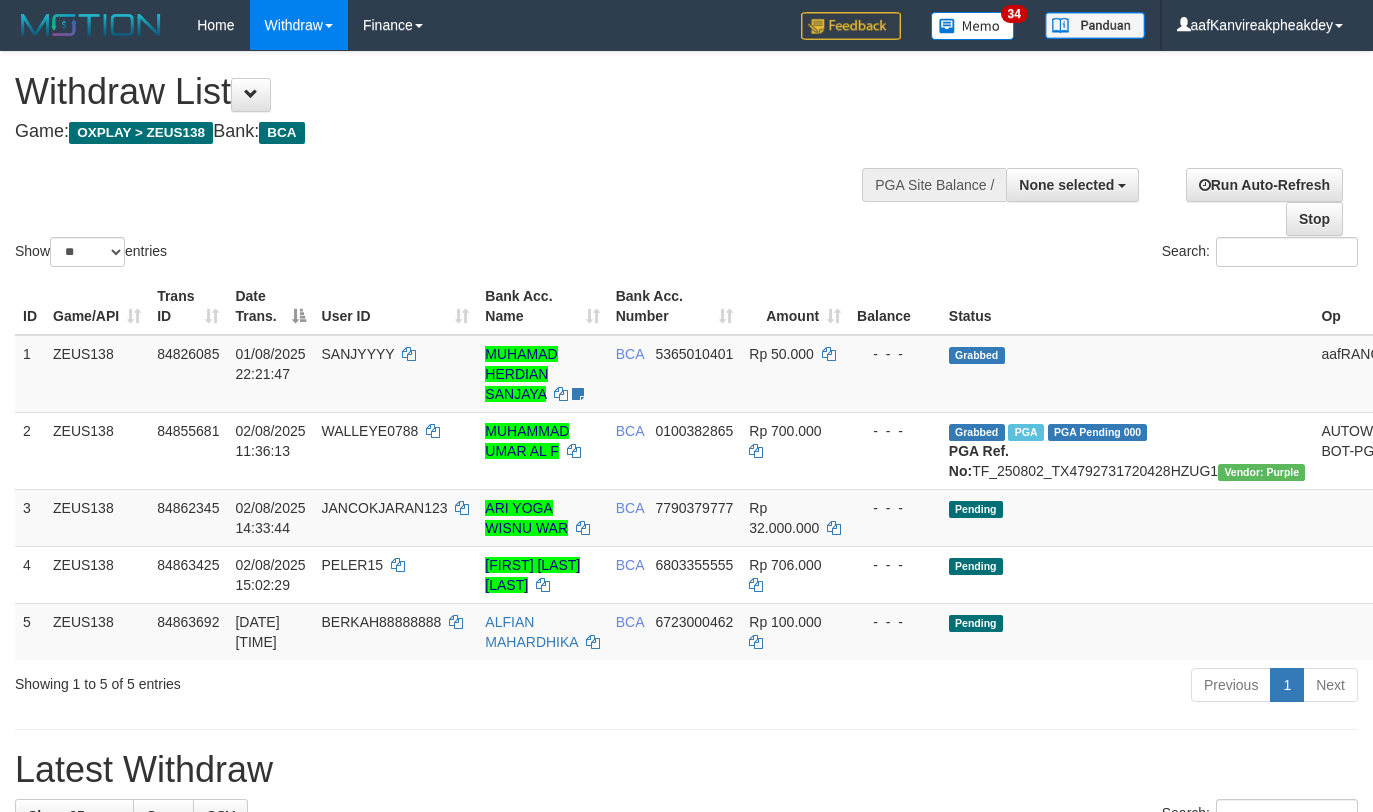 select 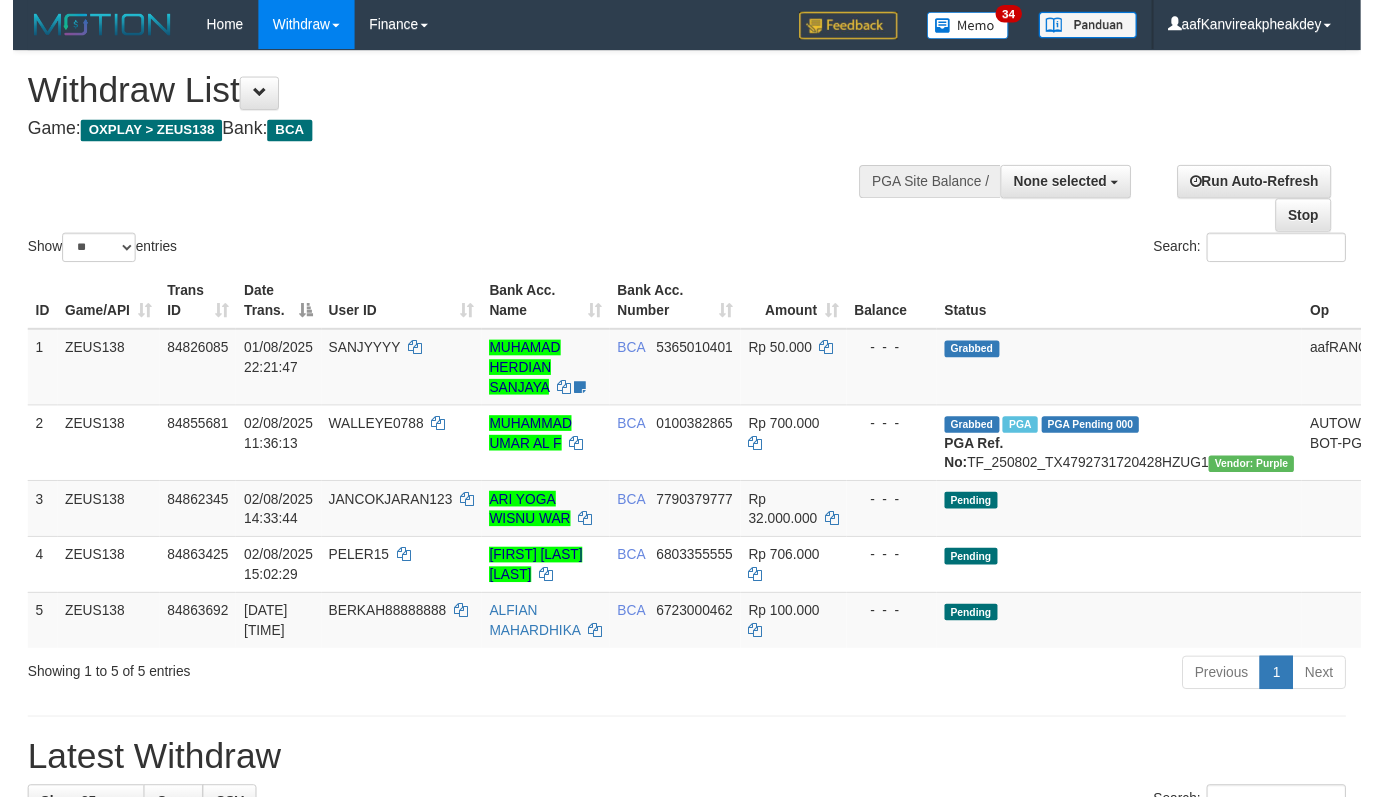 scroll, scrollTop: 0, scrollLeft: 0, axis: both 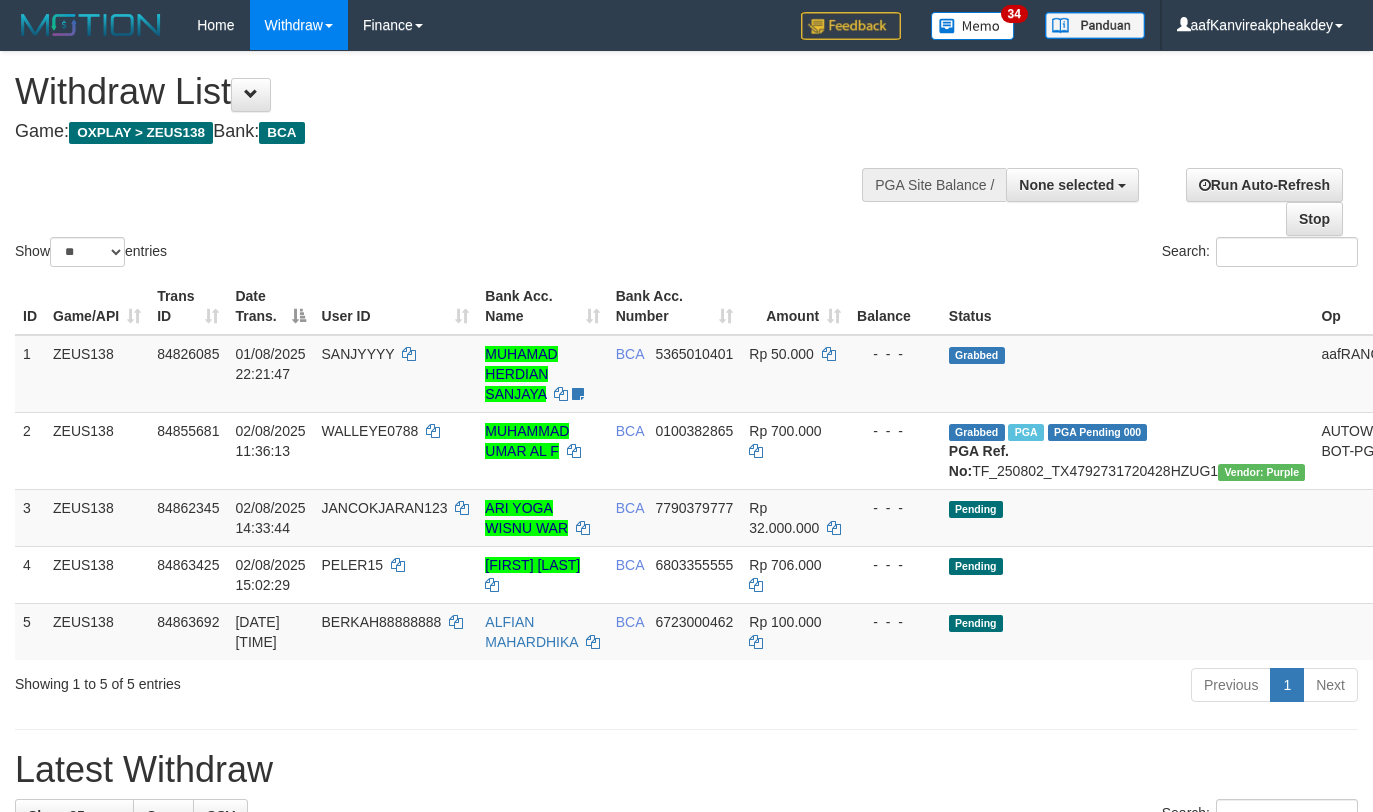 select 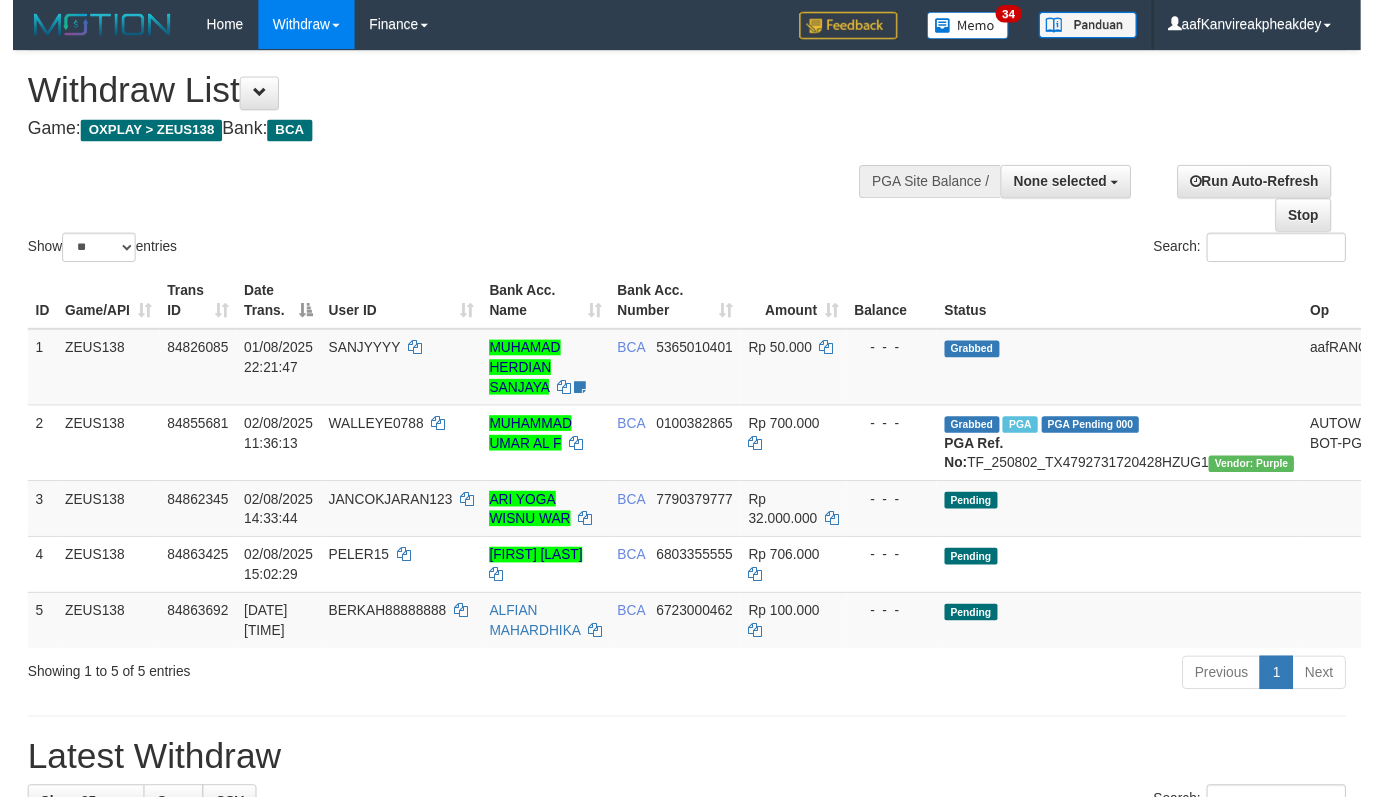 scroll, scrollTop: 0, scrollLeft: 0, axis: both 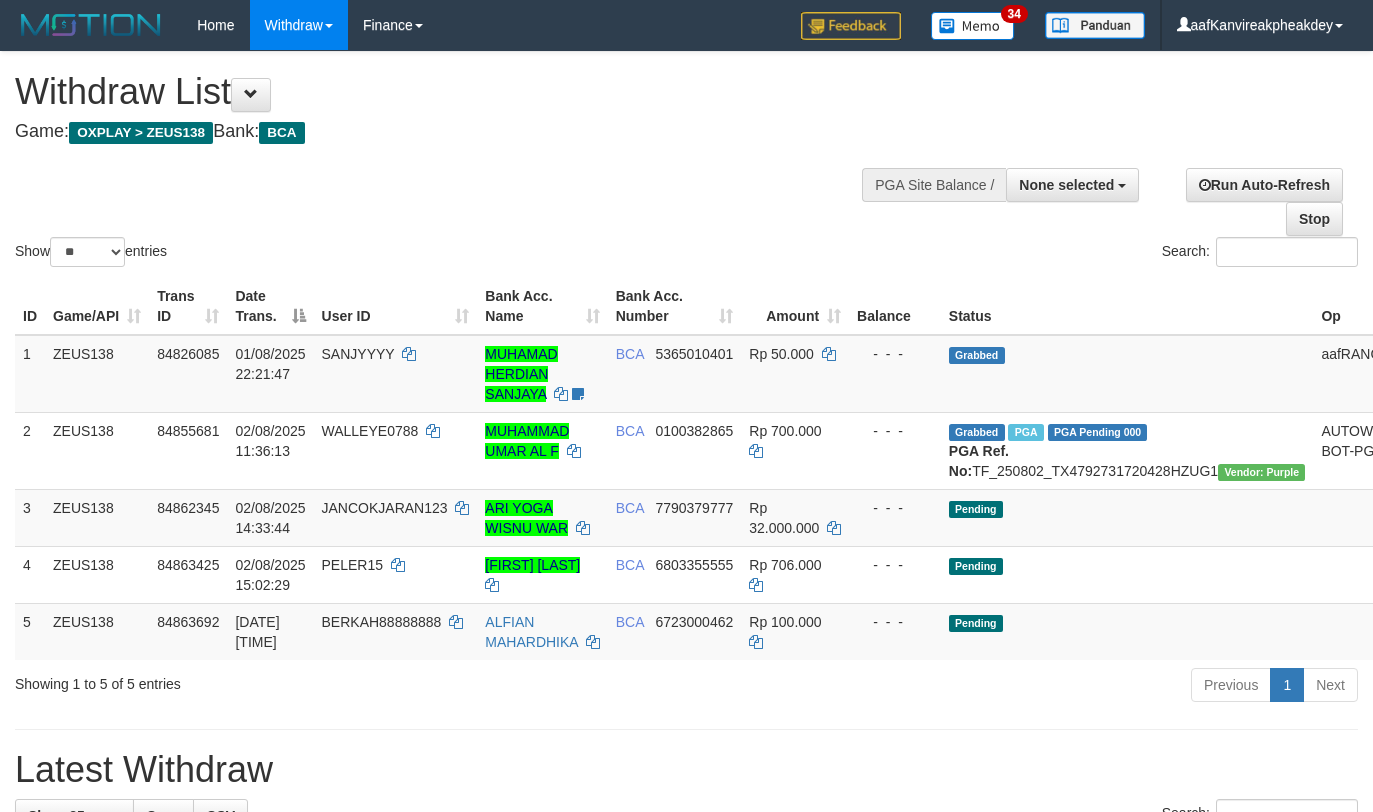 select 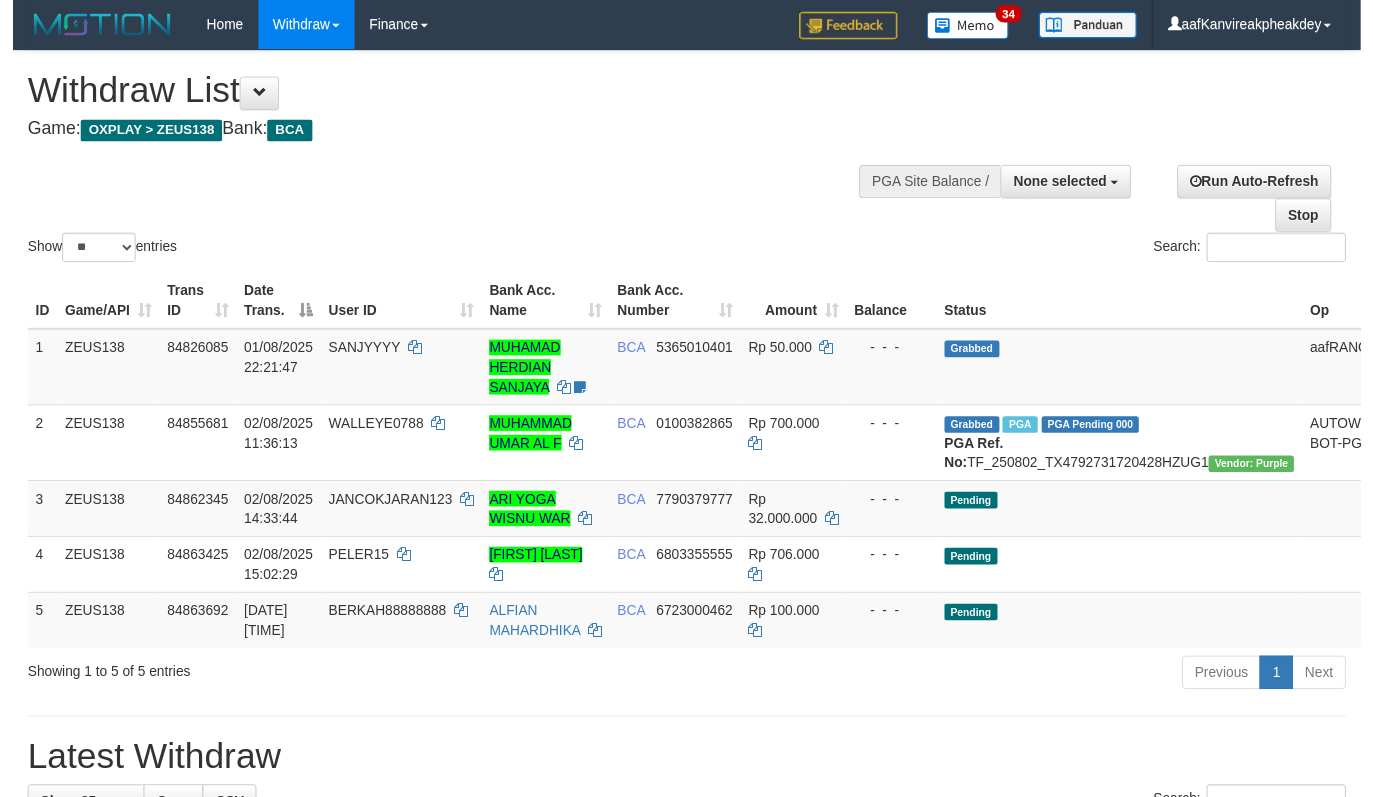 scroll, scrollTop: 0, scrollLeft: 0, axis: both 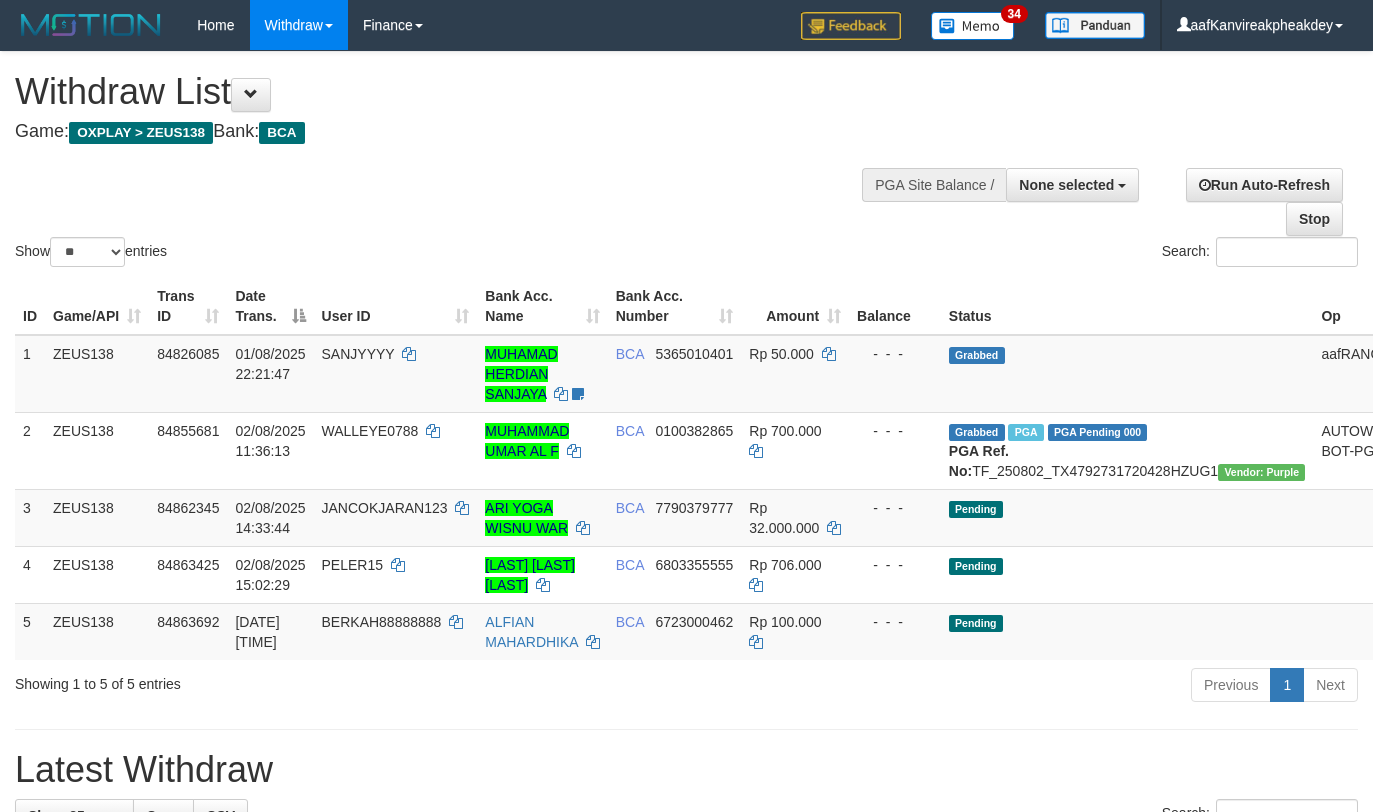 select 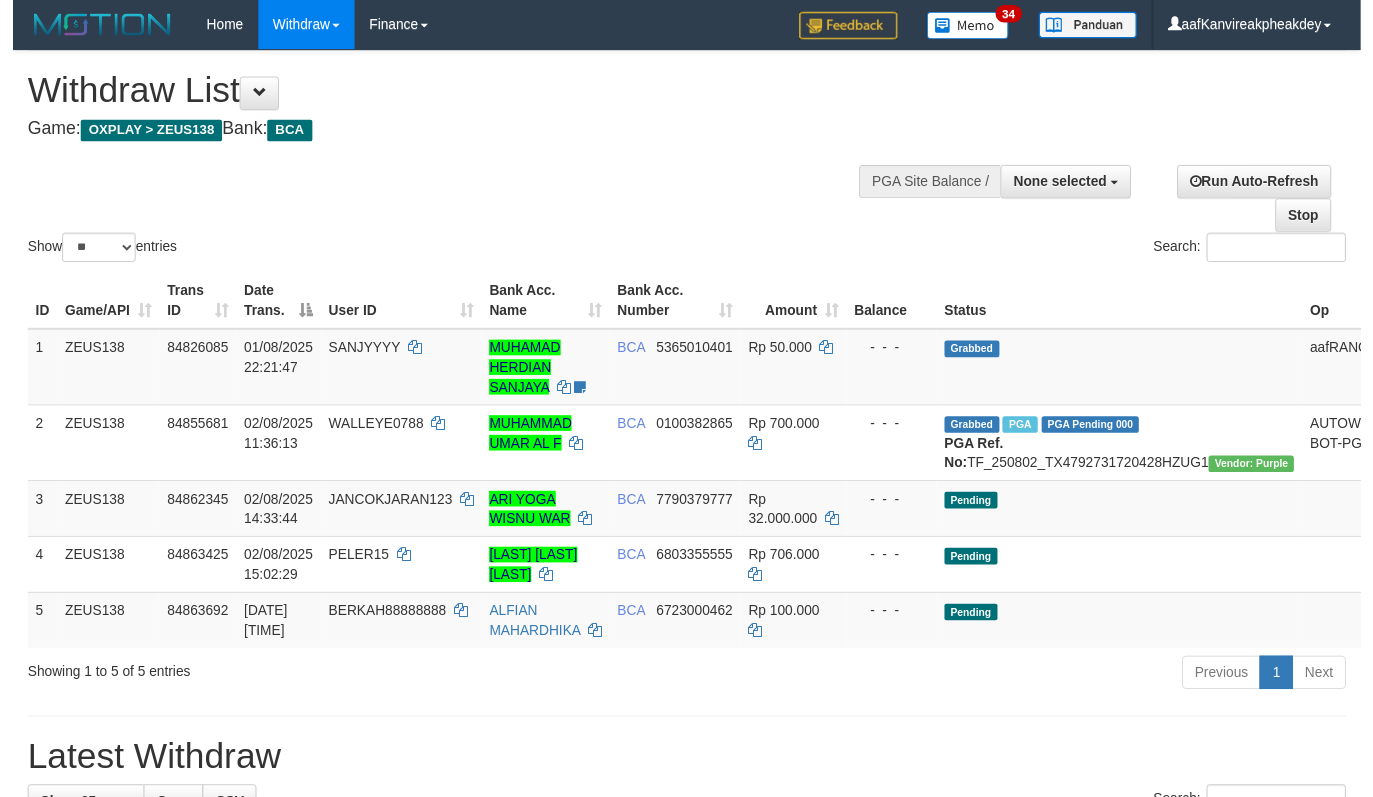 scroll, scrollTop: 0, scrollLeft: 0, axis: both 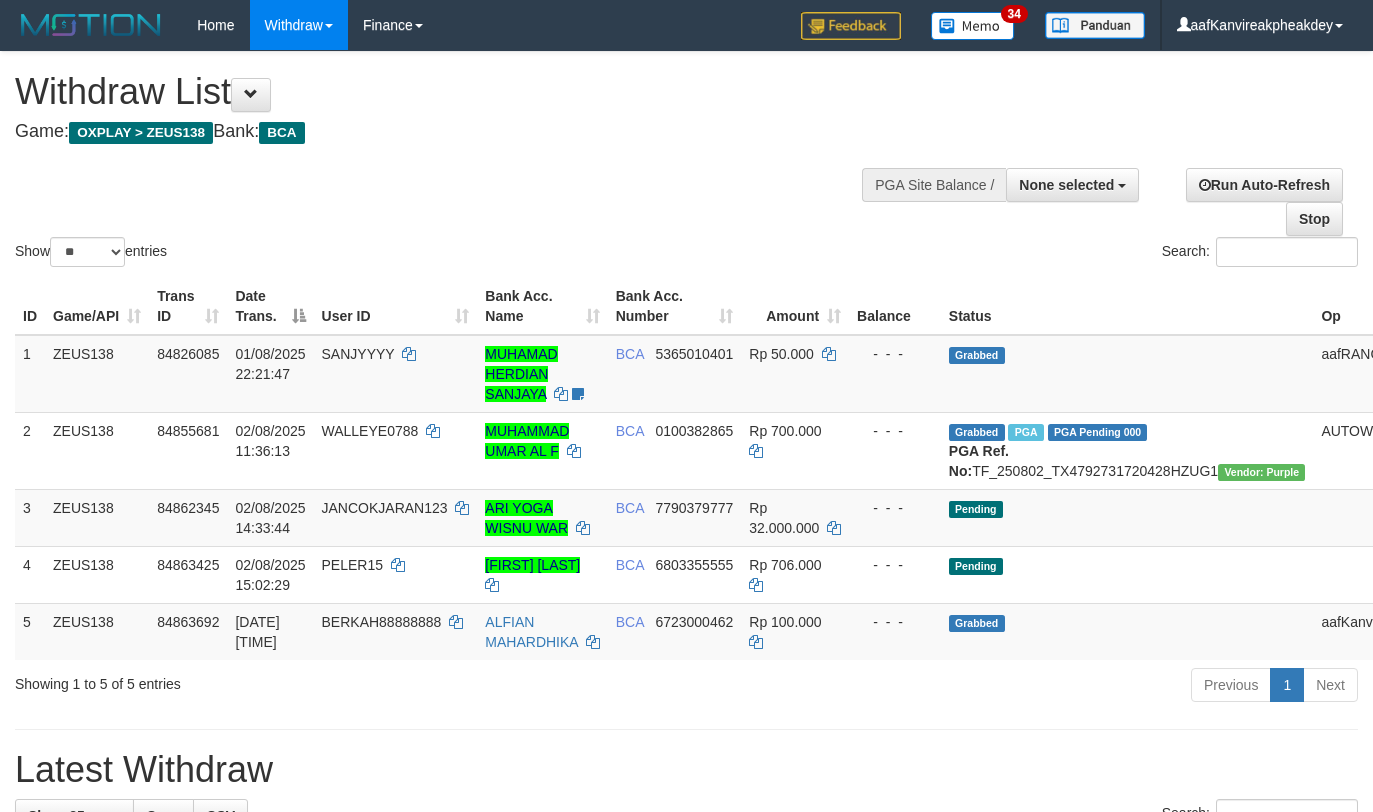 select 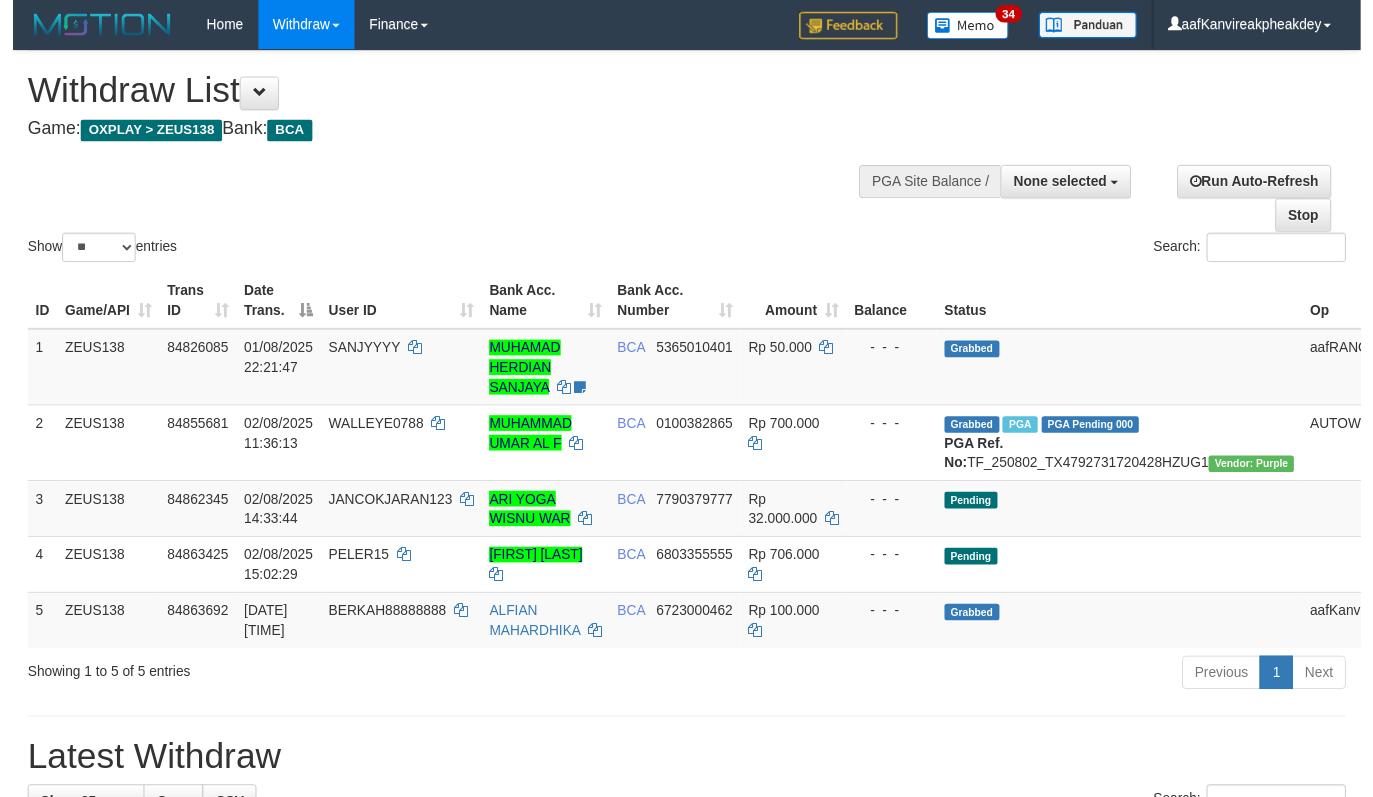 scroll, scrollTop: 0, scrollLeft: 0, axis: both 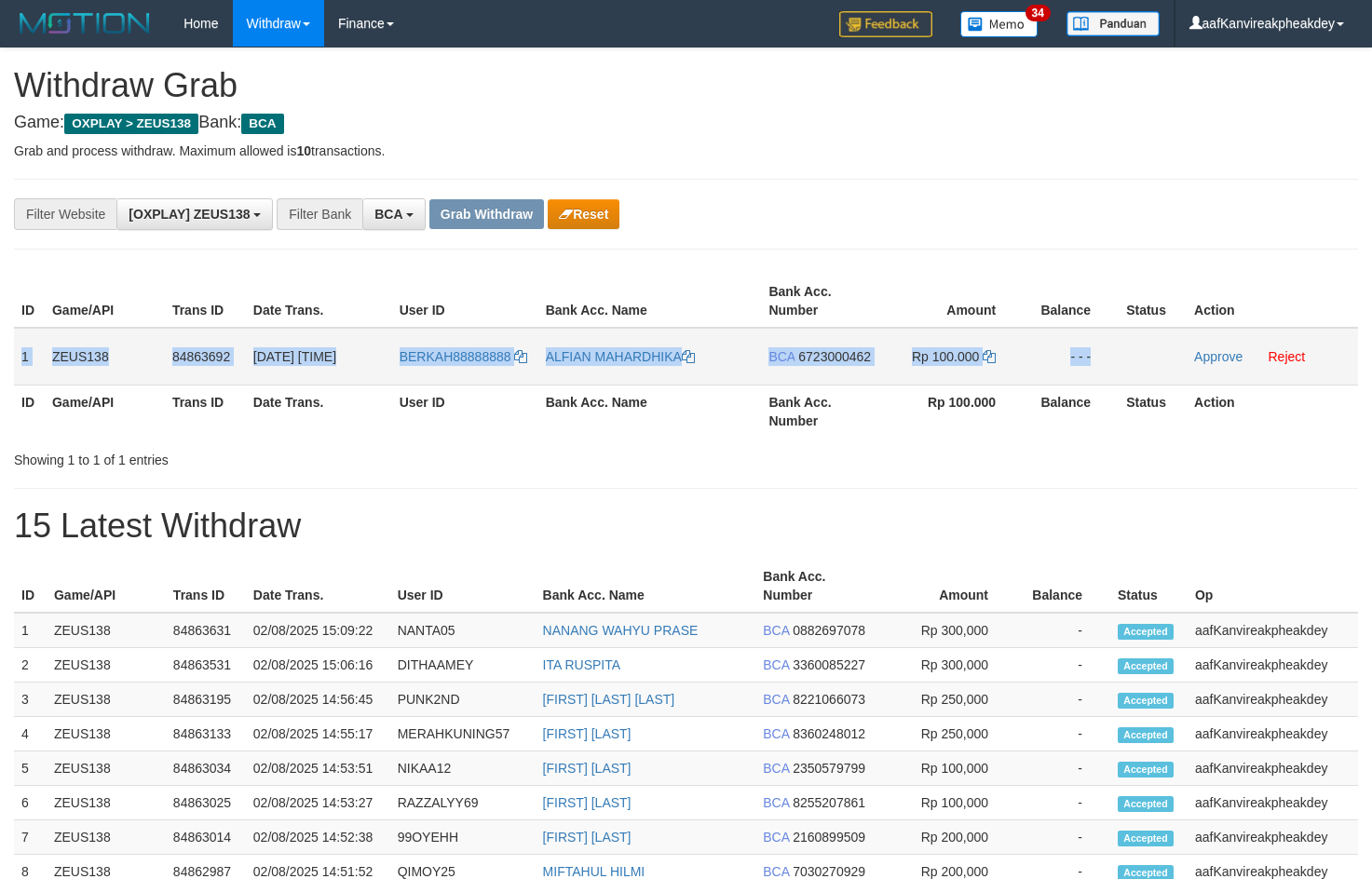 copy on "1
ZEUS138
84863692
02/08/2025 15:10:10
BERKAH88888888
ALFIAN MAHARDHIKA
BCA
6723000462
Rp 100.000
- - -" 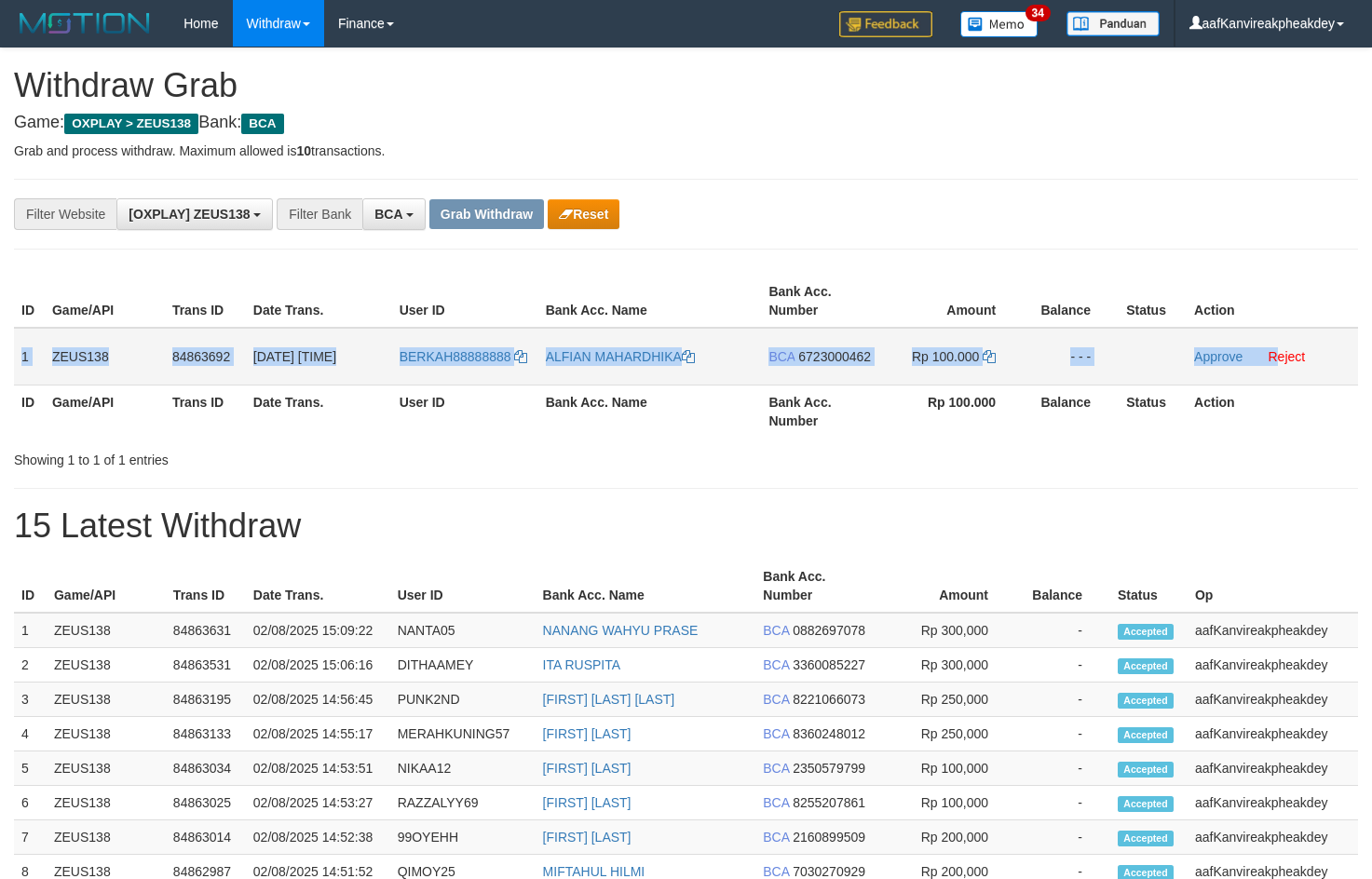 copy on "1
ZEUS138
84863692
02/08/2025 15:10:10
BERKAH88888888
ALFIAN MAHARDHIKA
BCA
6723000462
Rp 100.000
- - -
Approve
R" 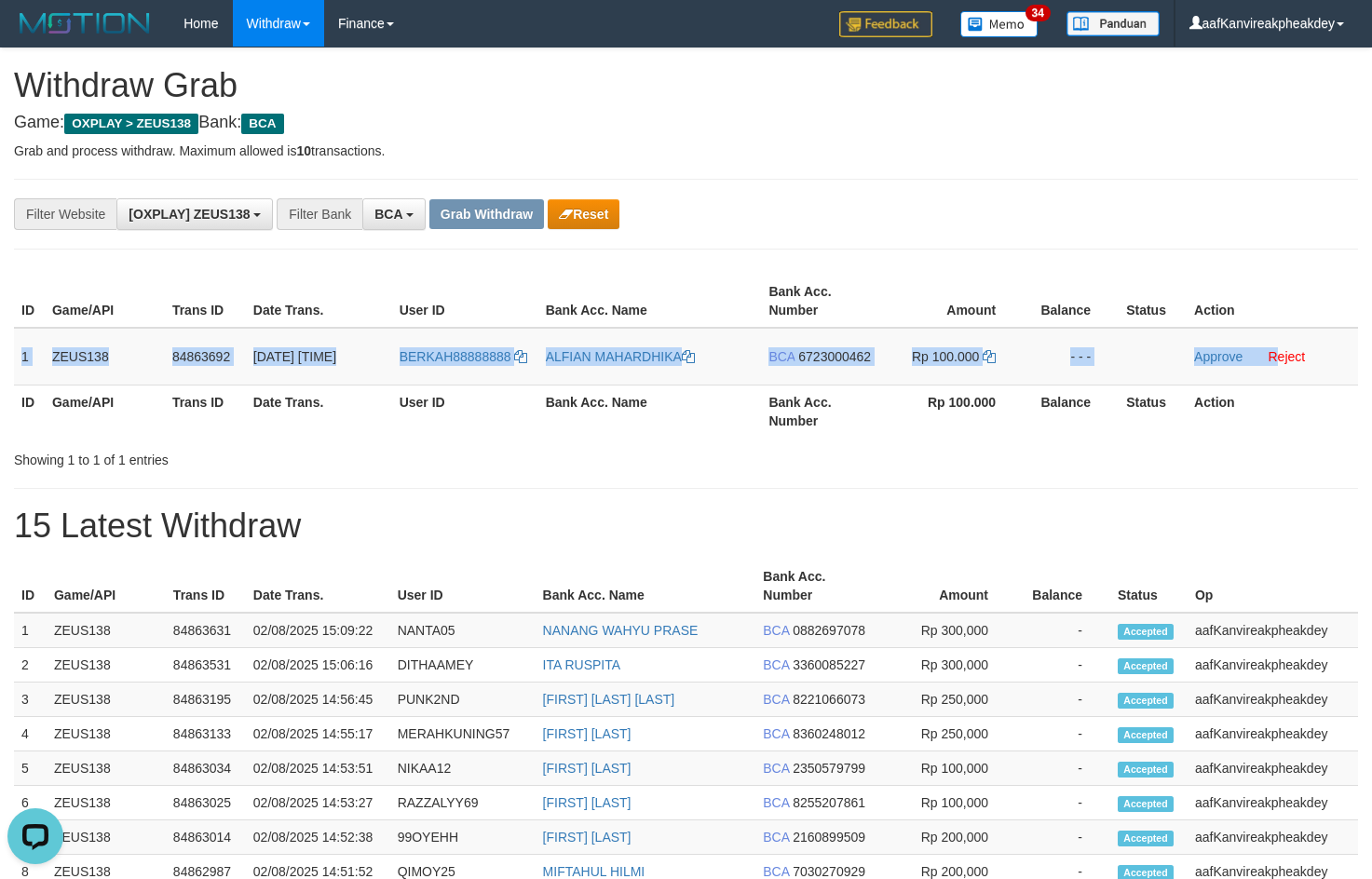 scroll, scrollTop: 0, scrollLeft: 0, axis: both 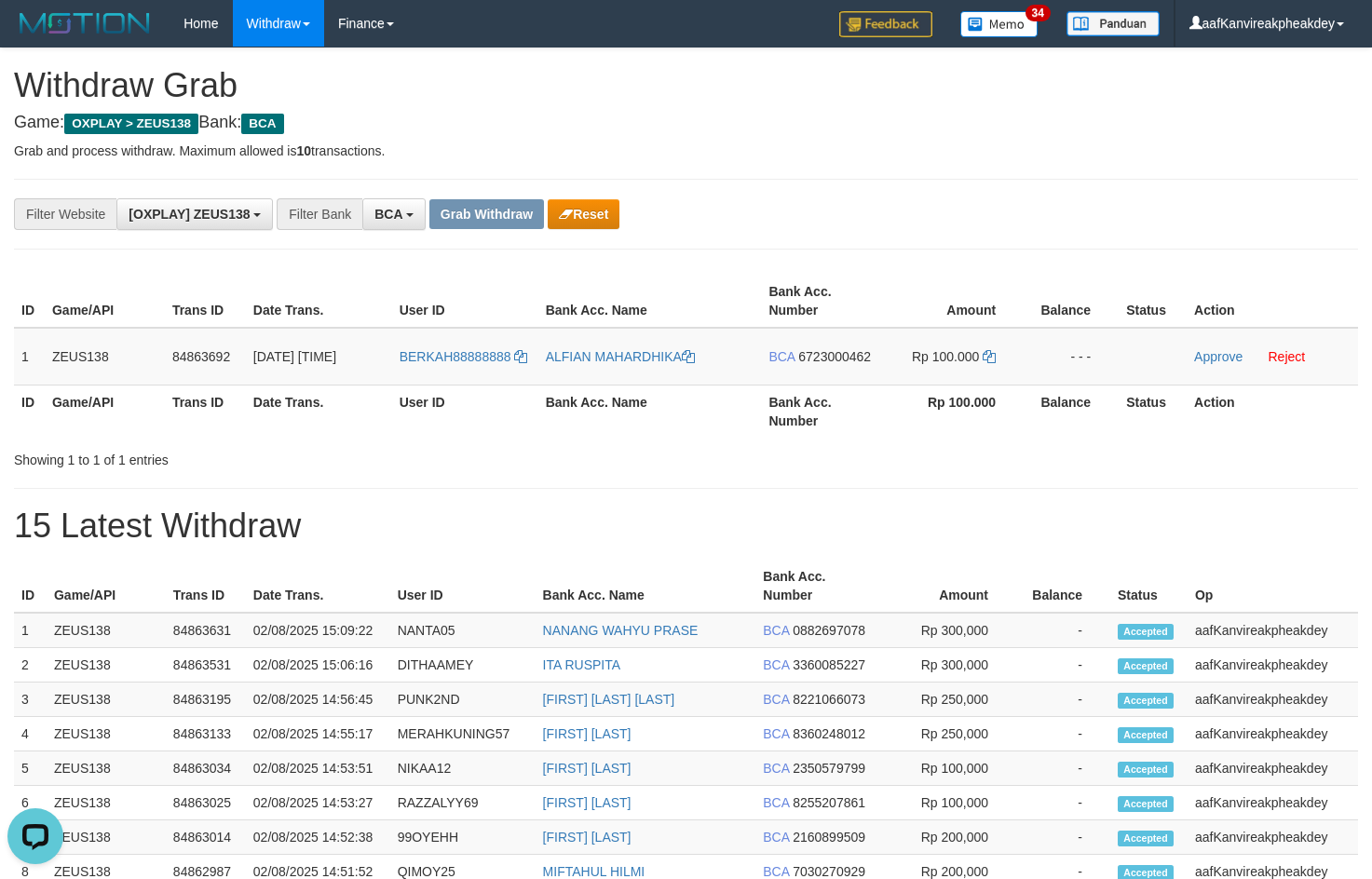 drag, startPoint x: 1238, startPoint y: 195, endPoint x: 1331, endPoint y: 179, distance: 94.36631 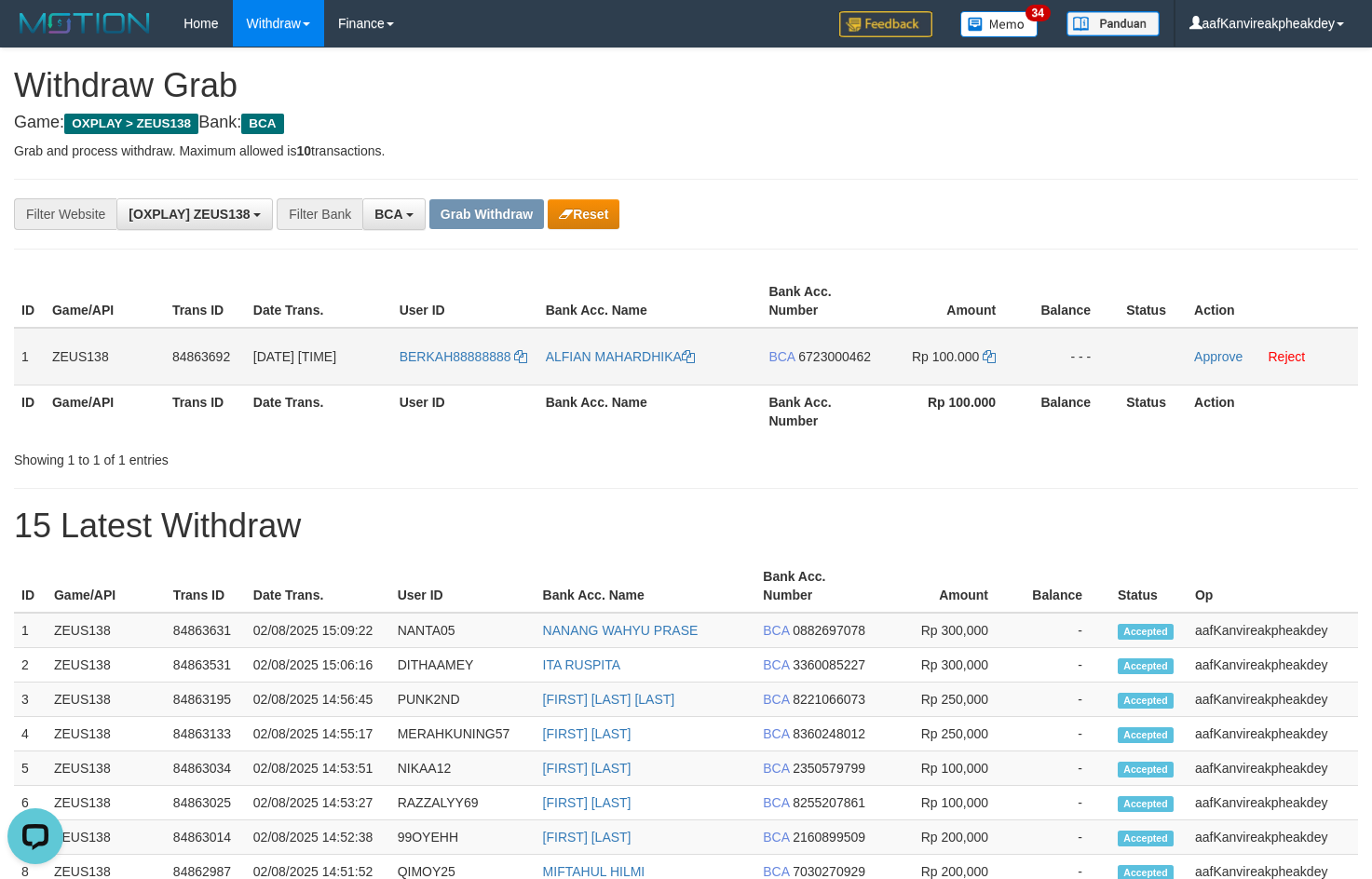 click on "6723000462" at bounding box center [835, 357] 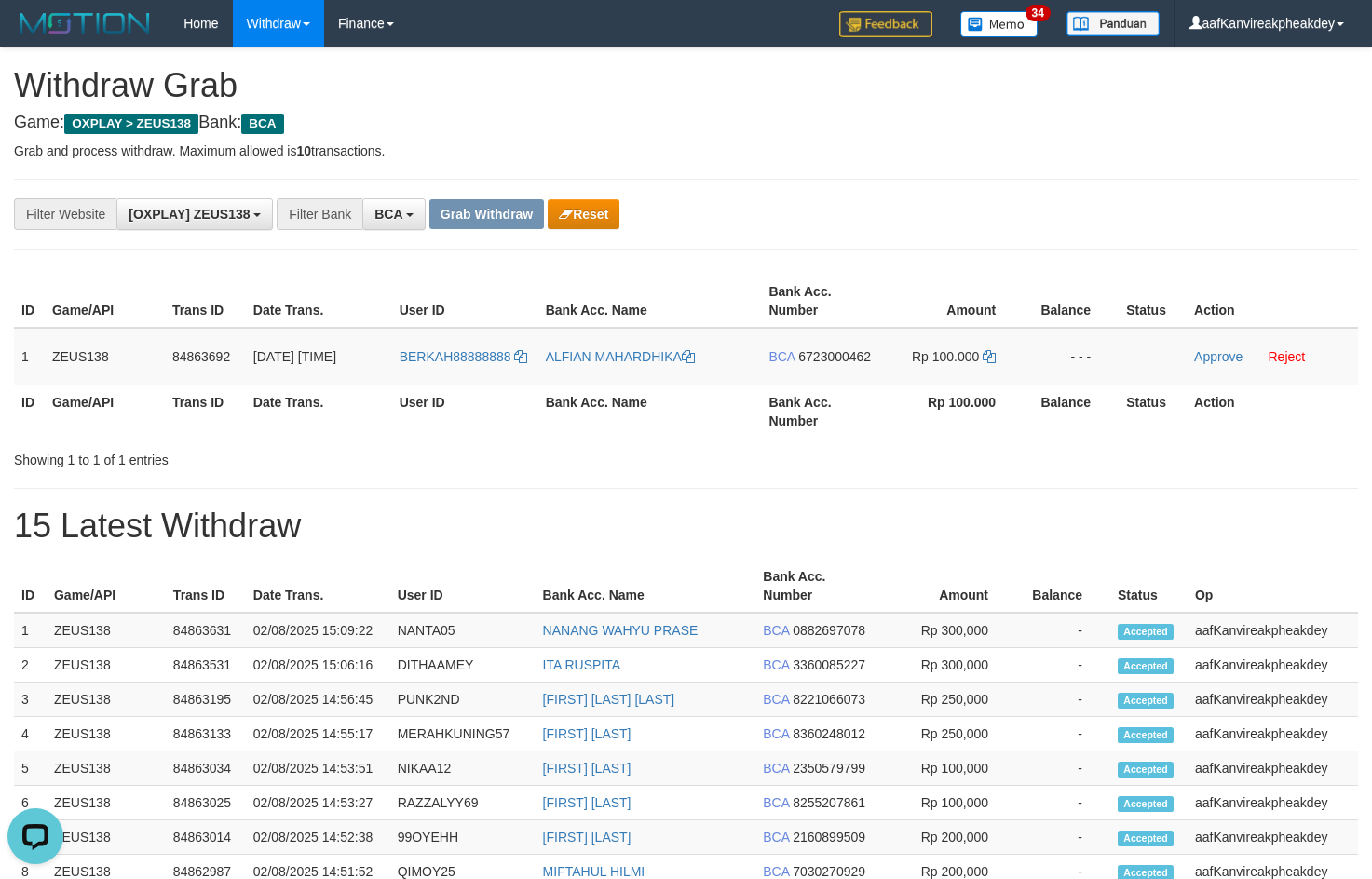 click on "6723000462" at bounding box center (835, 357) 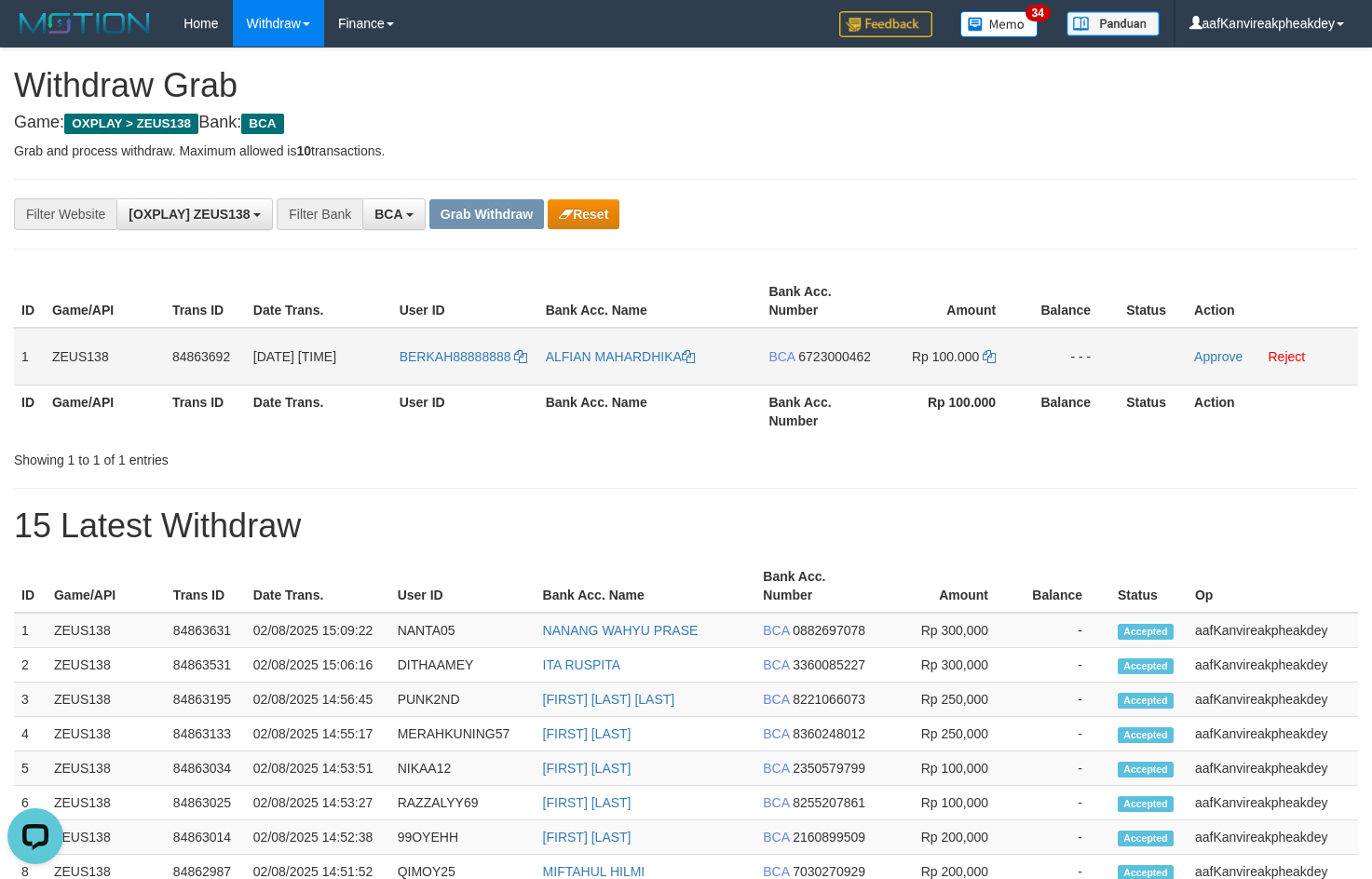click on "BERKAH88888888" at bounding box center [465, 357] 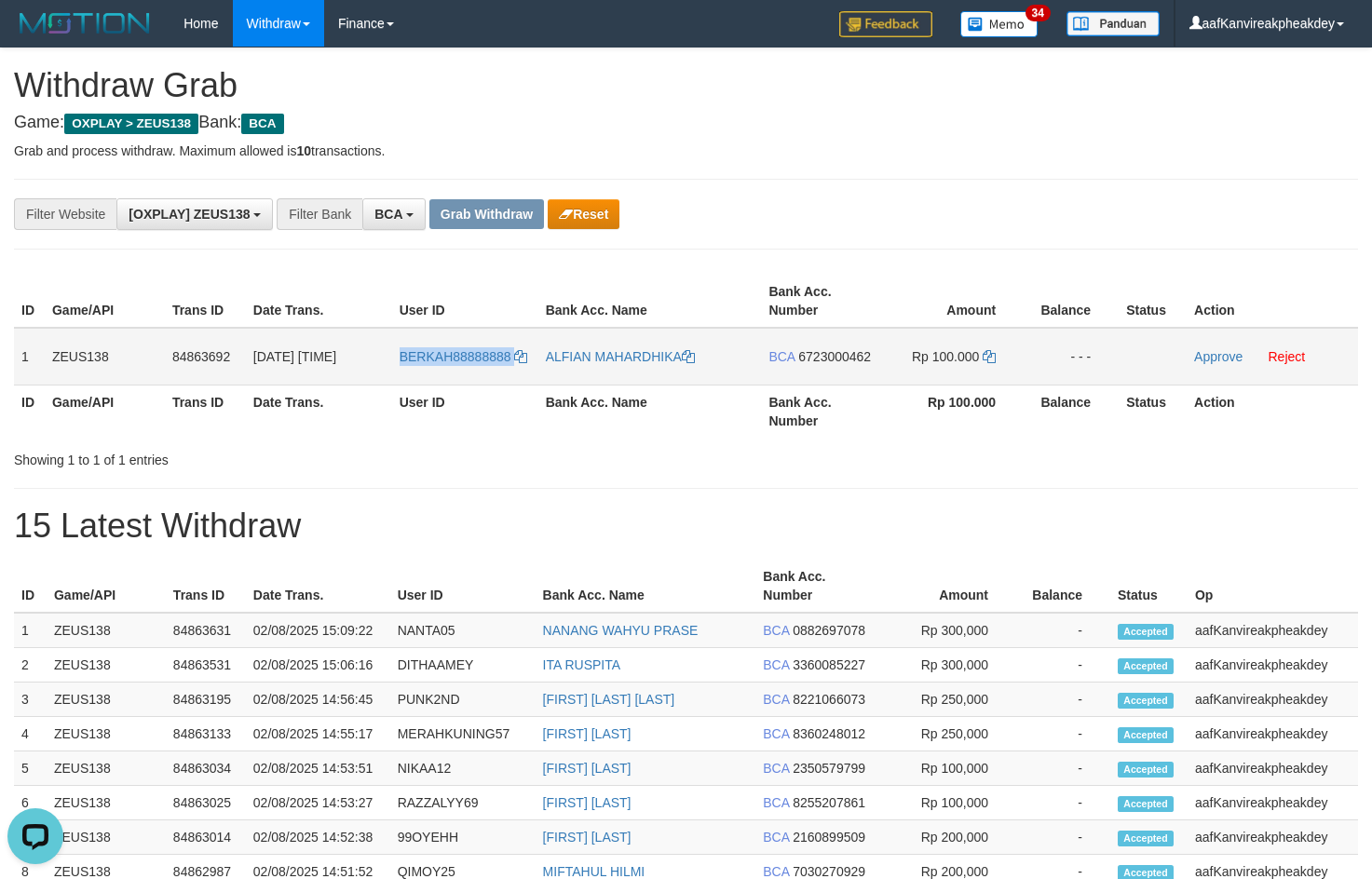 click on "BERKAH88888888" at bounding box center (465, 357) 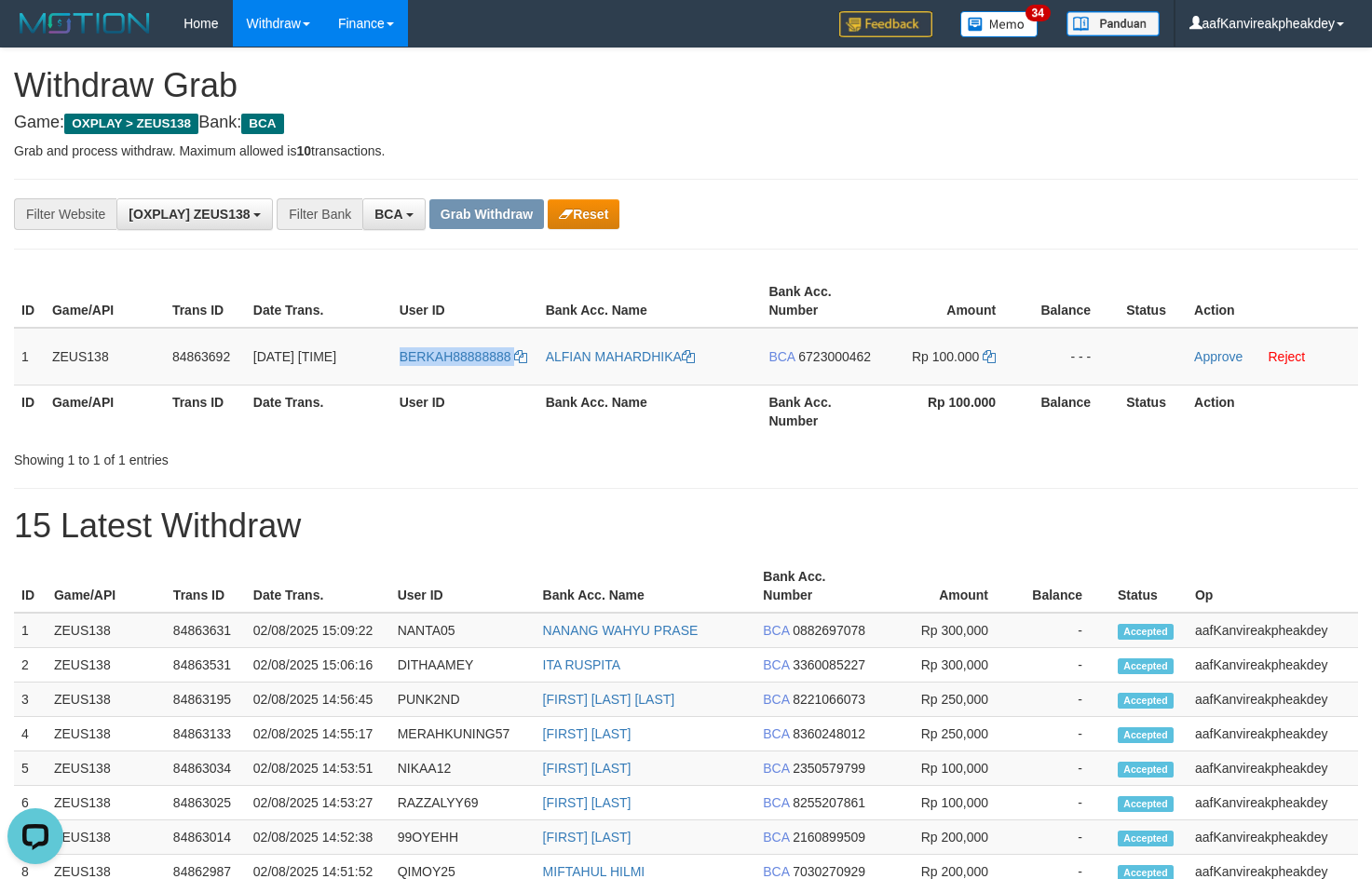 copy on "BERKAH88888888" 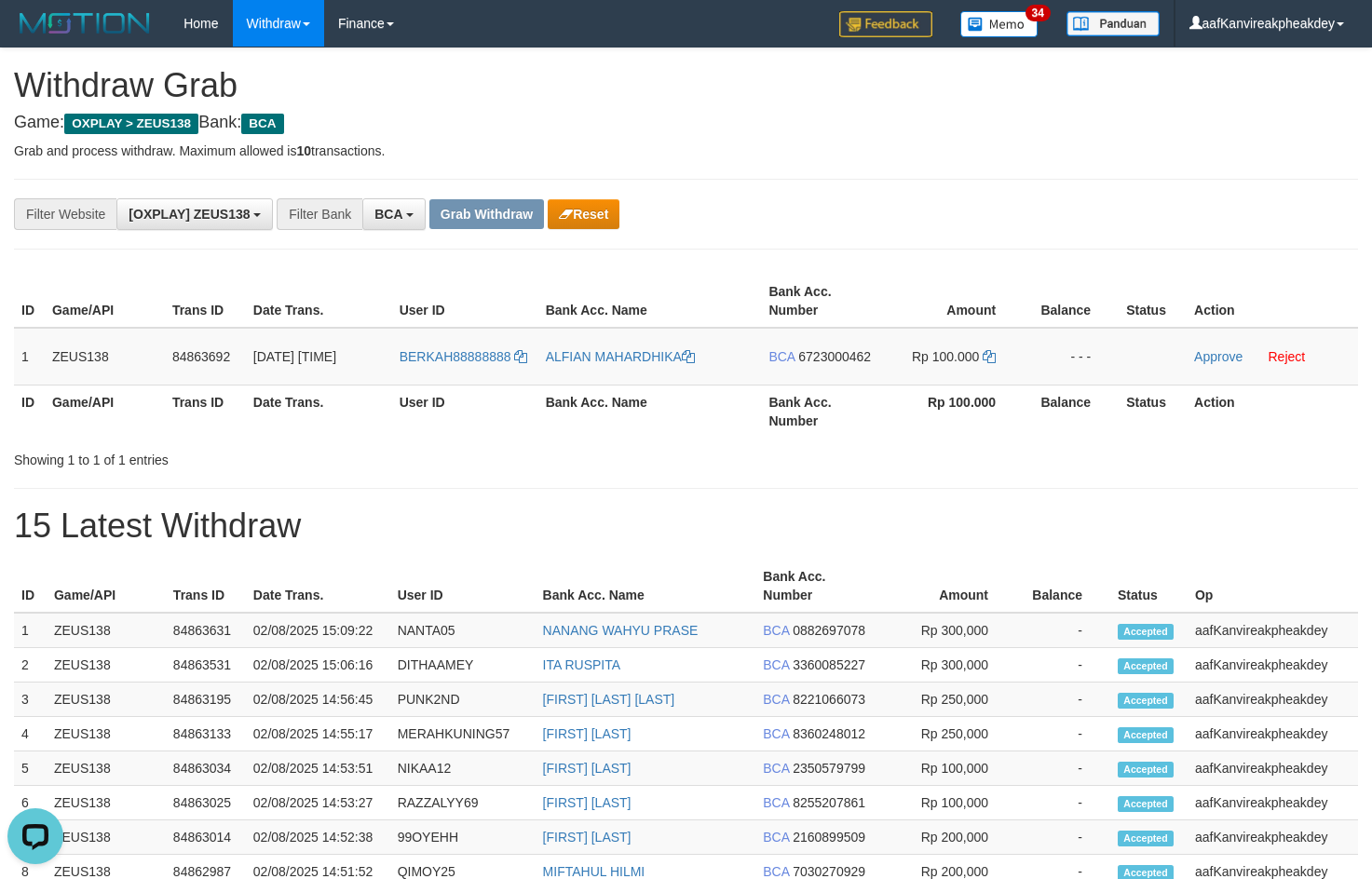 click on "Game:   OXPLAY > ZEUS138    		Bank:   BCA" at bounding box center [686, 123] 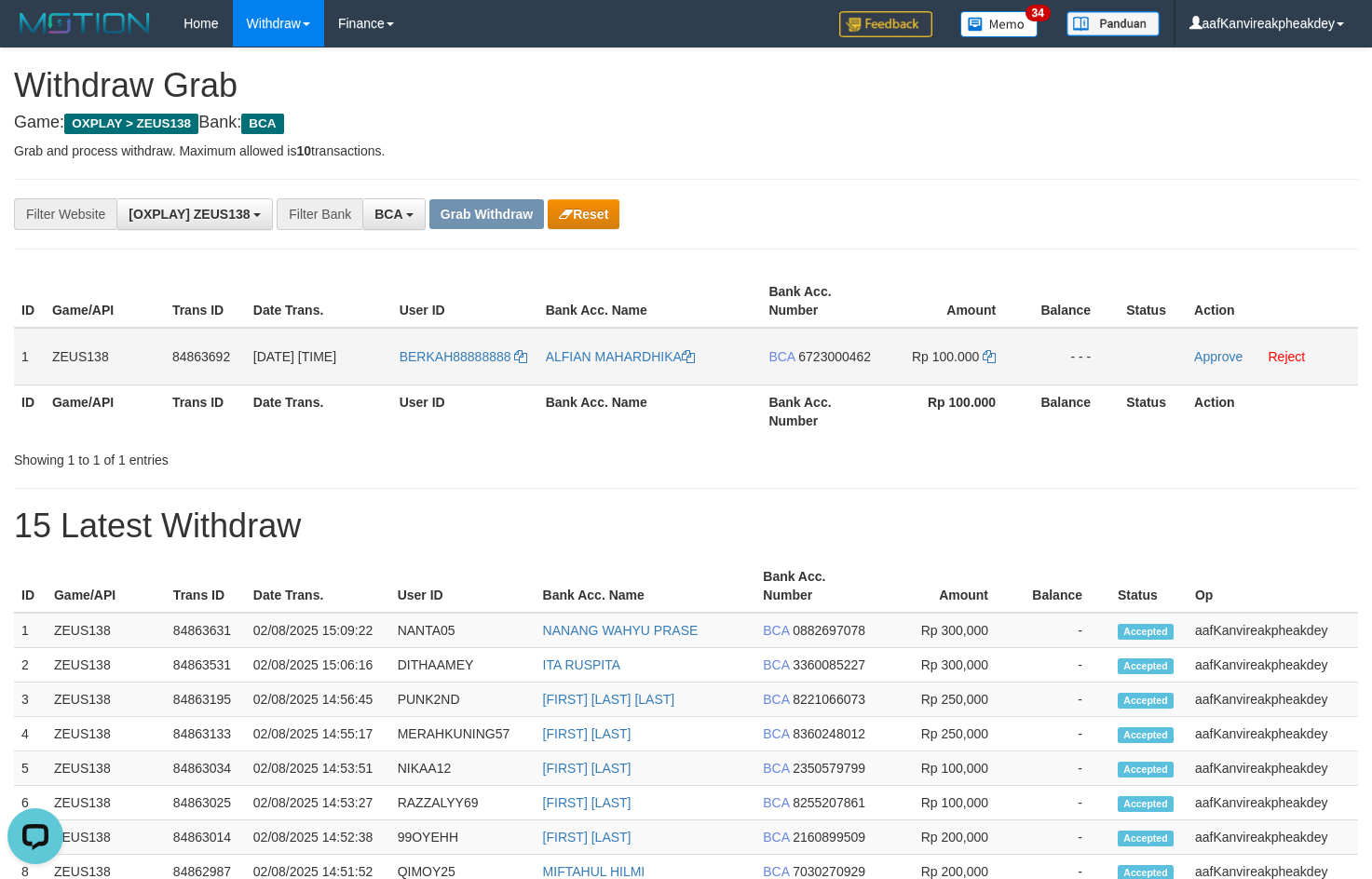 click on "6723000462" at bounding box center (835, 357) 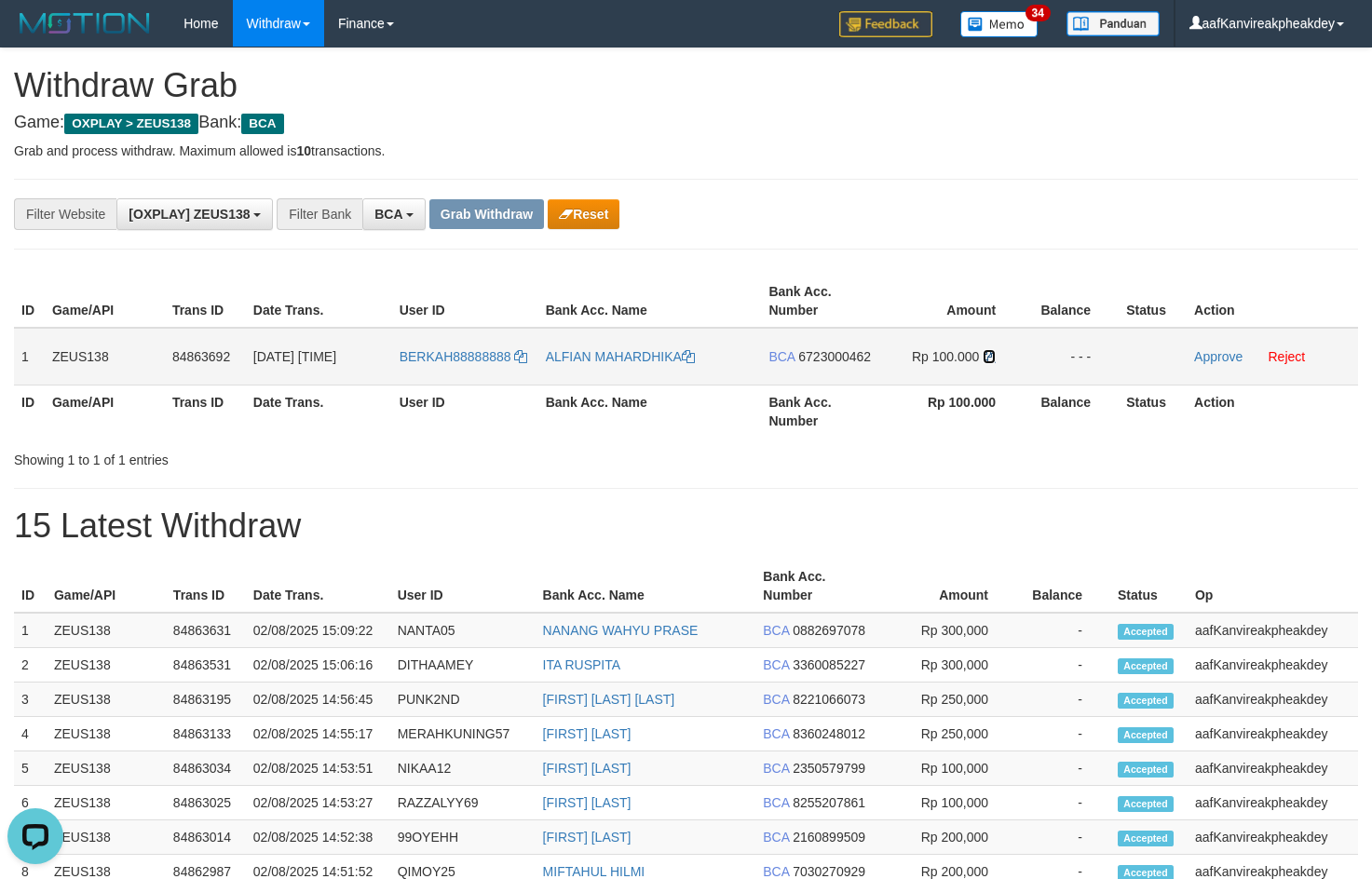 click at bounding box center (989, 357) 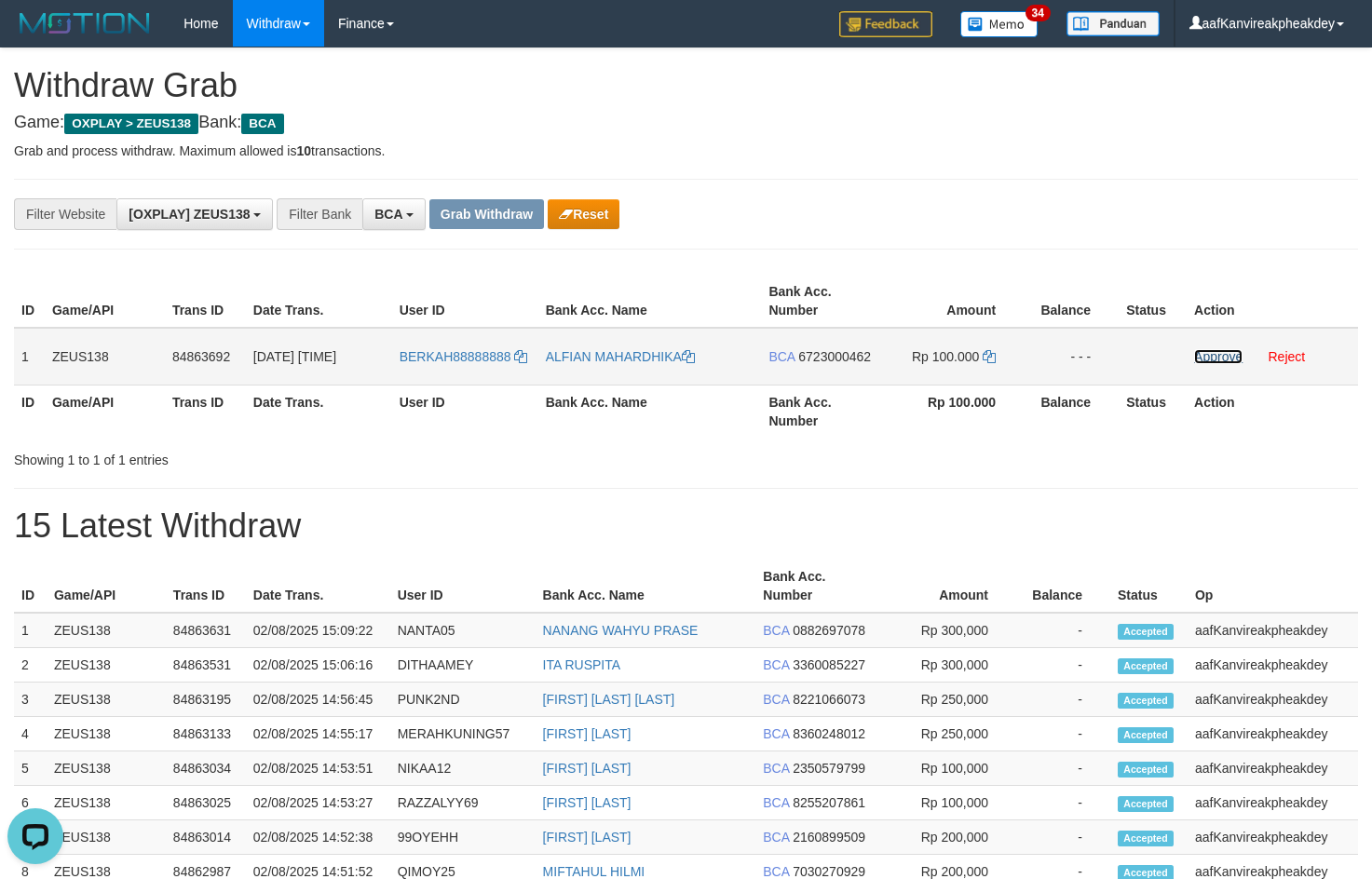 click on "Approve" at bounding box center [1218, 357] 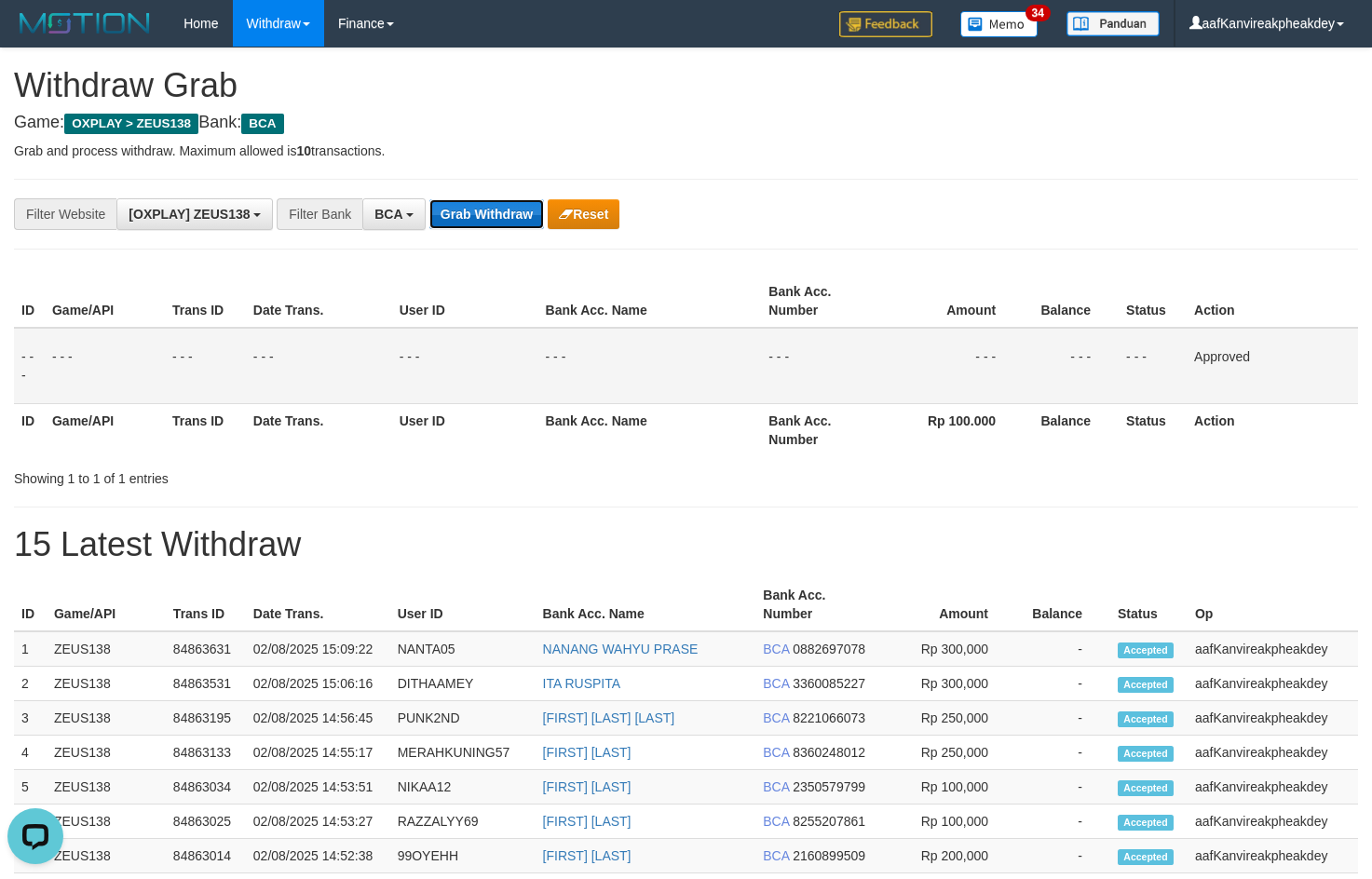 click on "Grab Withdraw" at bounding box center (486, 214) 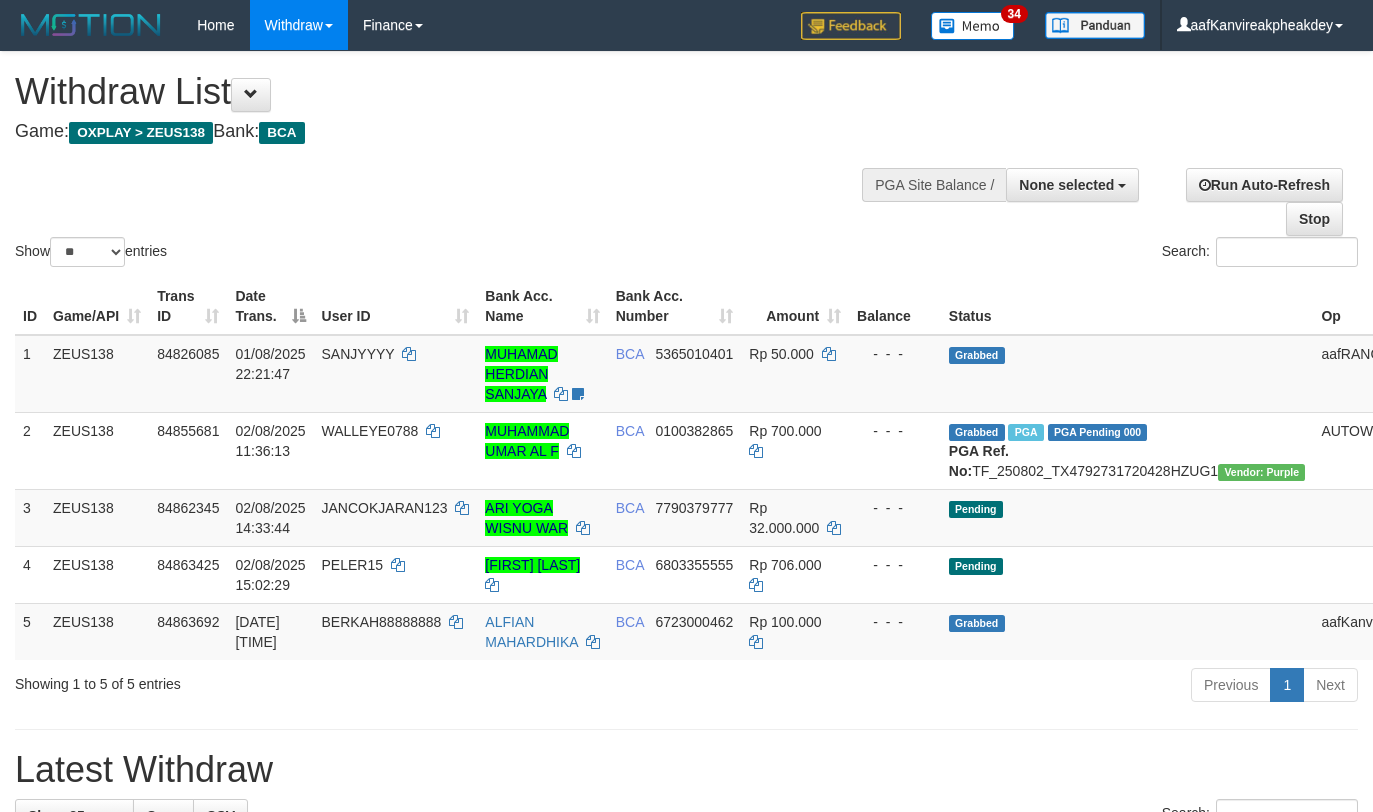 select 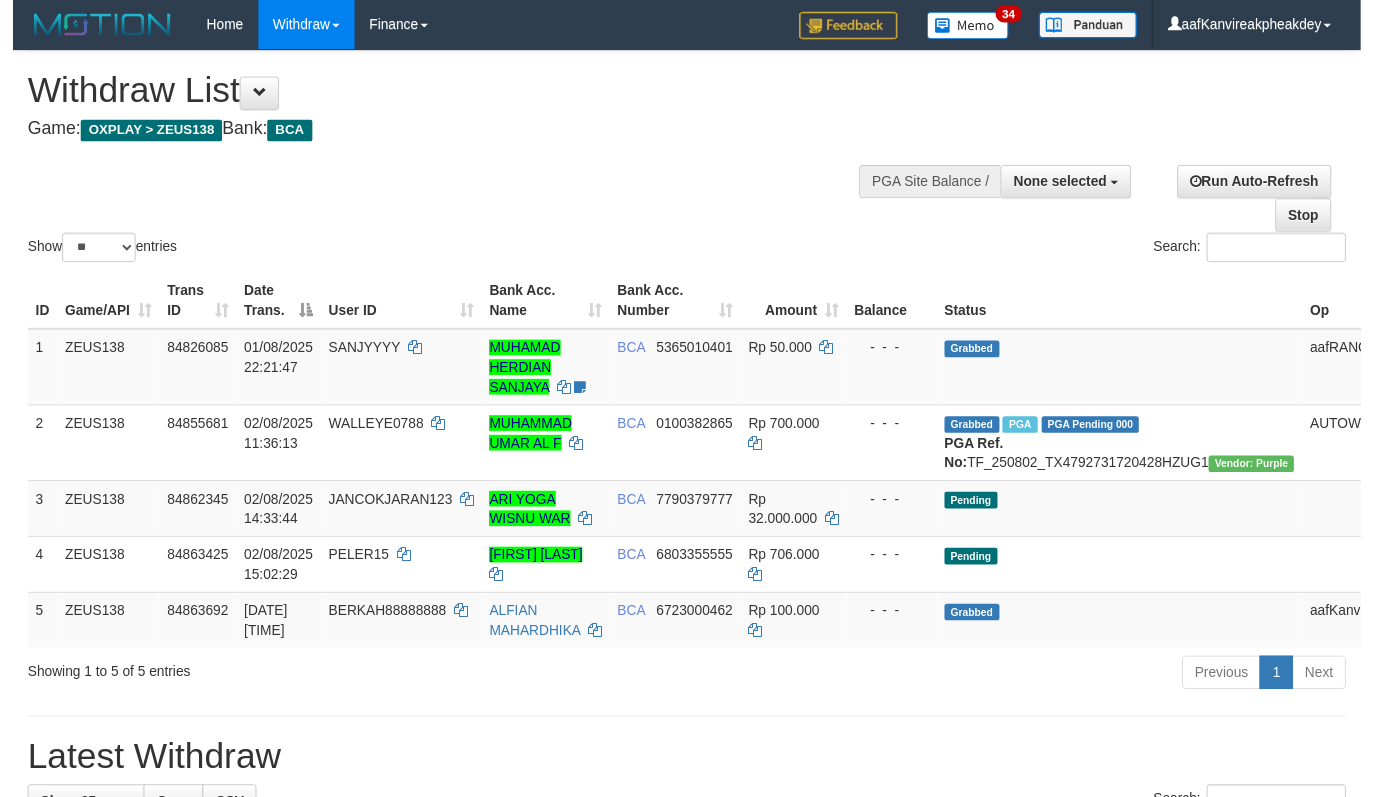 scroll, scrollTop: 0, scrollLeft: 0, axis: both 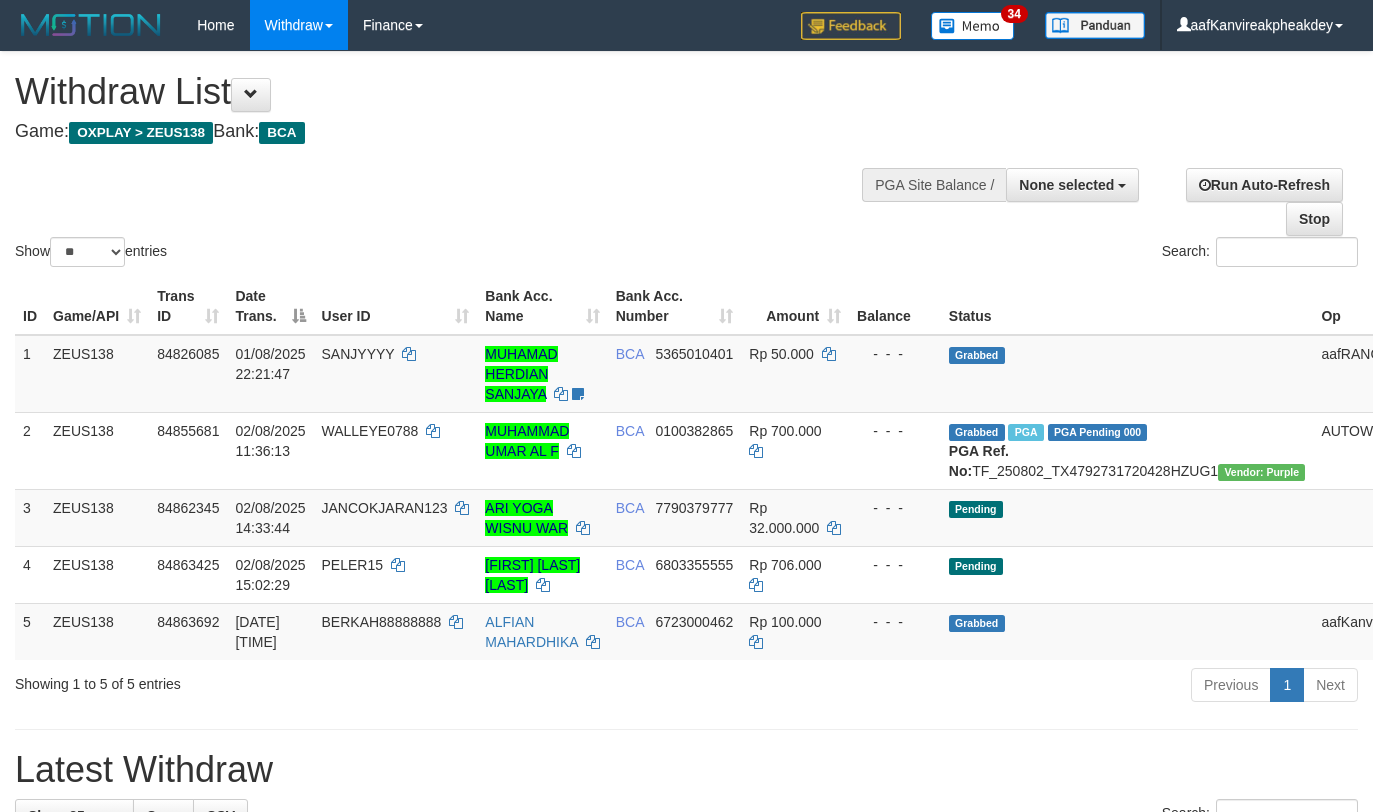 select 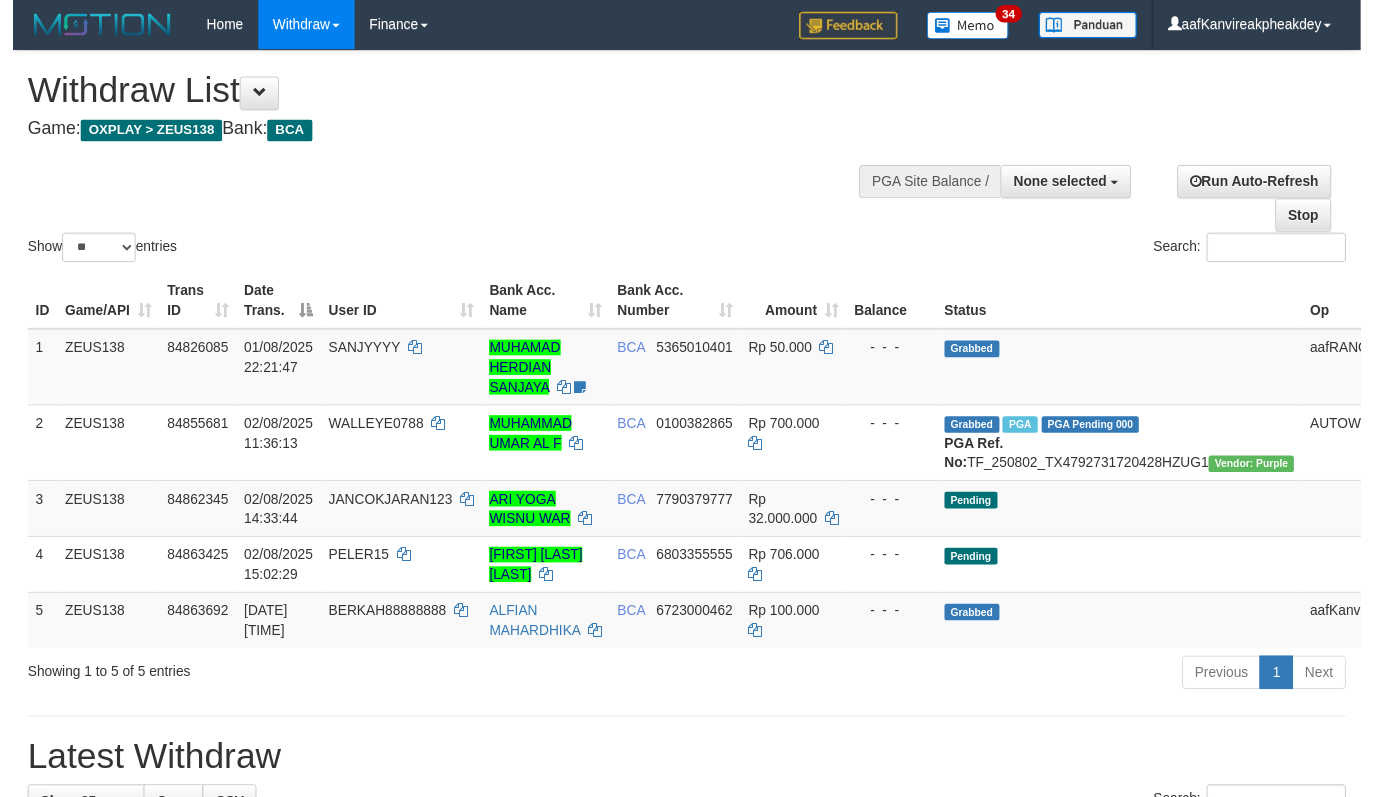 scroll, scrollTop: 0, scrollLeft: 0, axis: both 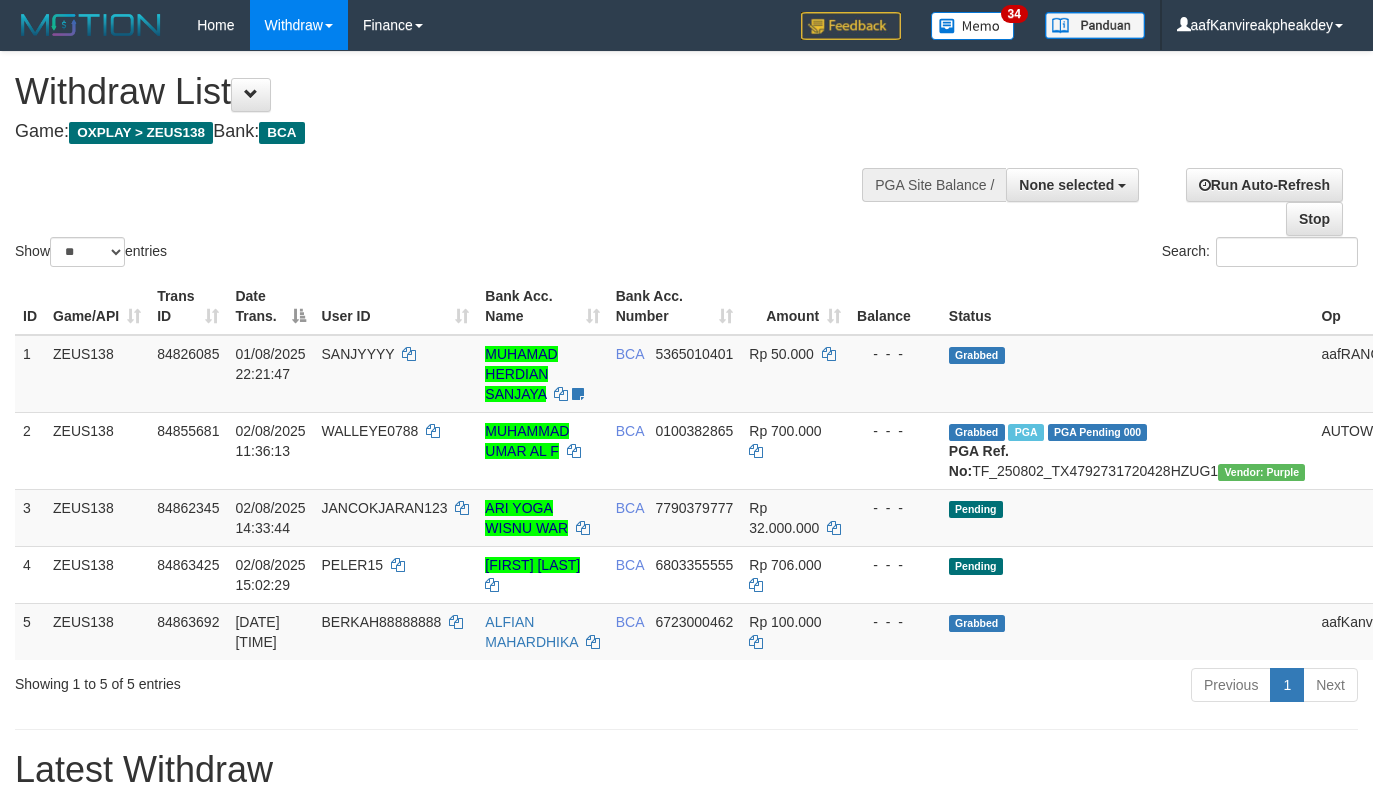 select 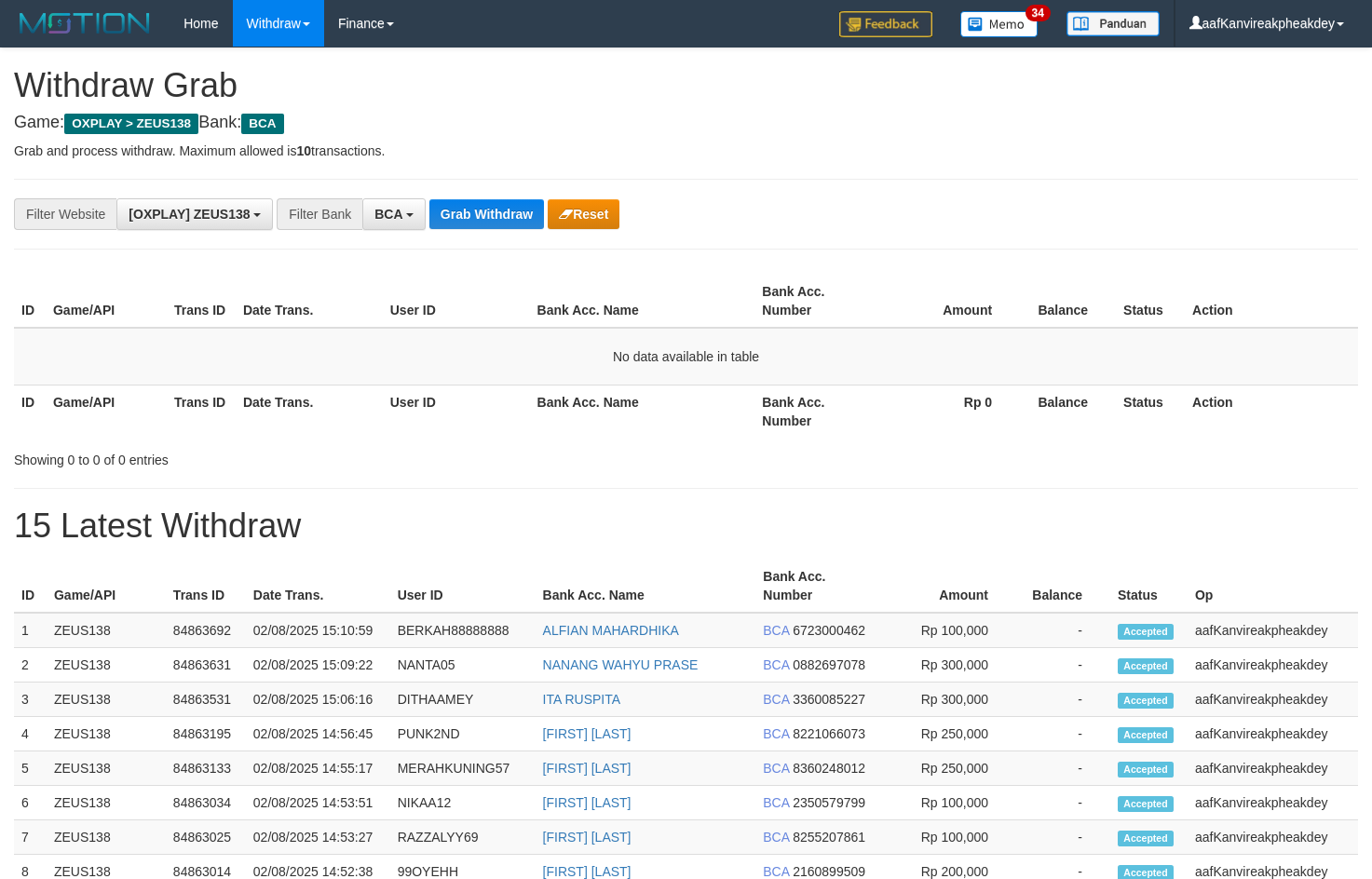 scroll, scrollTop: 0, scrollLeft: 0, axis: both 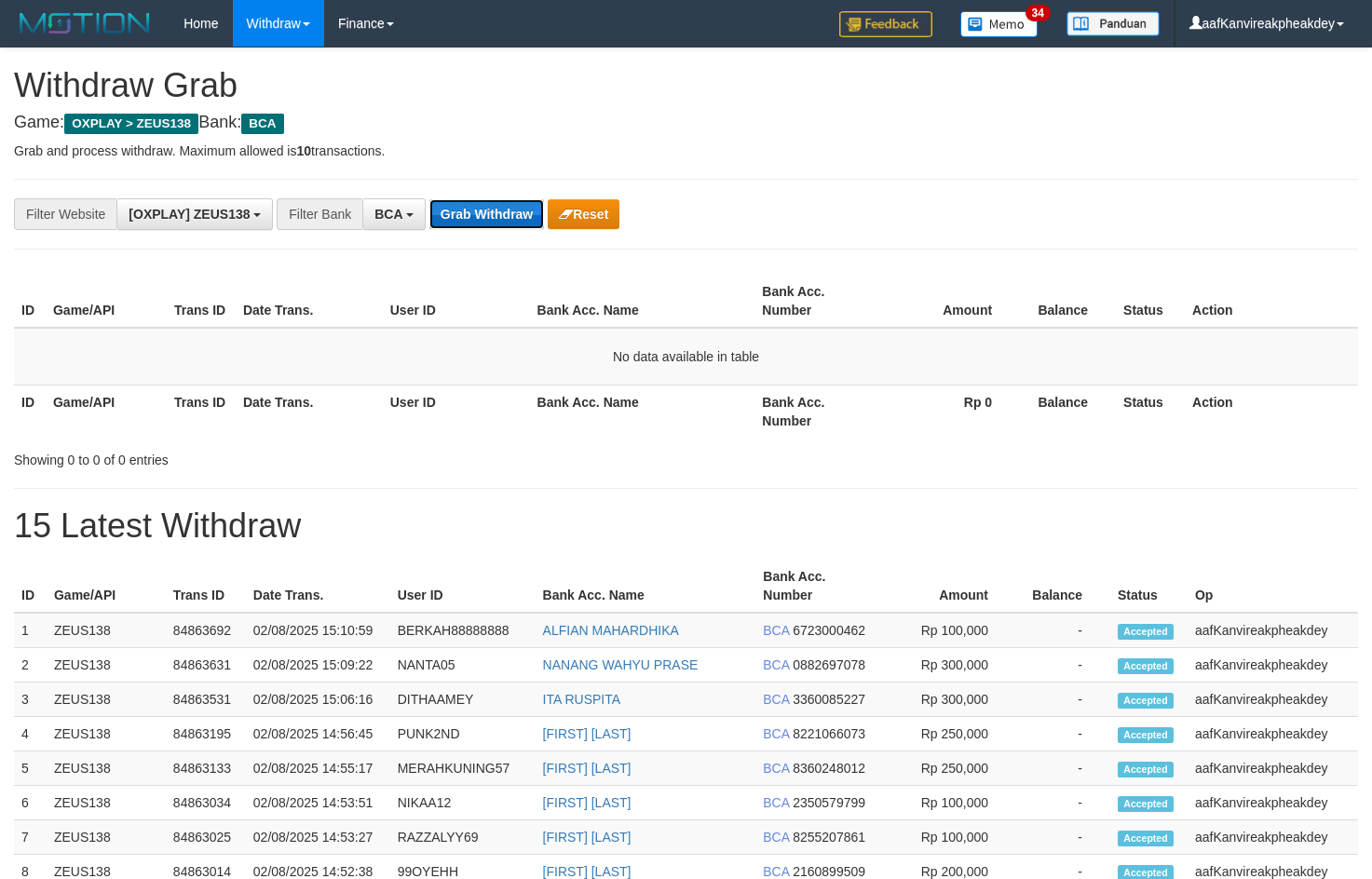 click on "Grab Withdraw" at bounding box center (486, 214) 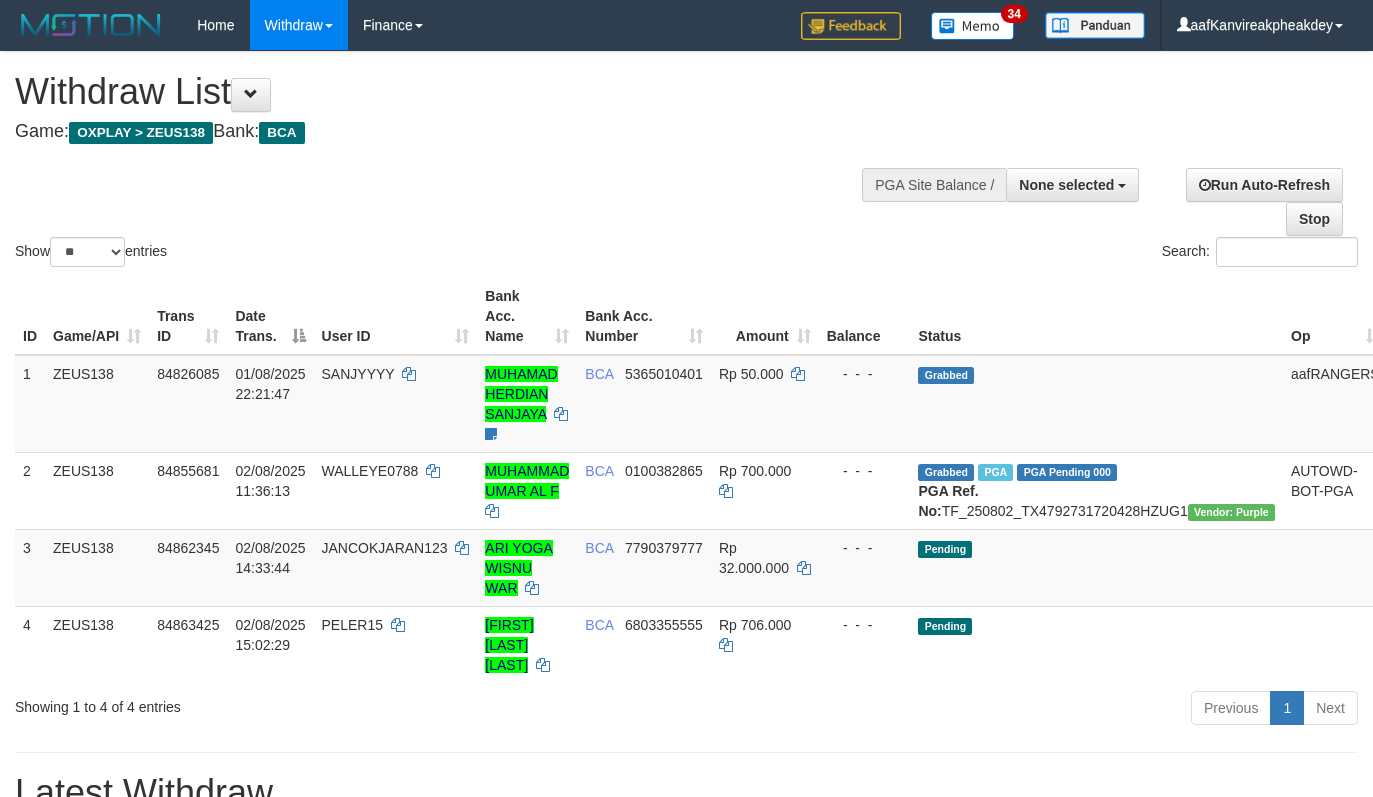 select 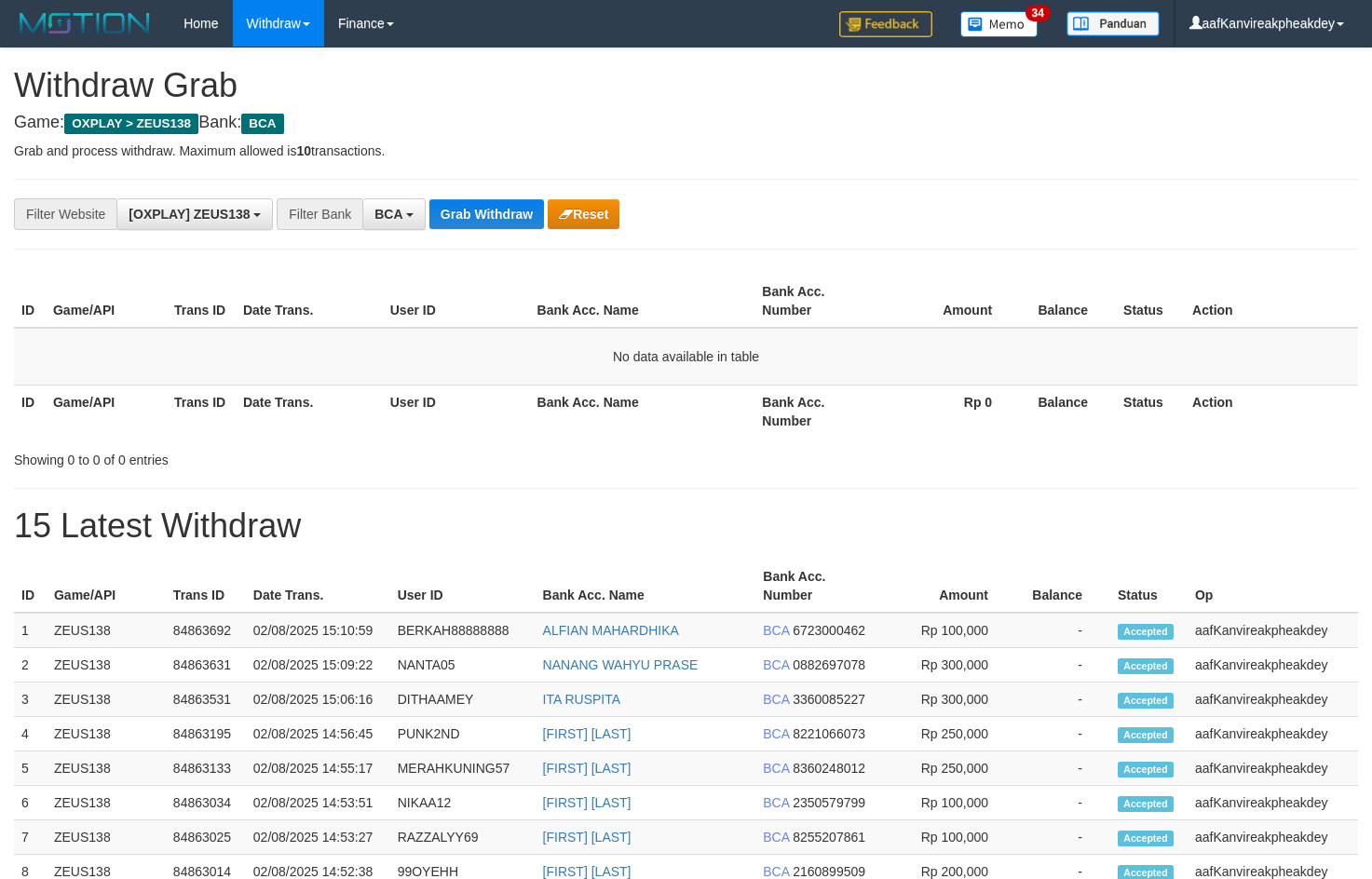 scroll, scrollTop: 0, scrollLeft: 0, axis: both 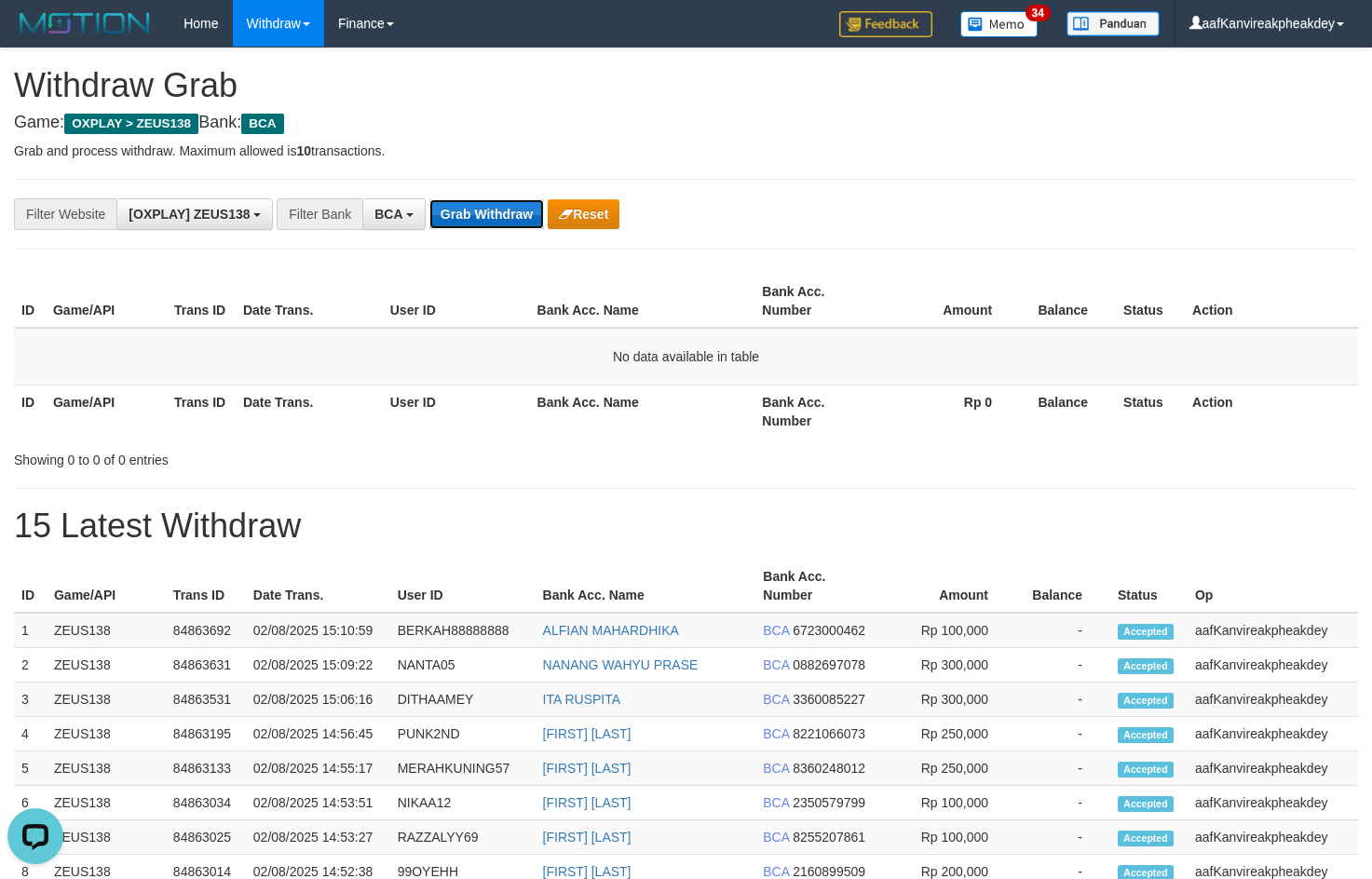 drag, startPoint x: 487, startPoint y: 205, endPoint x: 503, endPoint y: 202, distance: 16.278821 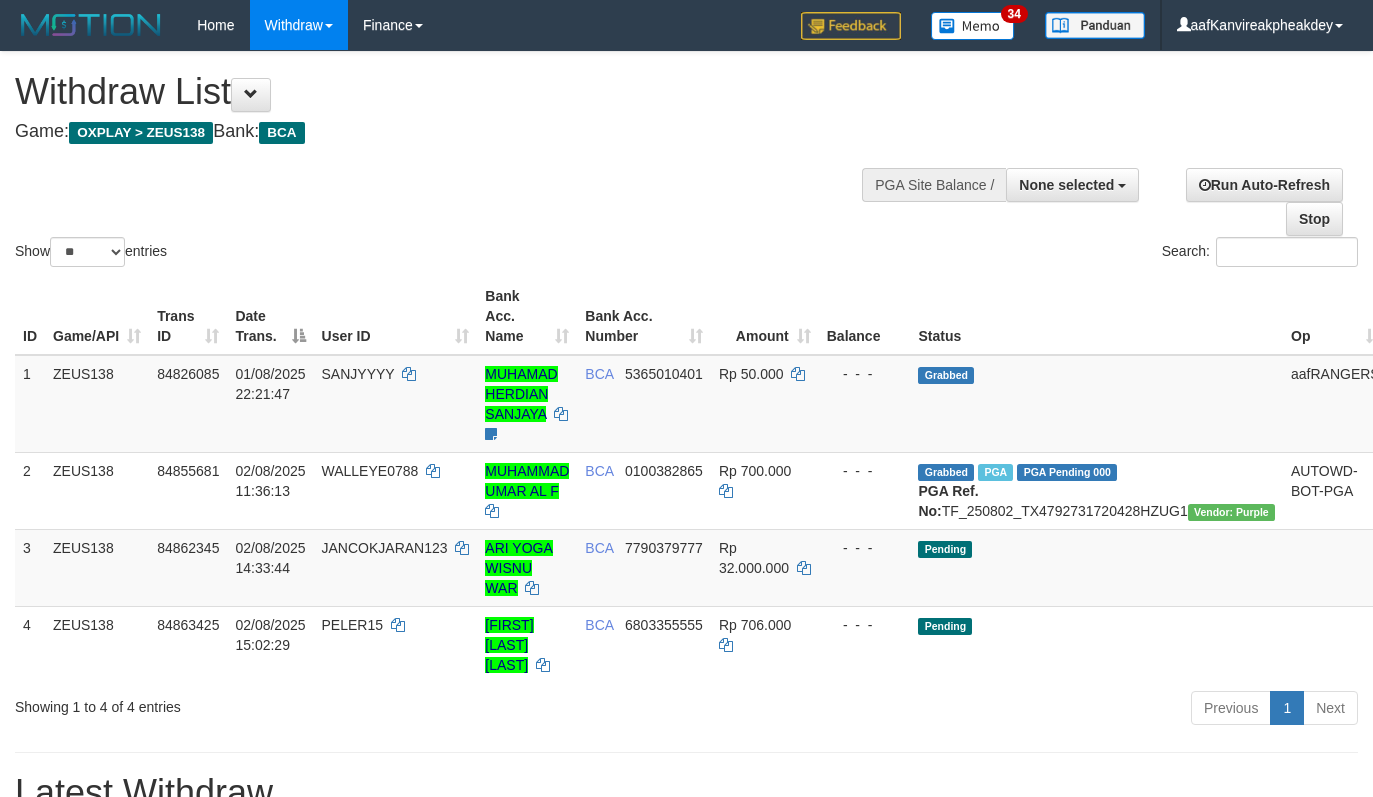 select 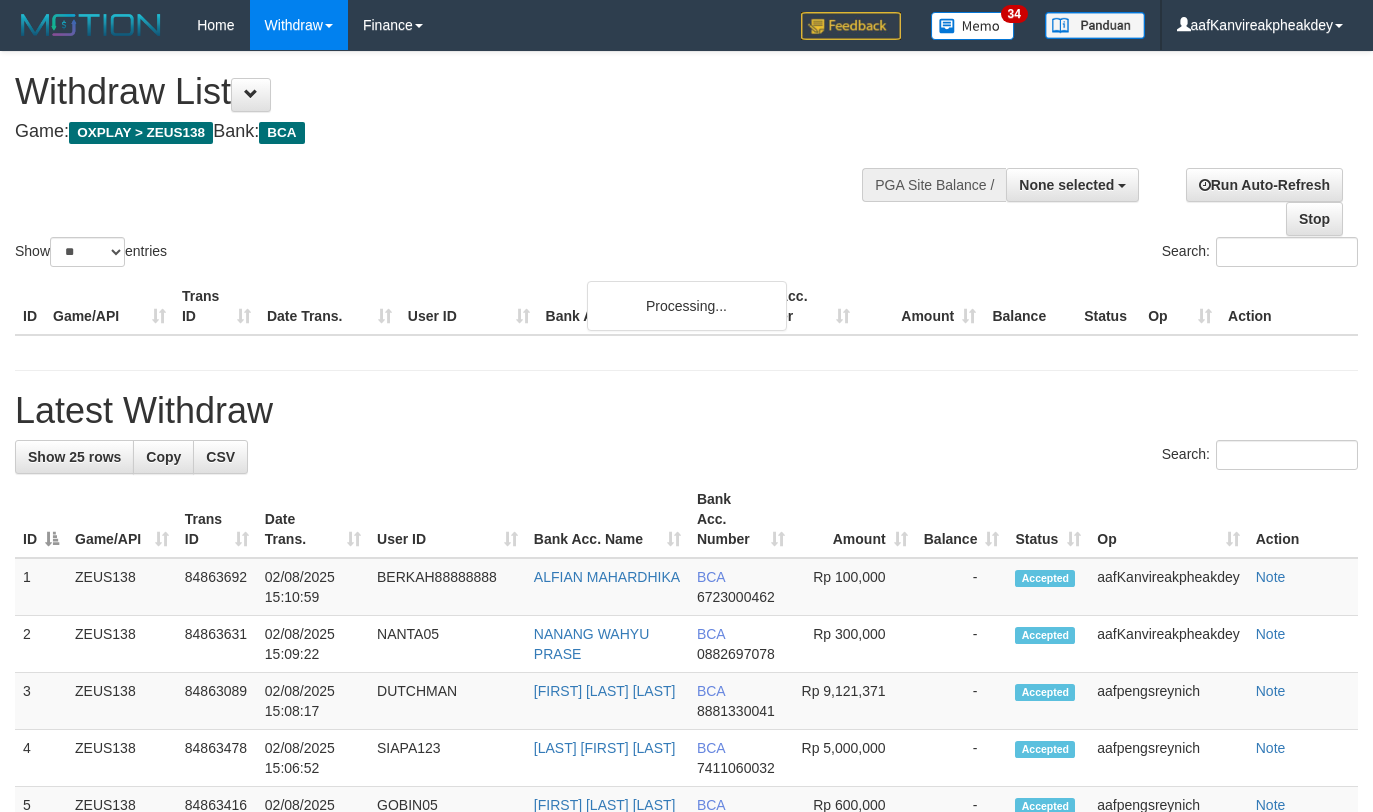 select 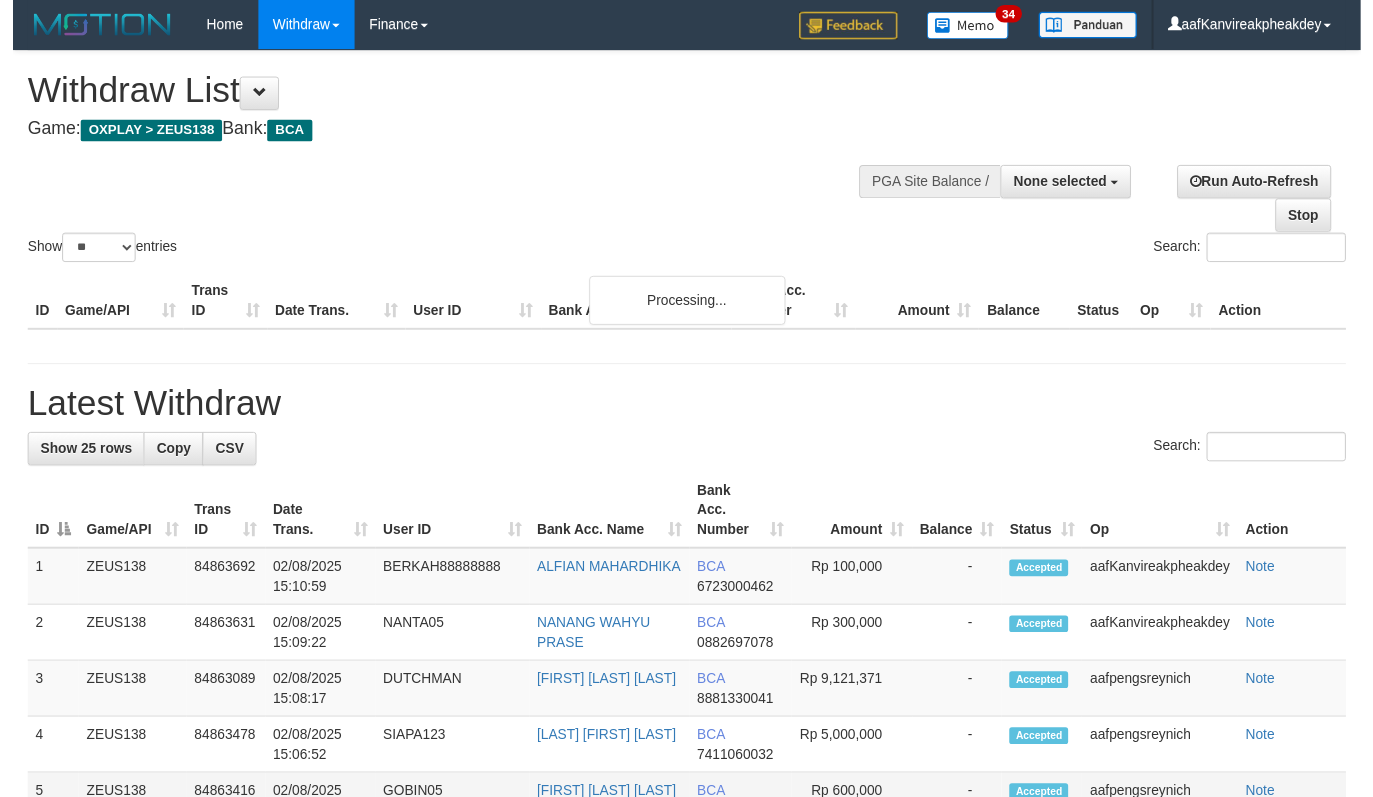 scroll, scrollTop: 0, scrollLeft: 0, axis: both 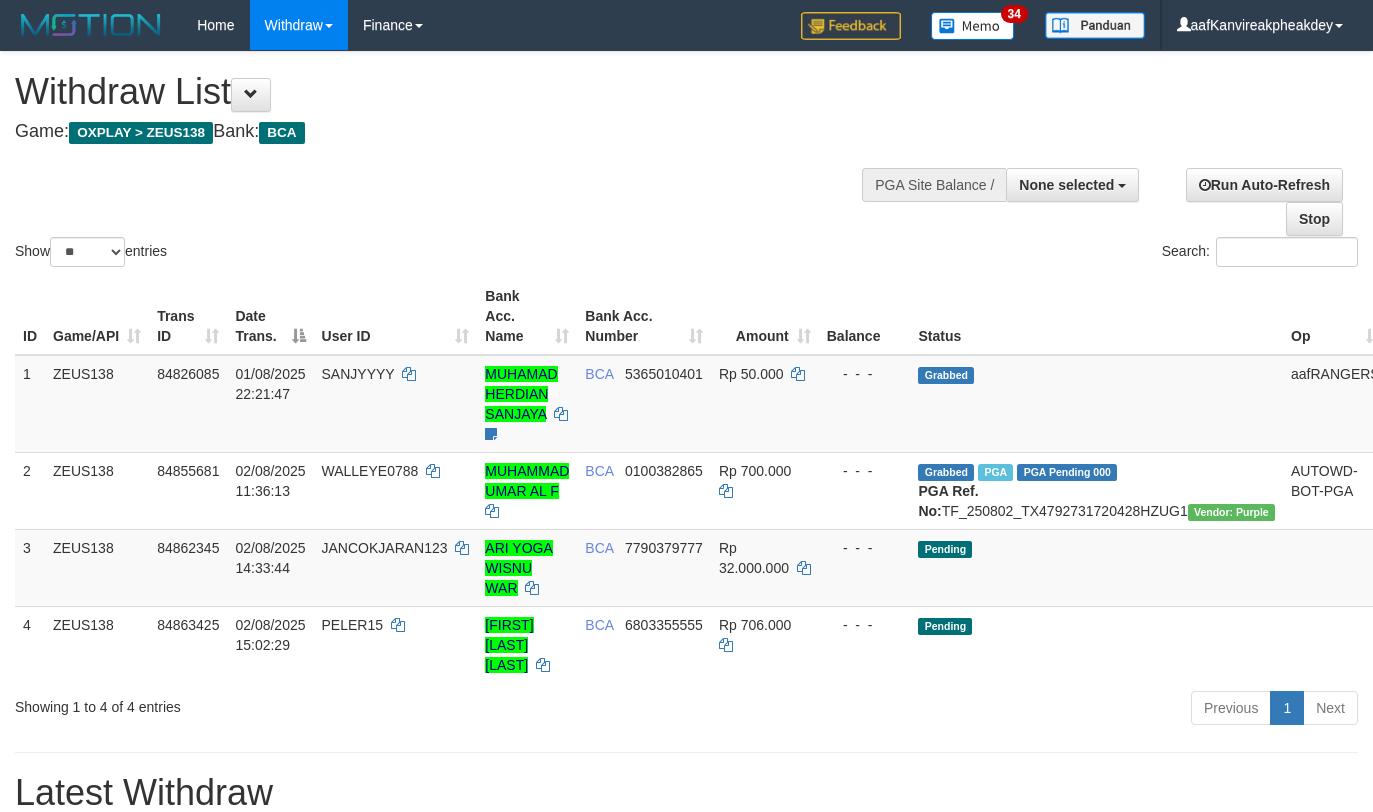 select 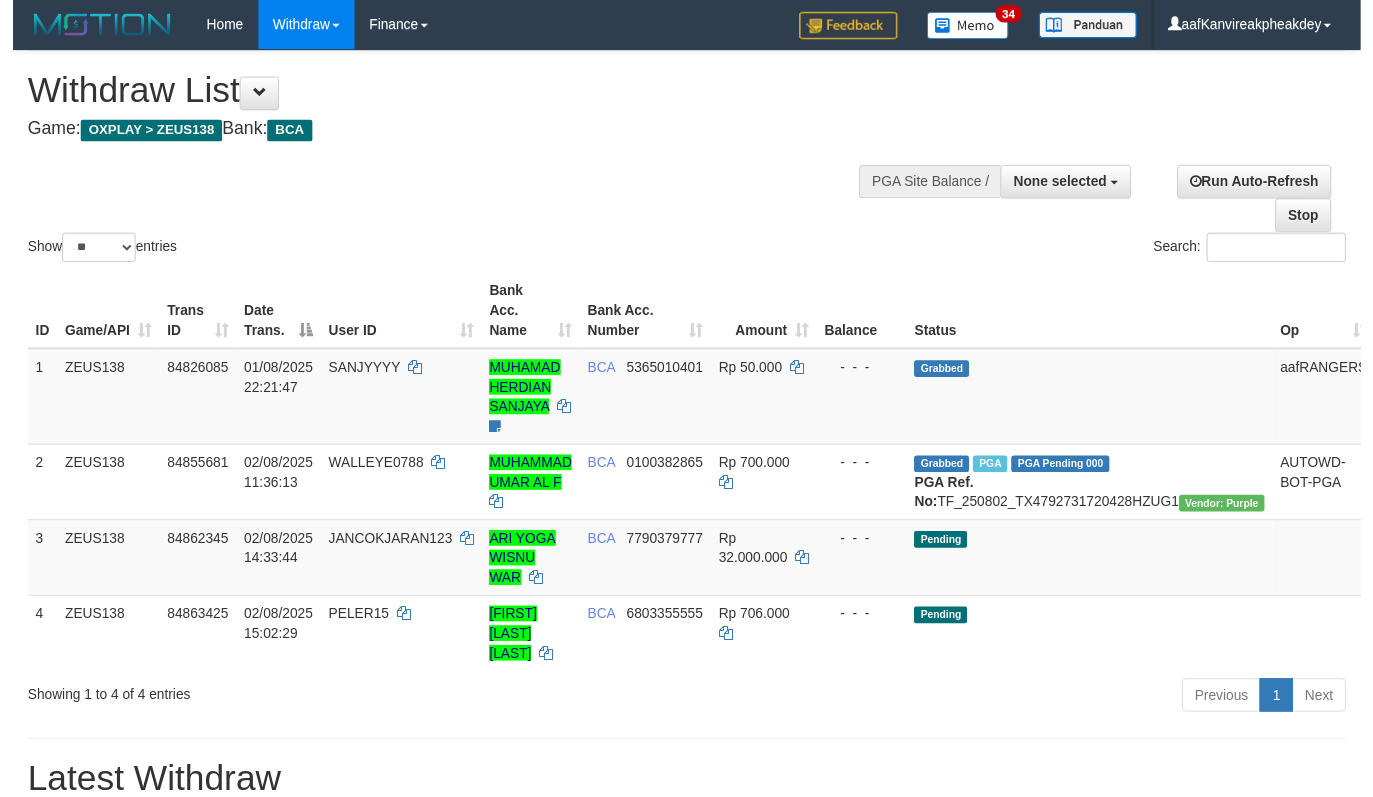 scroll, scrollTop: 0, scrollLeft: 0, axis: both 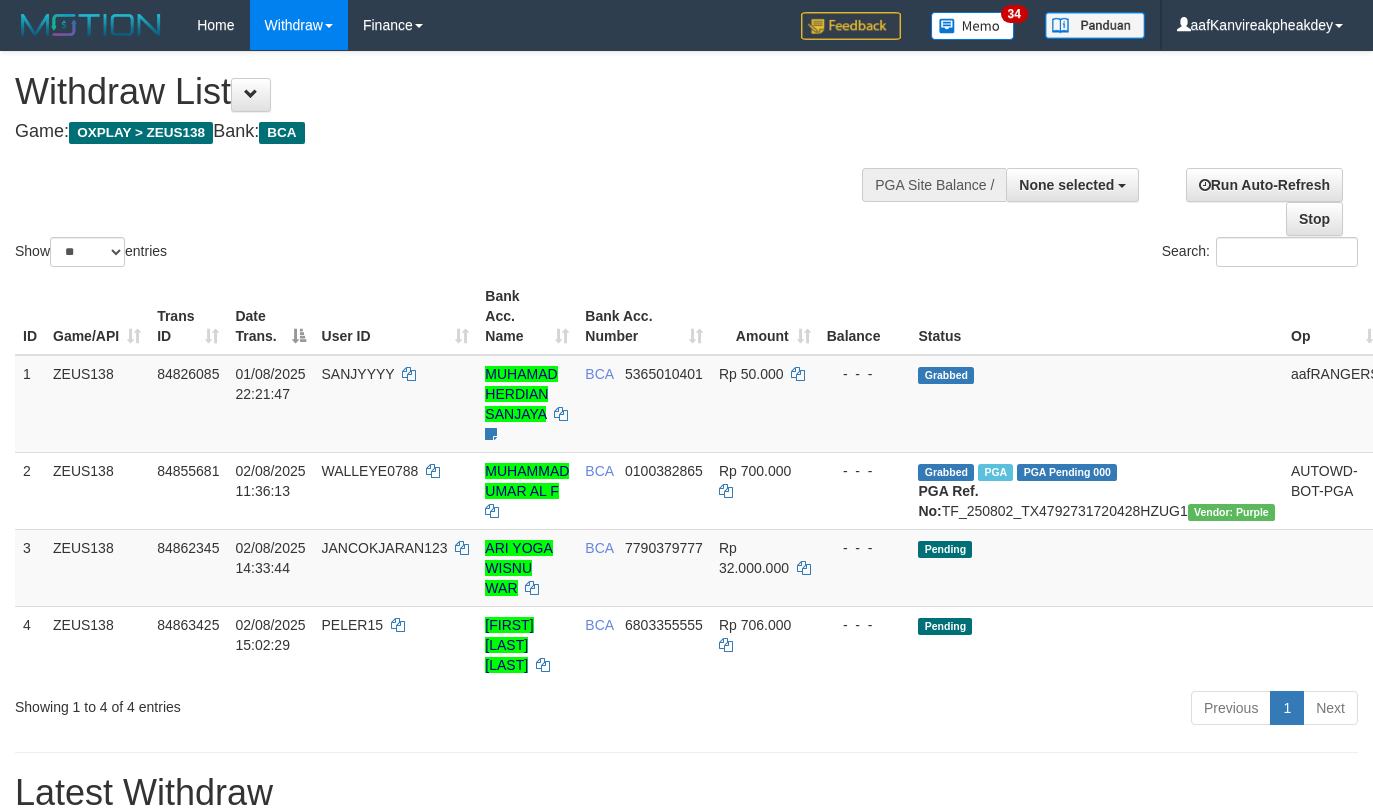 select 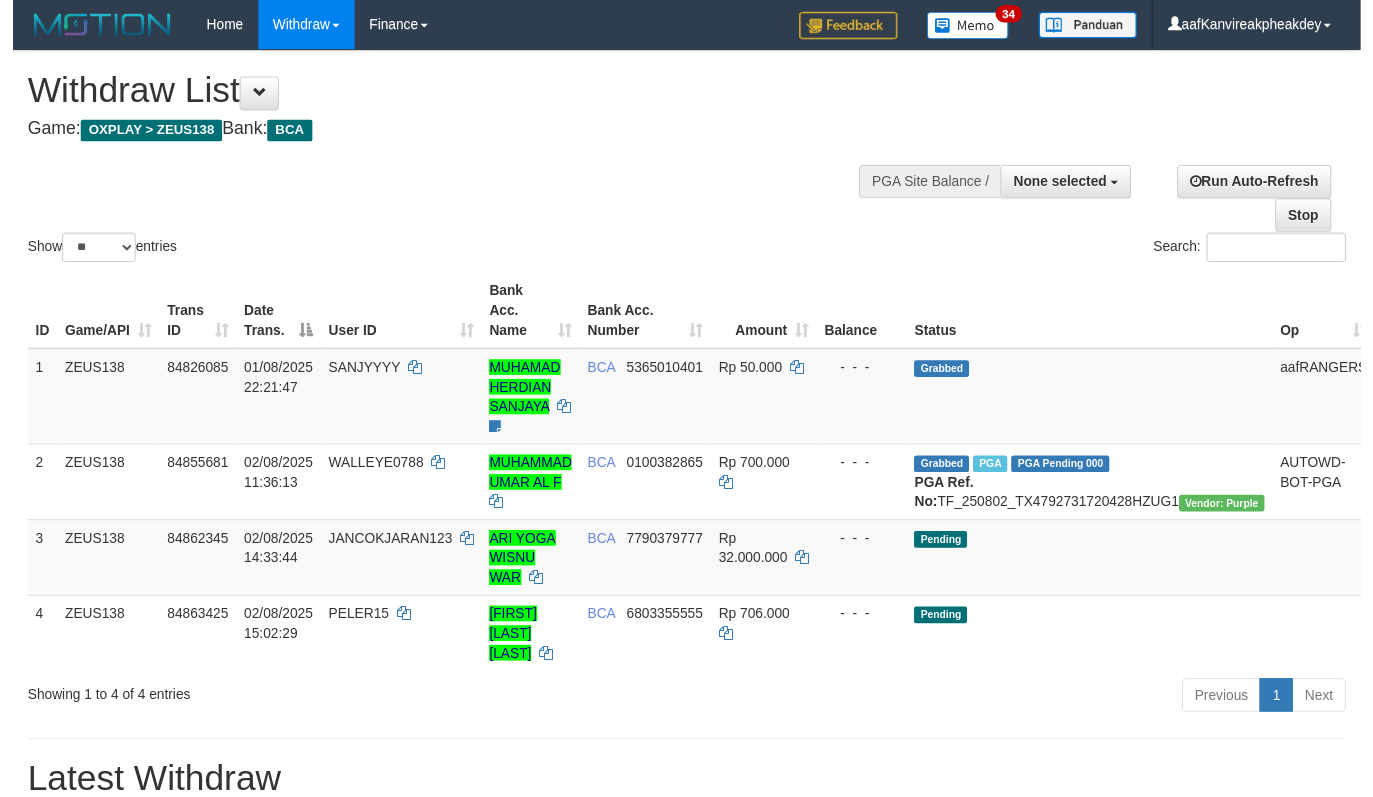 scroll, scrollTop: 0, scrollLeft: 0, axis: both 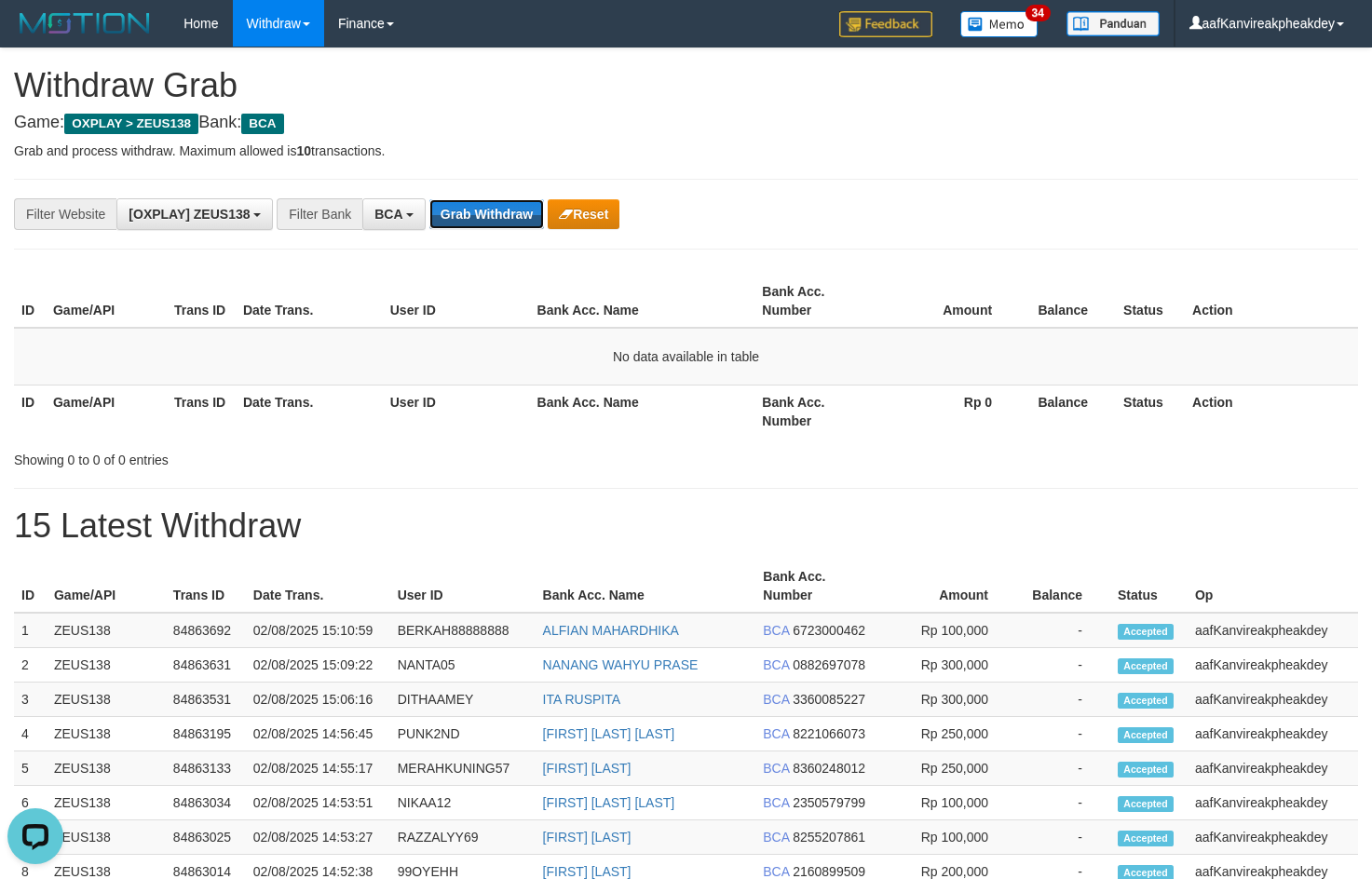 drag, startPoint x: 522, startPoint y: 210, endPoint x: 662, endPoint y: 214, distance: 140.05713 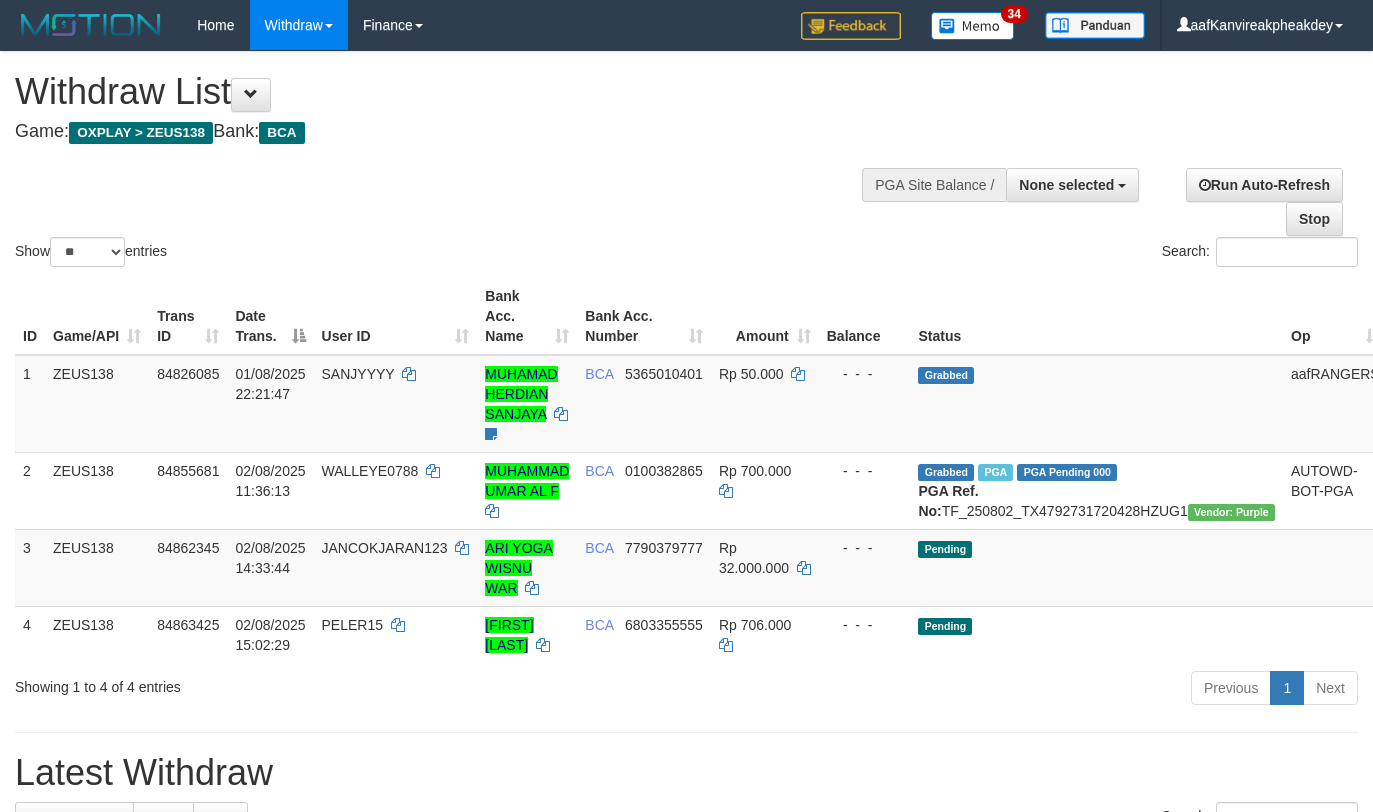 select 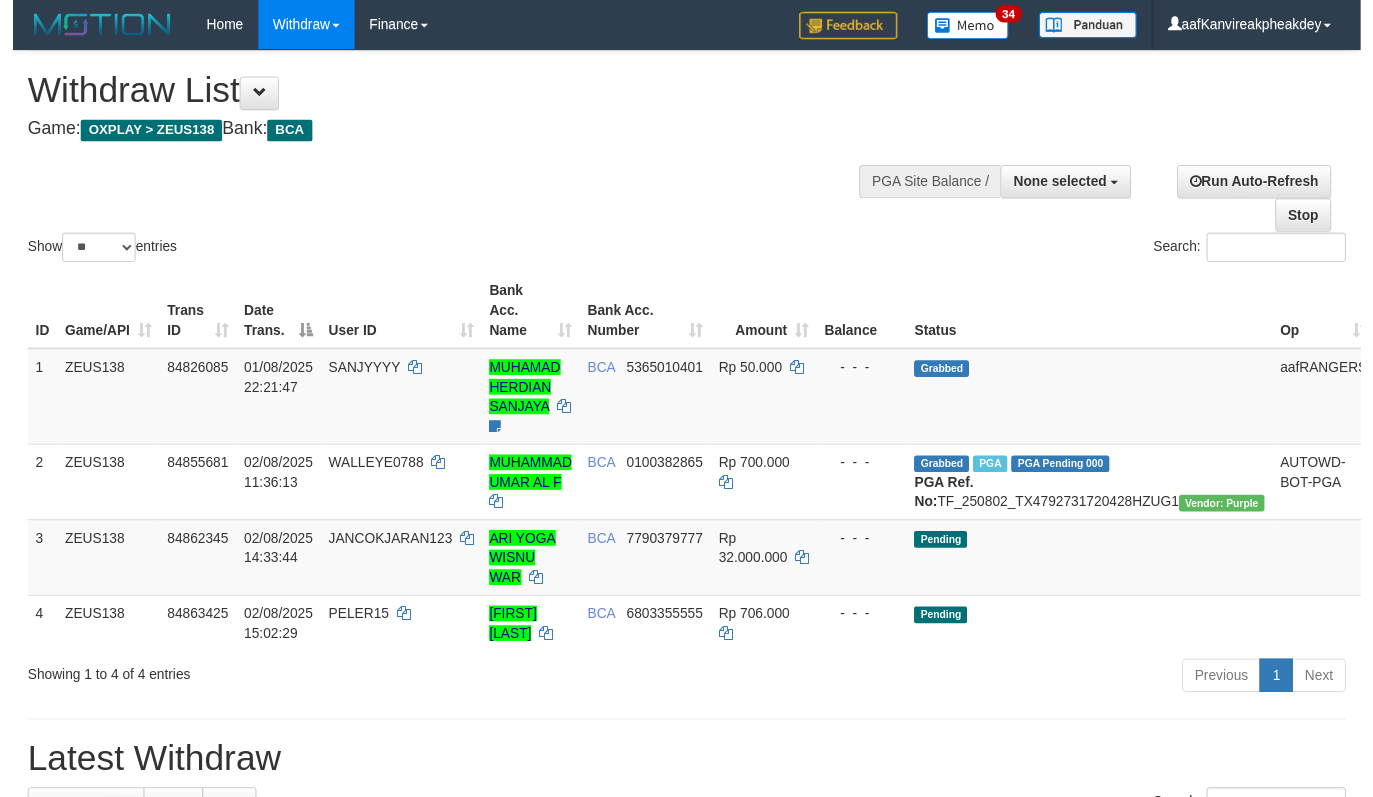 scroll, scrollTop: 0, scrollLeft: 0, axis: both 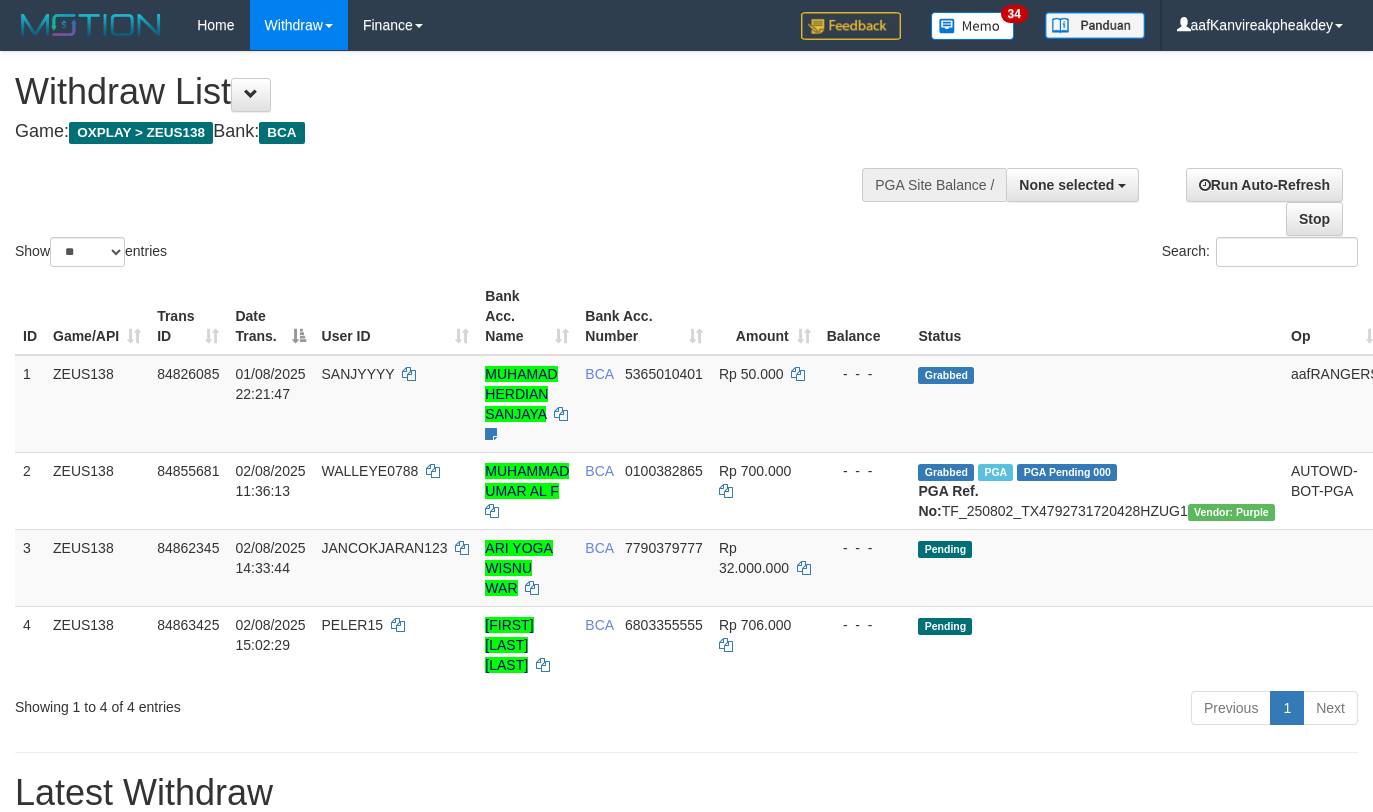 select 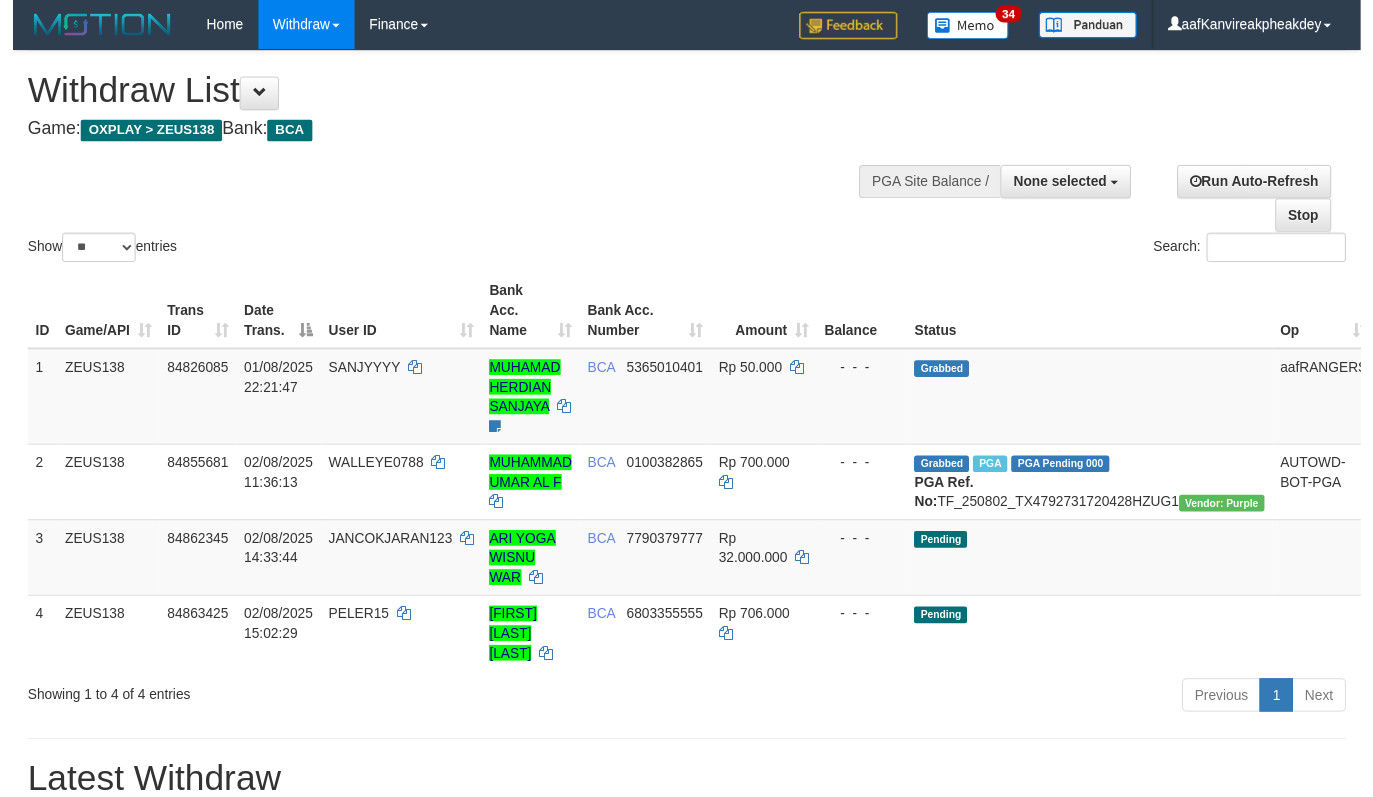 scroll, scrollTop: 0, scrollLeft: 0, axis: both 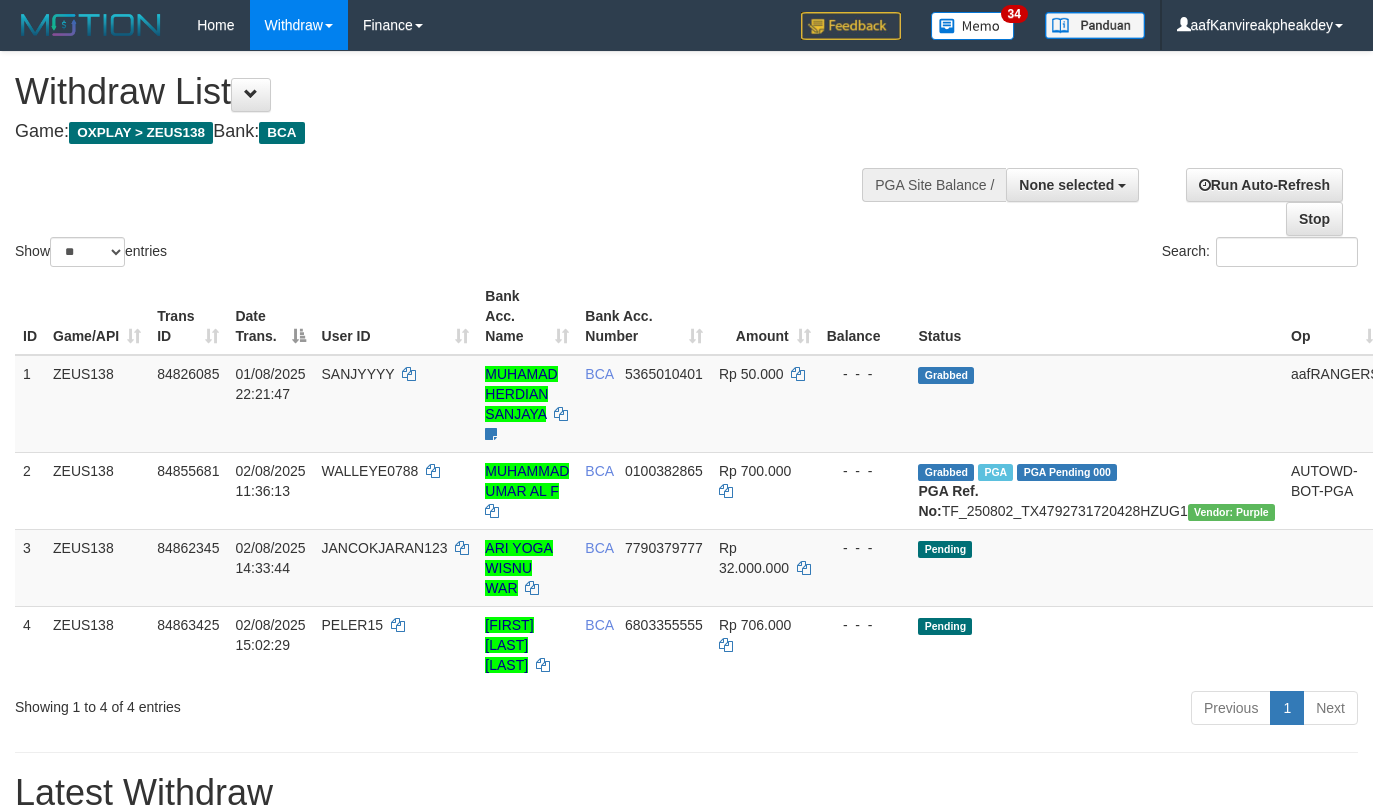 select 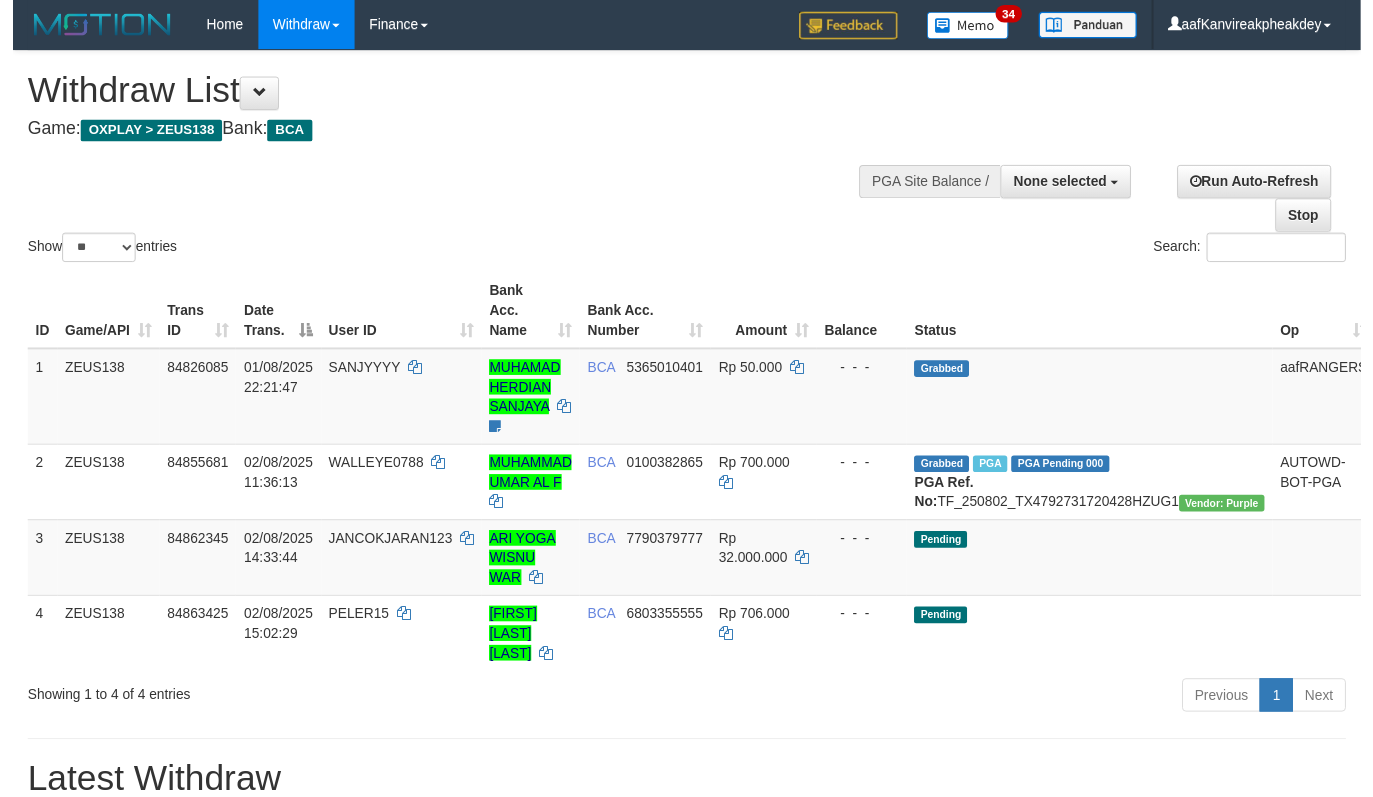 scroll, scrollTop: 0, scrollLeft: 0, axis: both 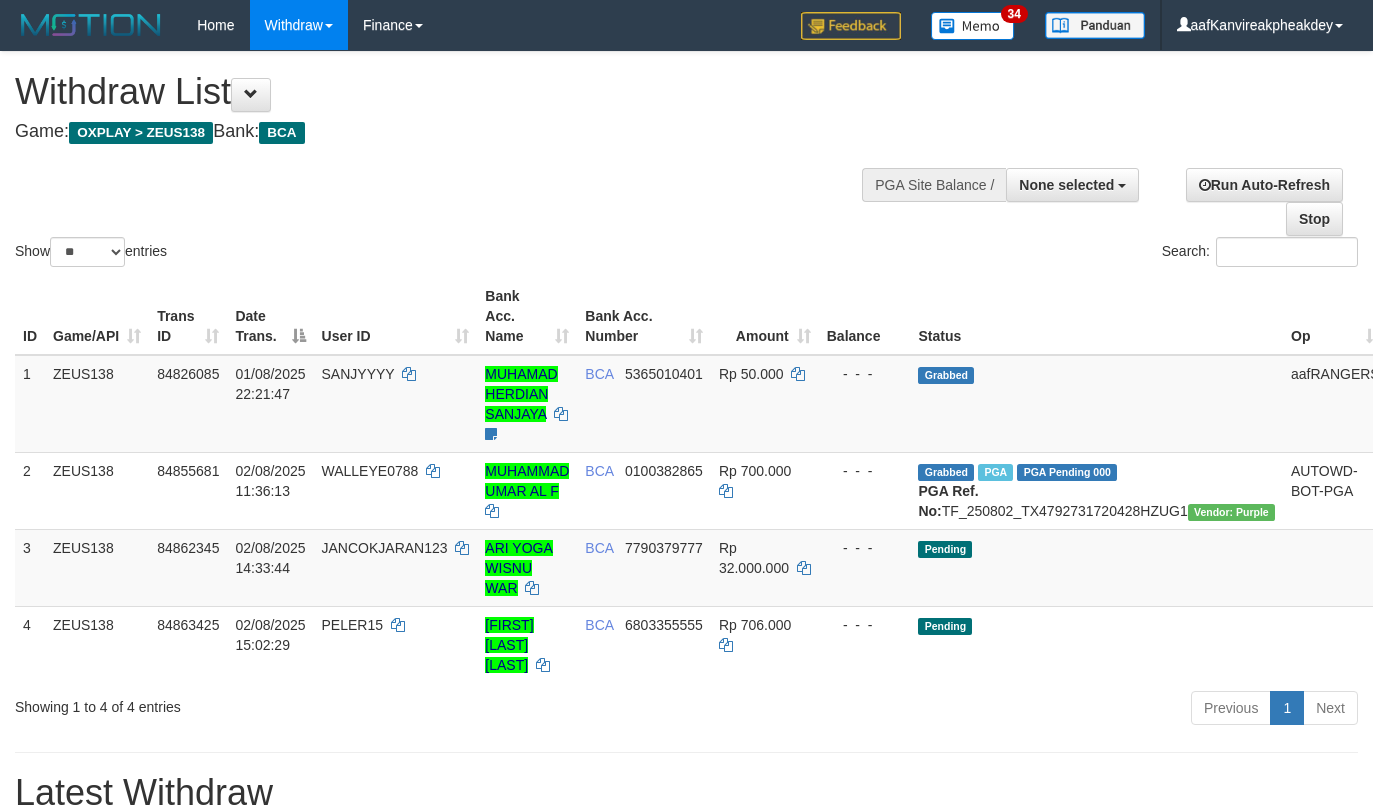 select 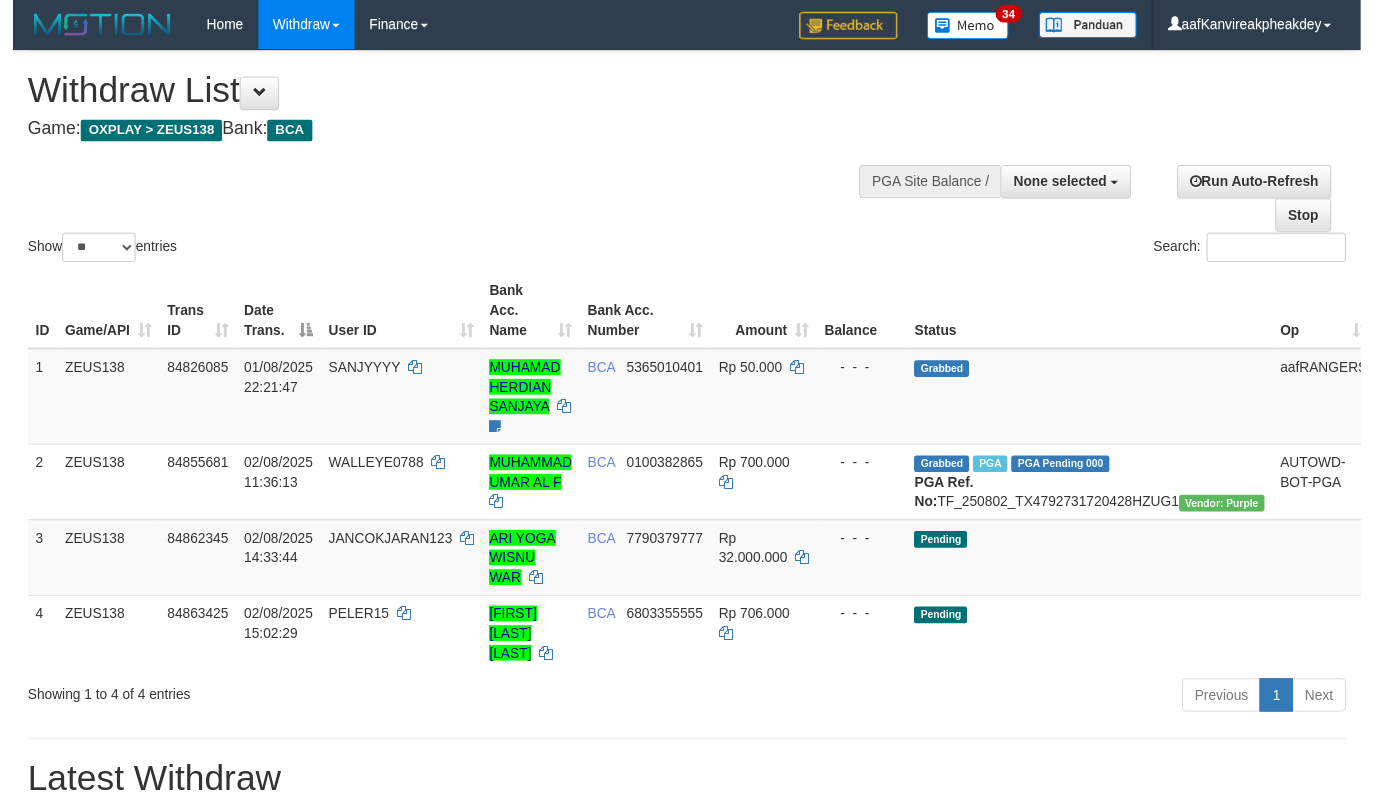 scroll, scrollTop: 0, scrollLeft: 0, axis: both 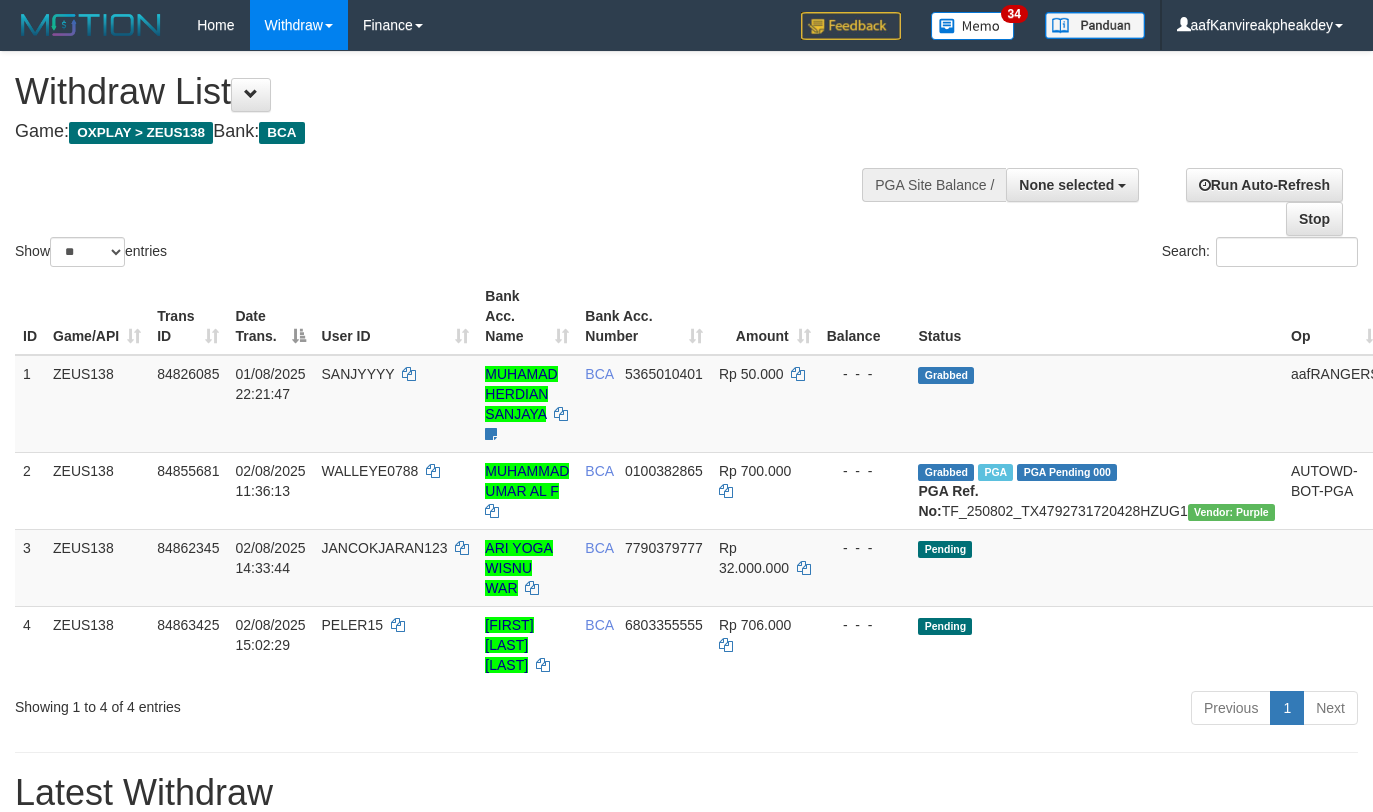 select 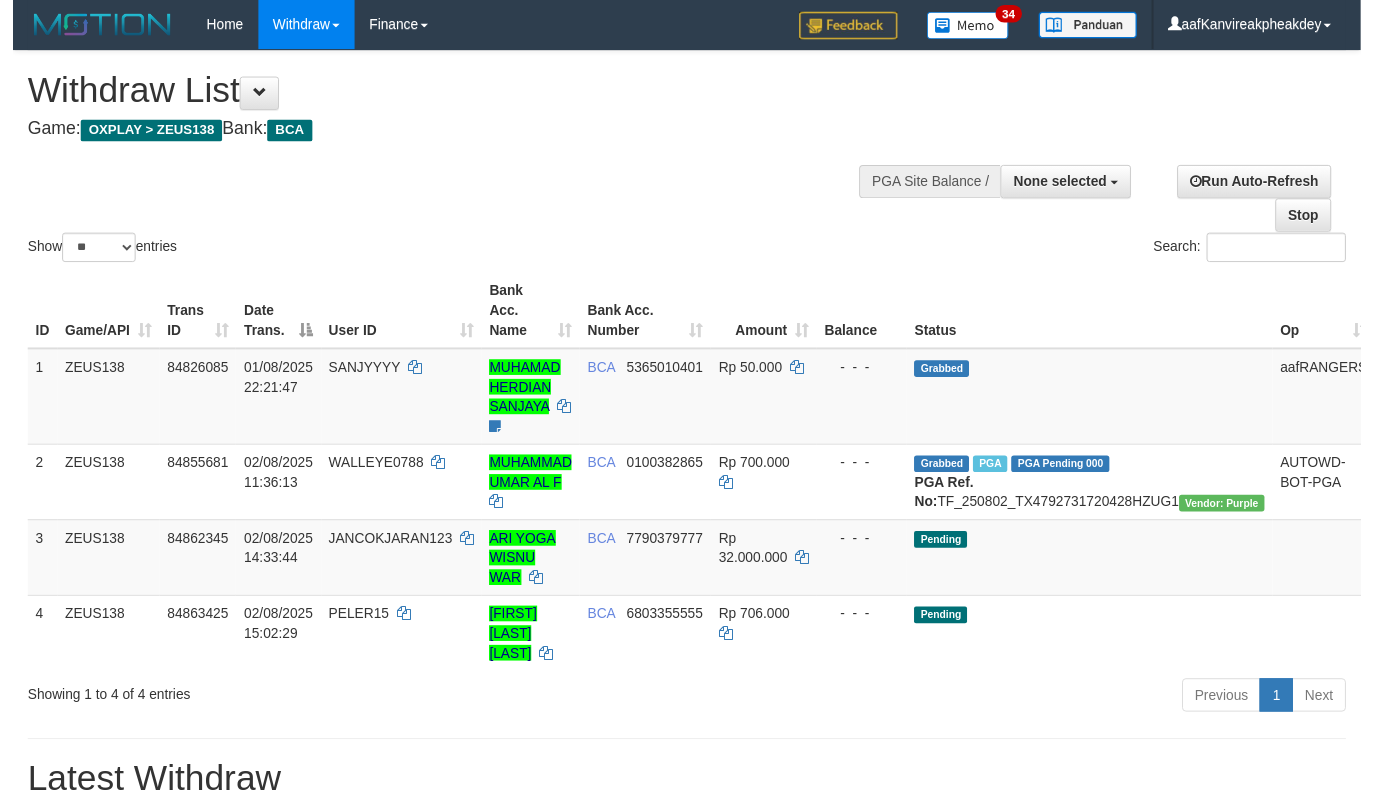 scroll, scrollTop: 0, scrollLeft: 0, axis: both 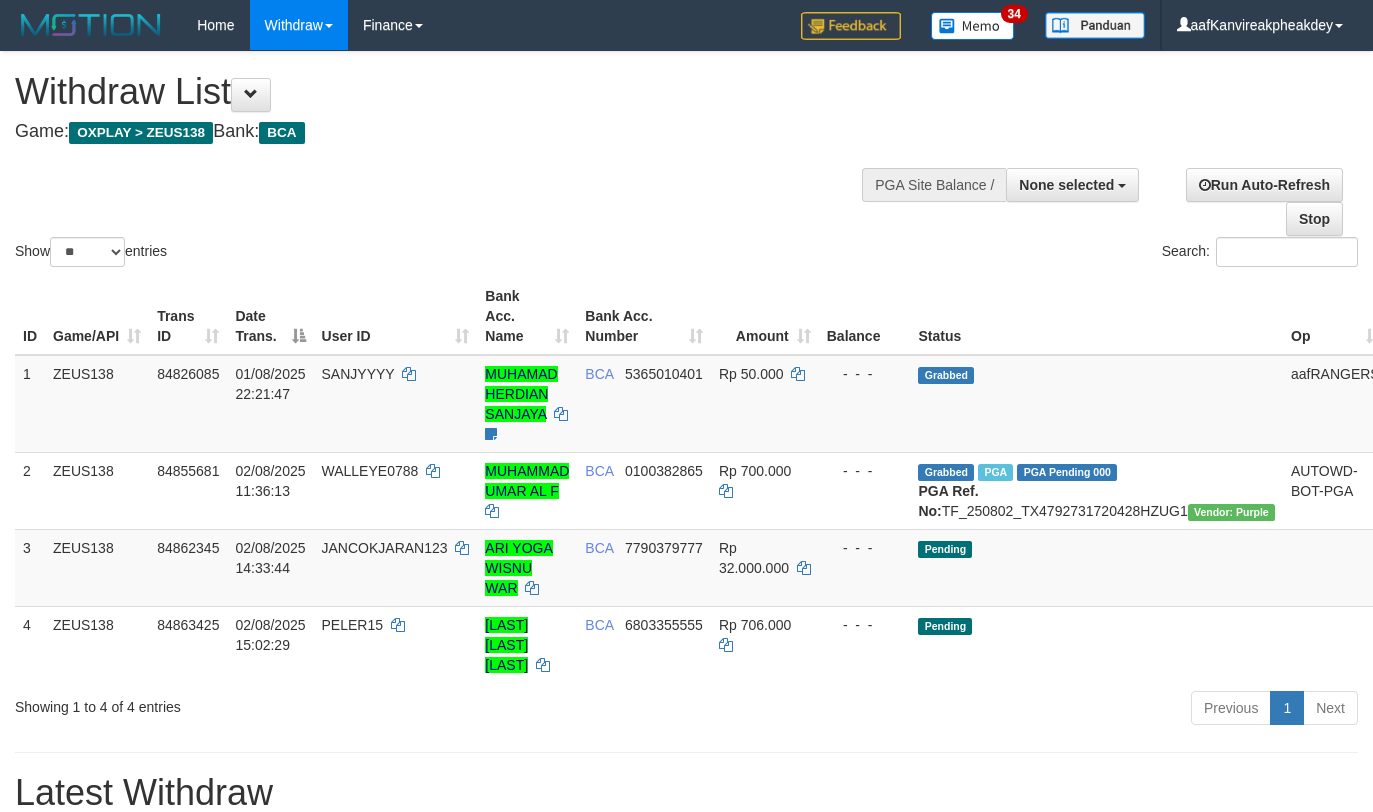 select 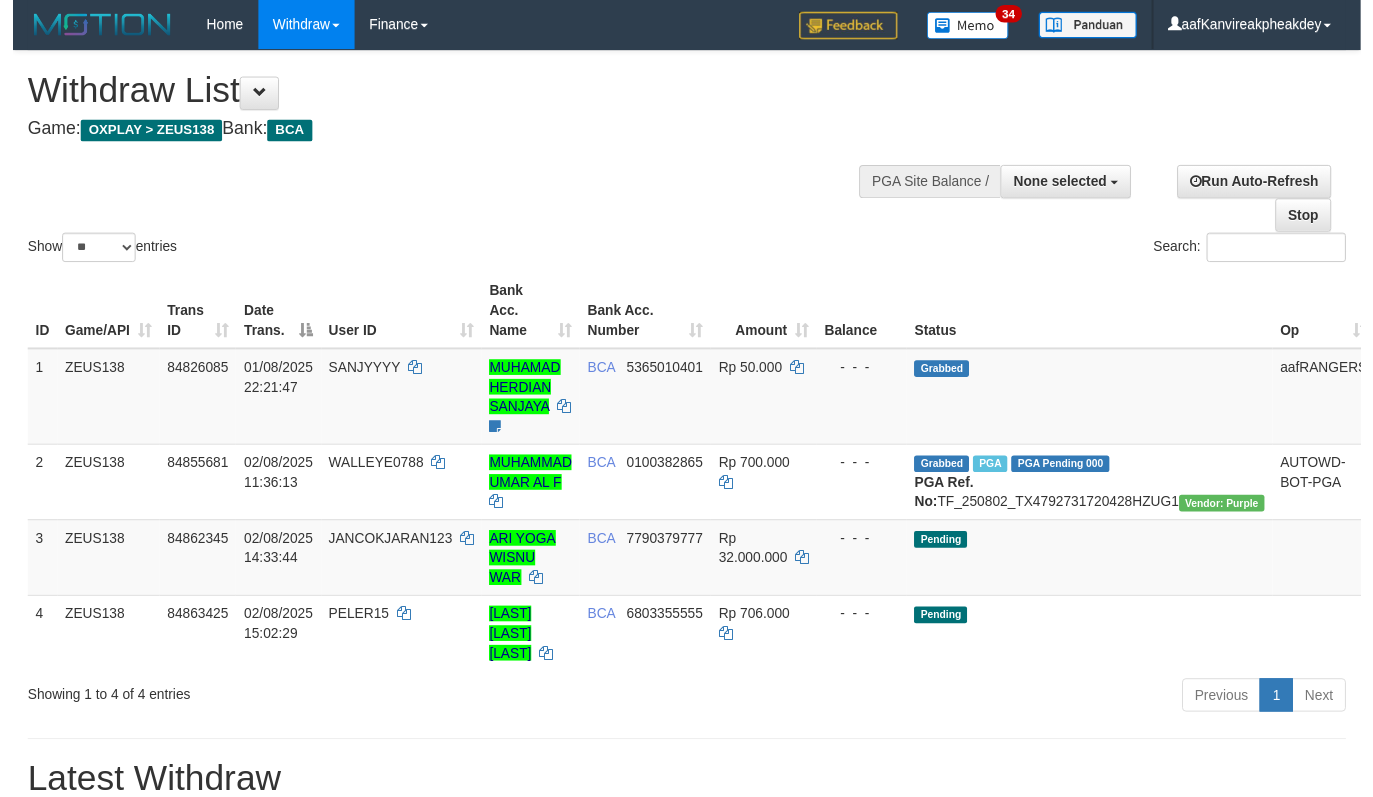 scroll, scrollTop: 0, scrollLeft: 0, axis: both 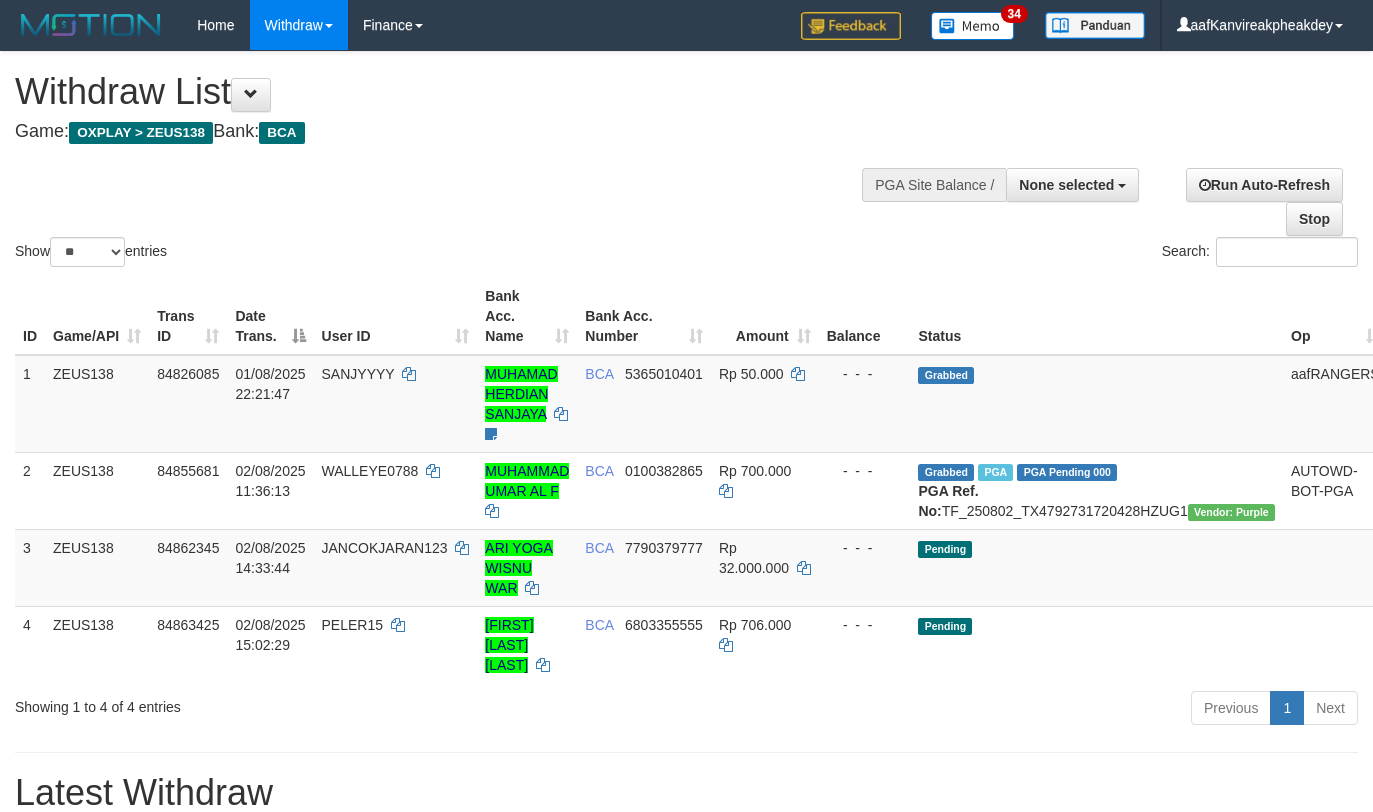 select 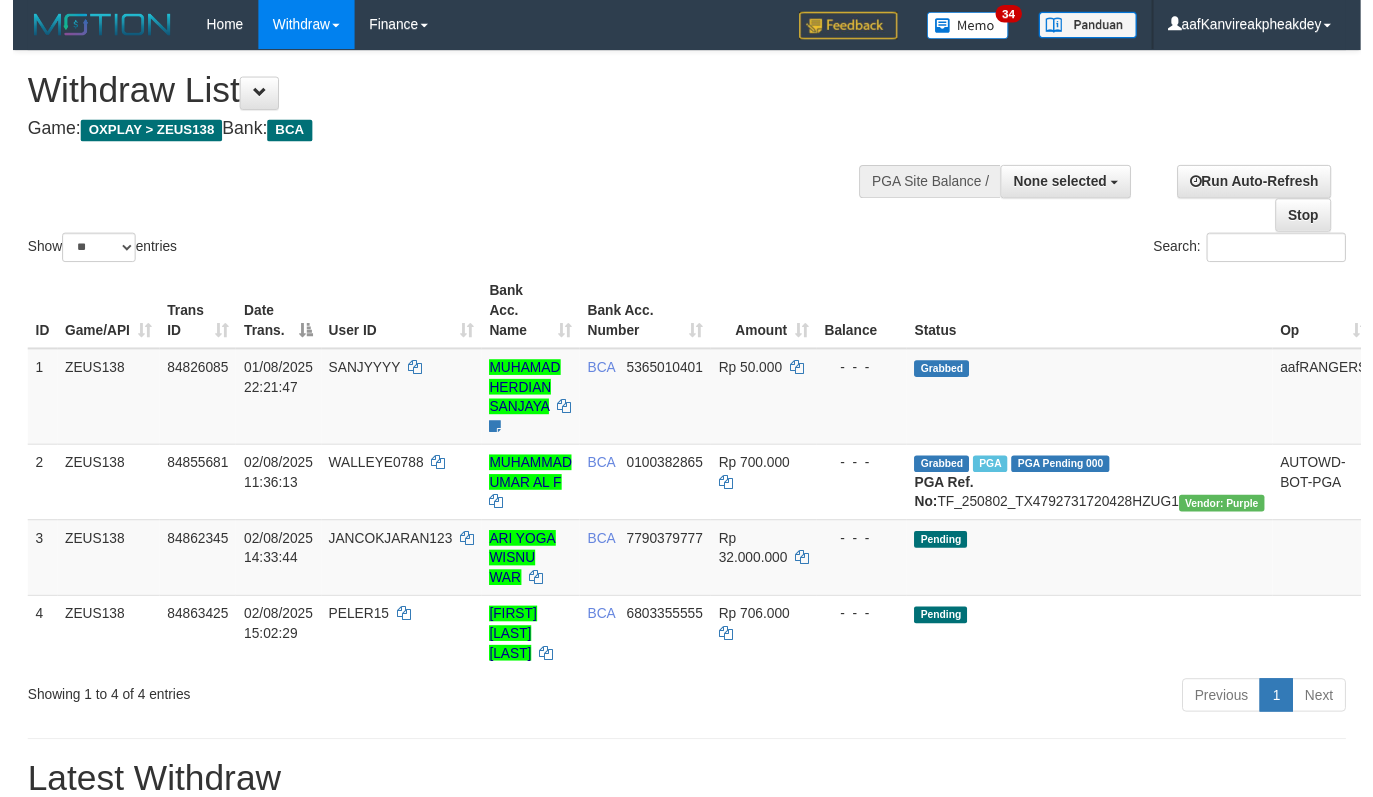 scroll, scrollTop: 0, scrollLeft: 0, axis: both 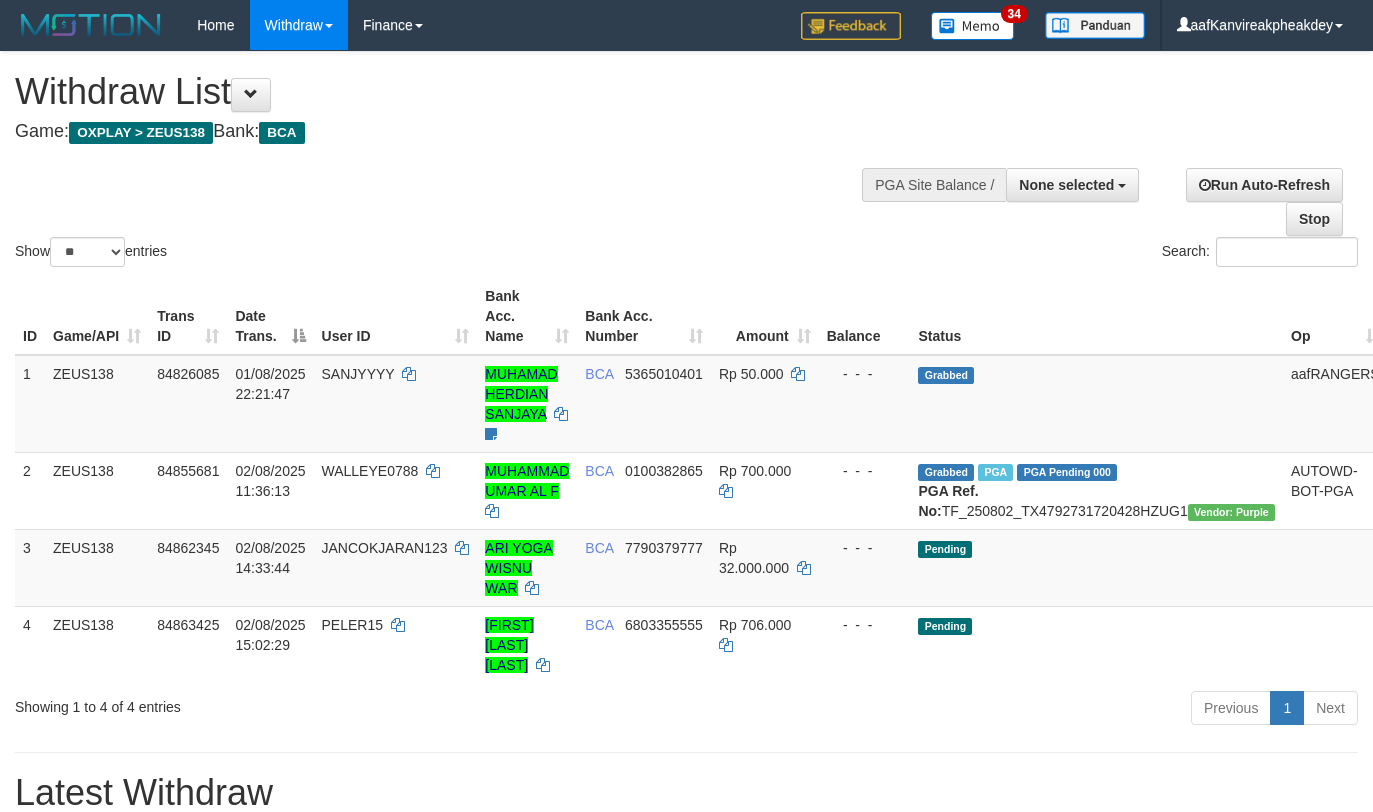 select 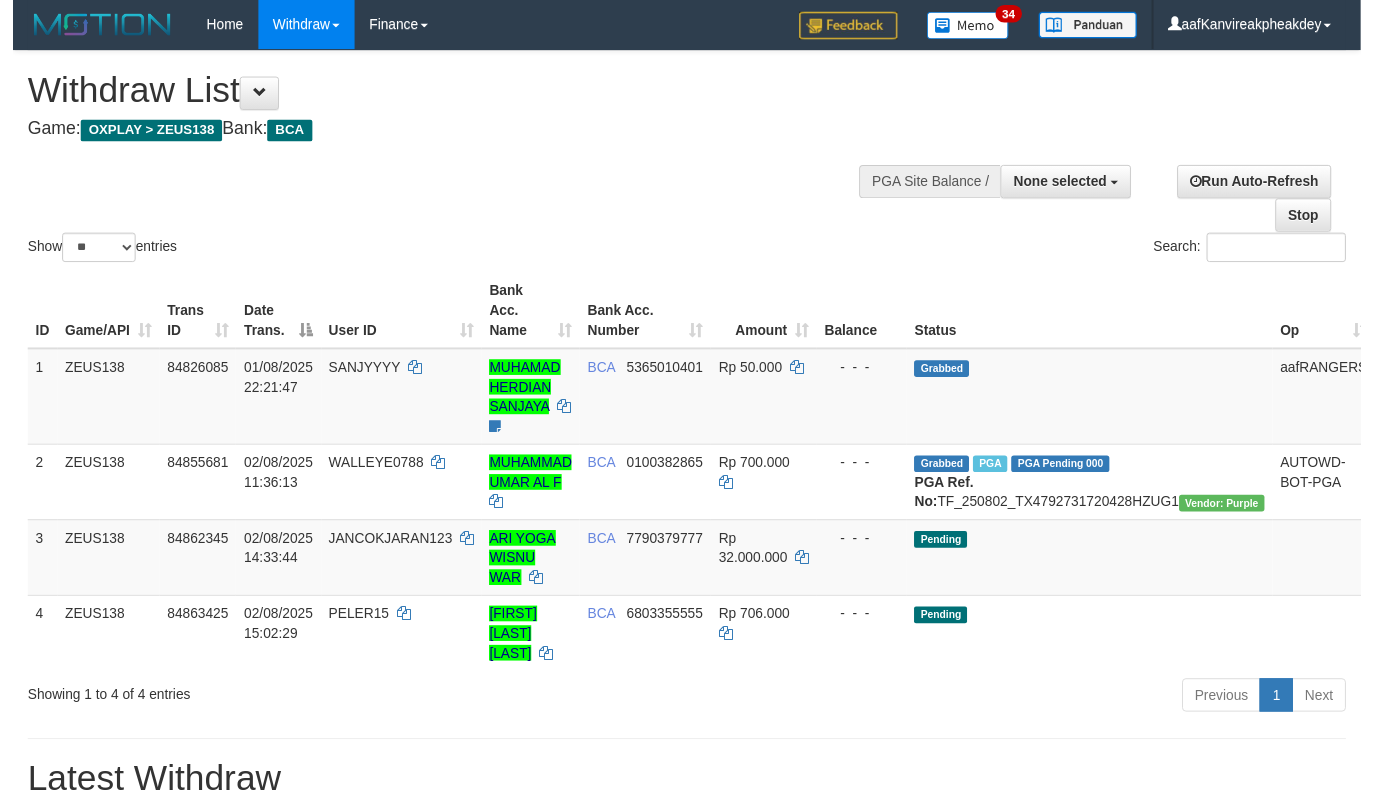 scroll, scrollTop: 0, scrollLeft: 0, axis: both 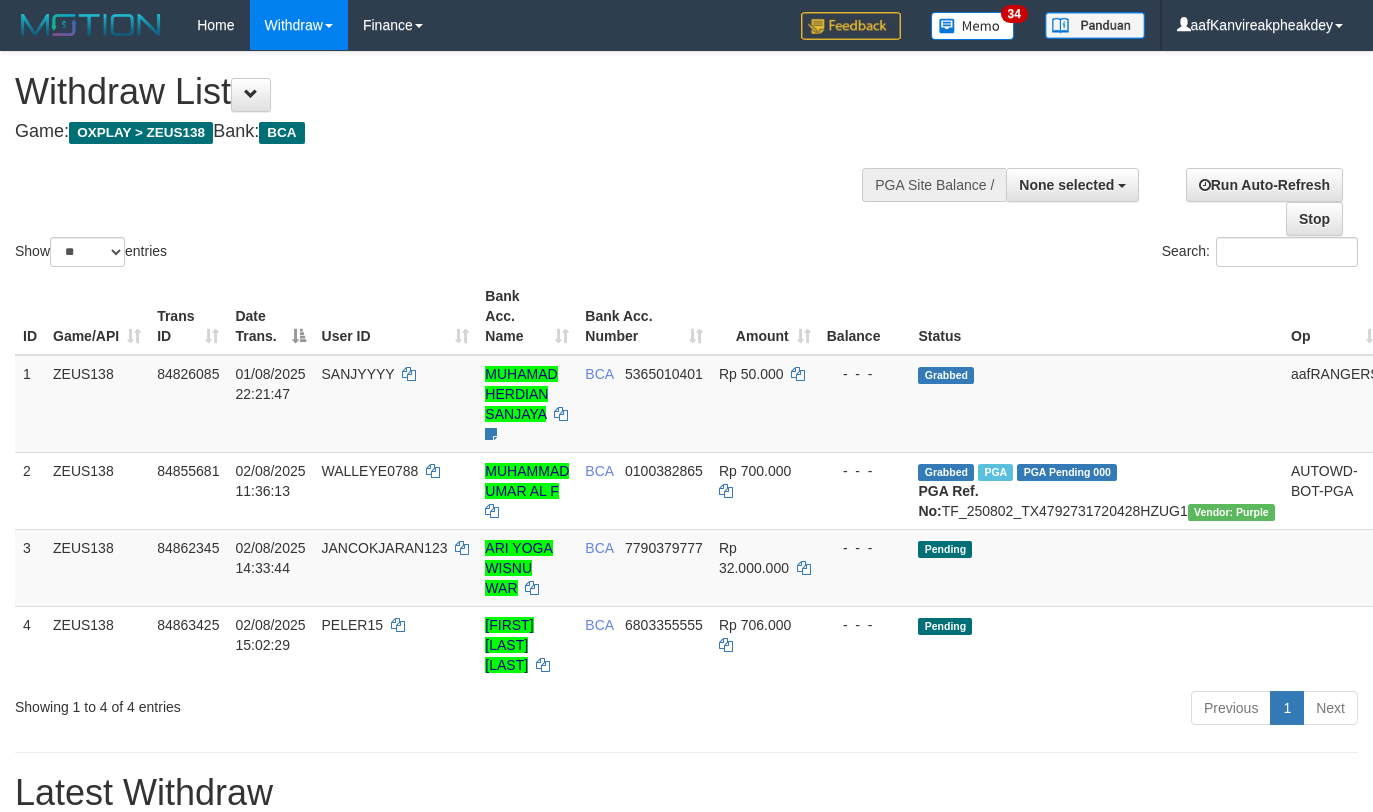 select 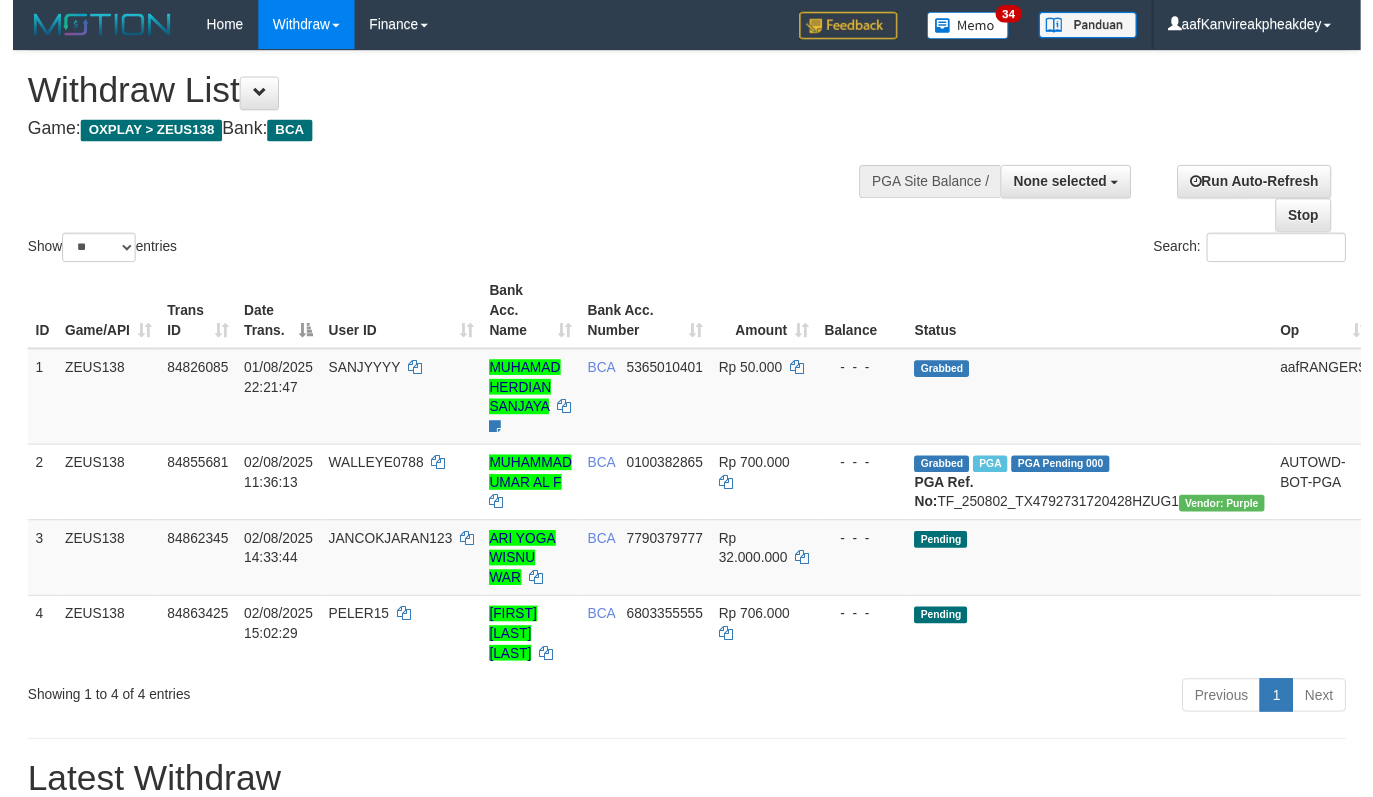 scroll, scrollTop: 0, scrollLeft: 0, axis: both 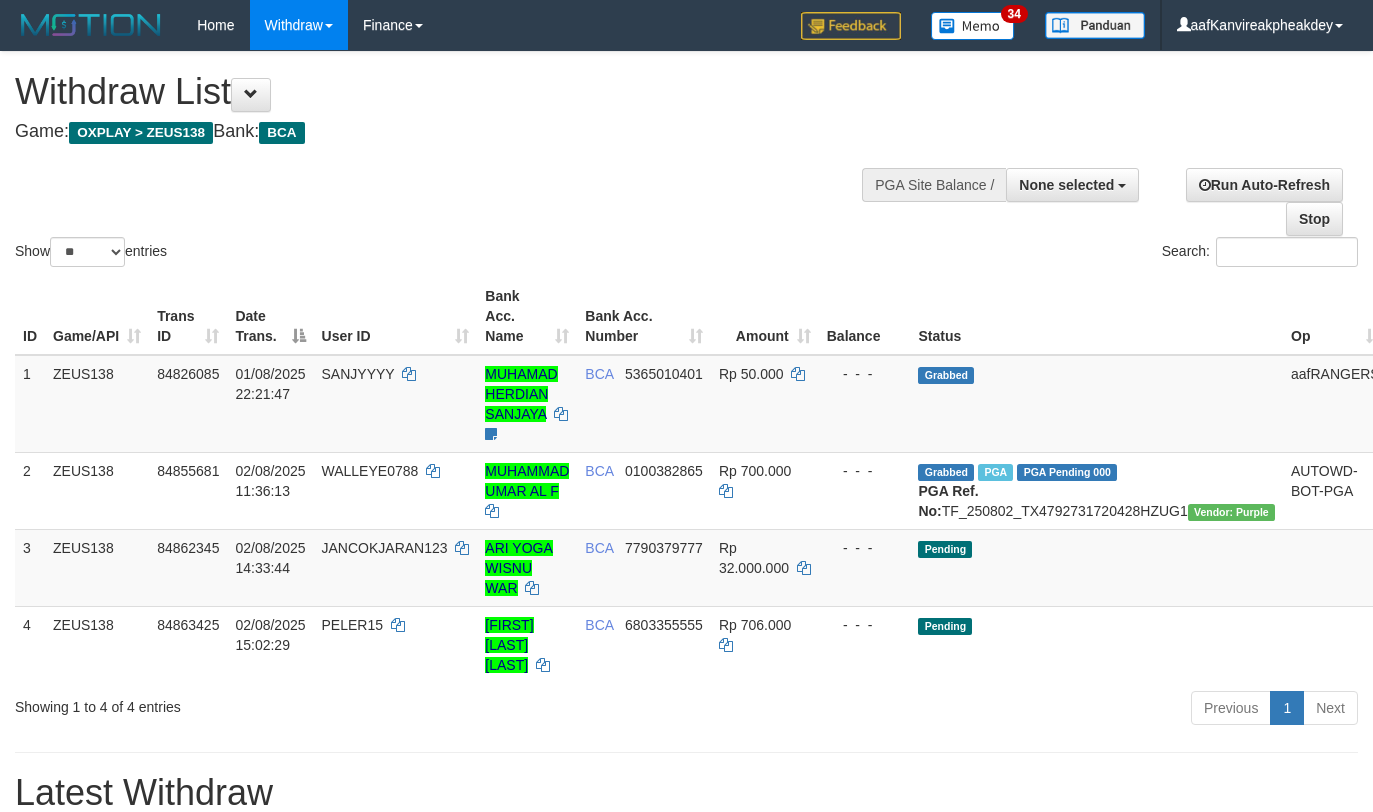 select 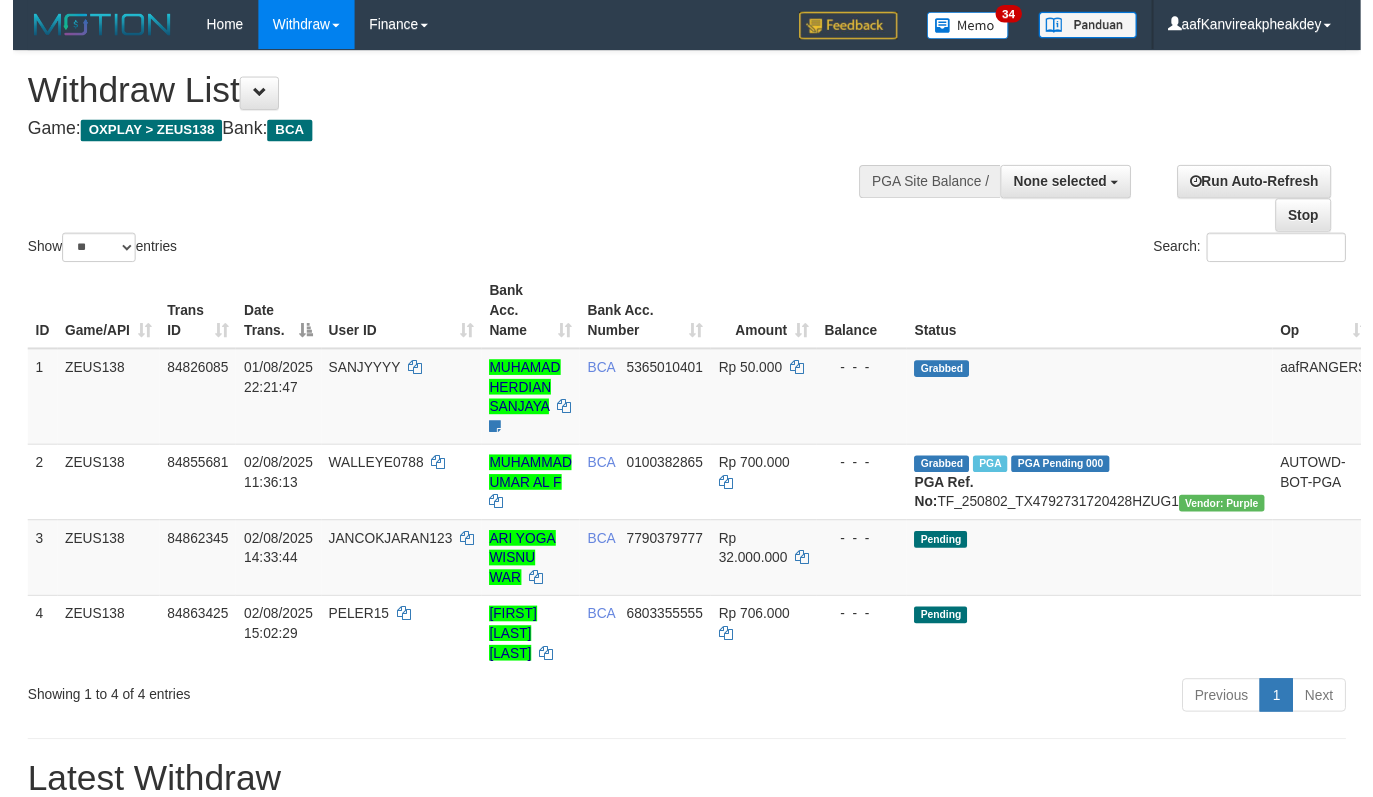 scroll, scrollTop: 0, scrollLeft: 0, axis: both 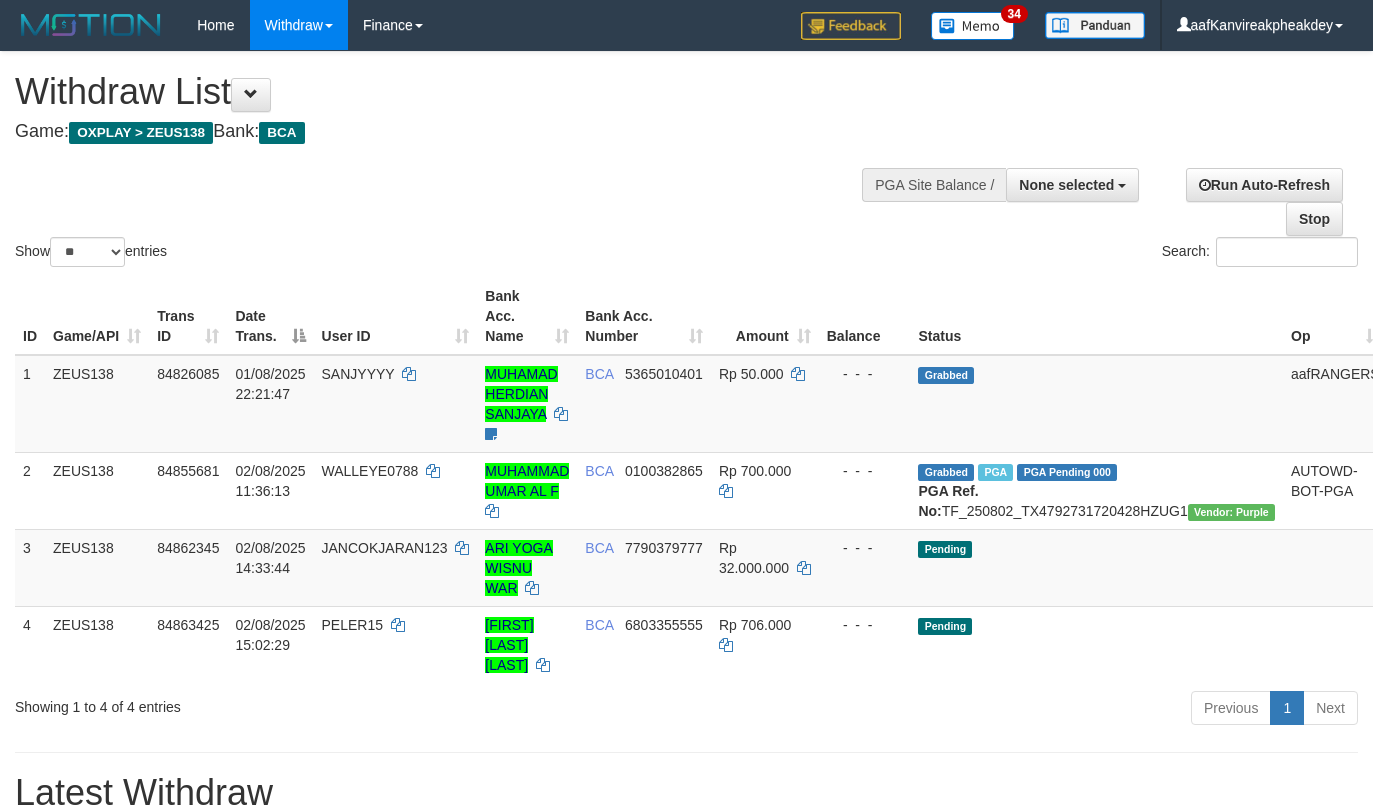 select 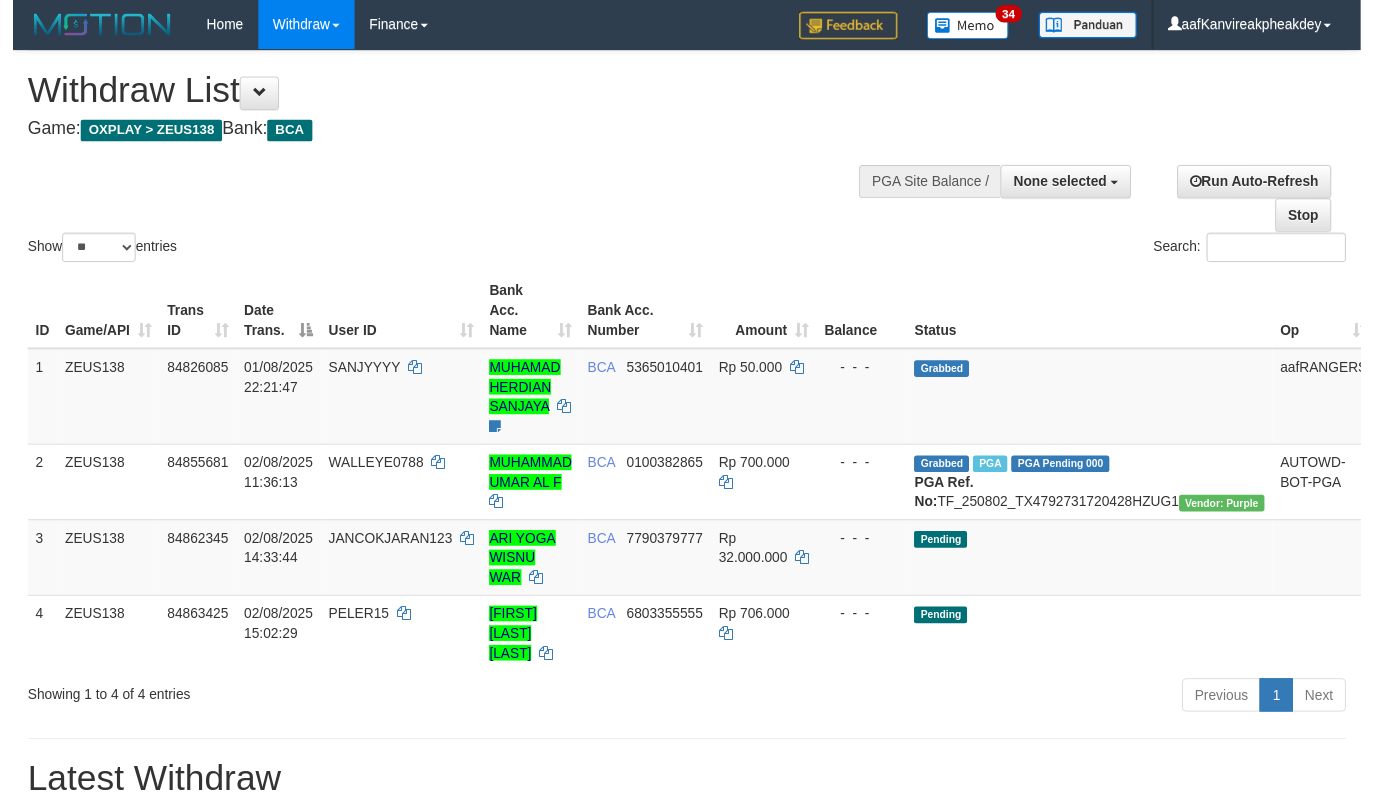 scroll, scrollTop: 0, scrollLeft: 0, axis: both 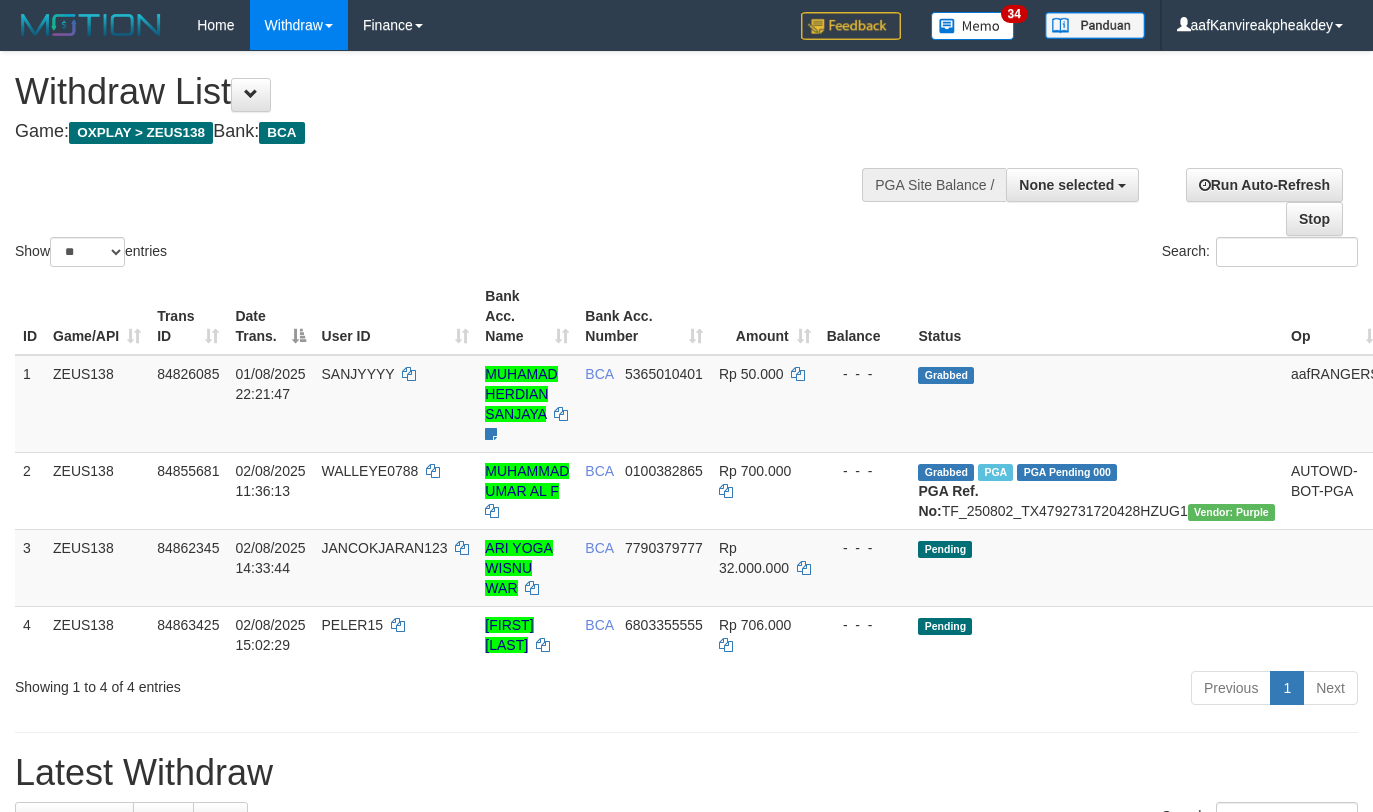 select 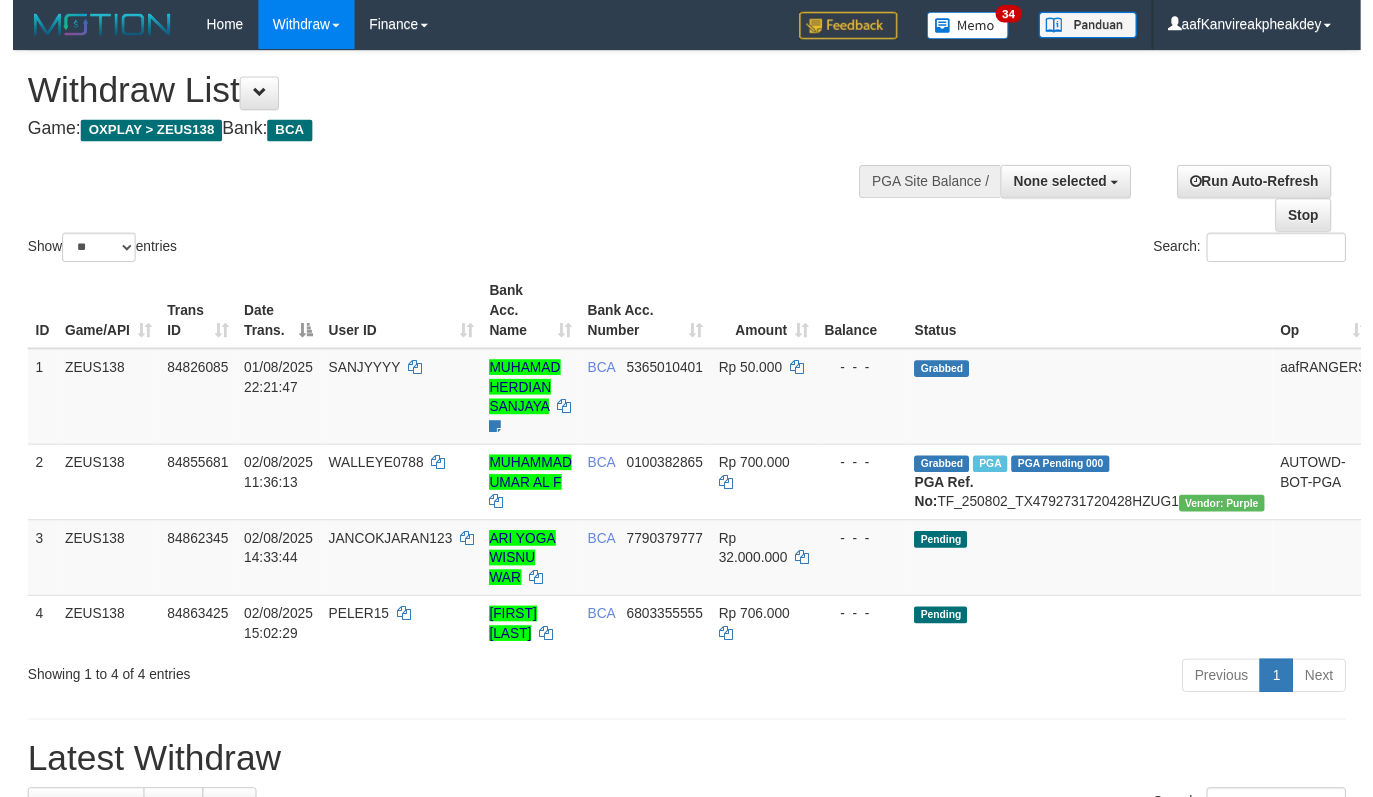 scroll, scrollTop: 0, scrollLeft: 0, axis: both 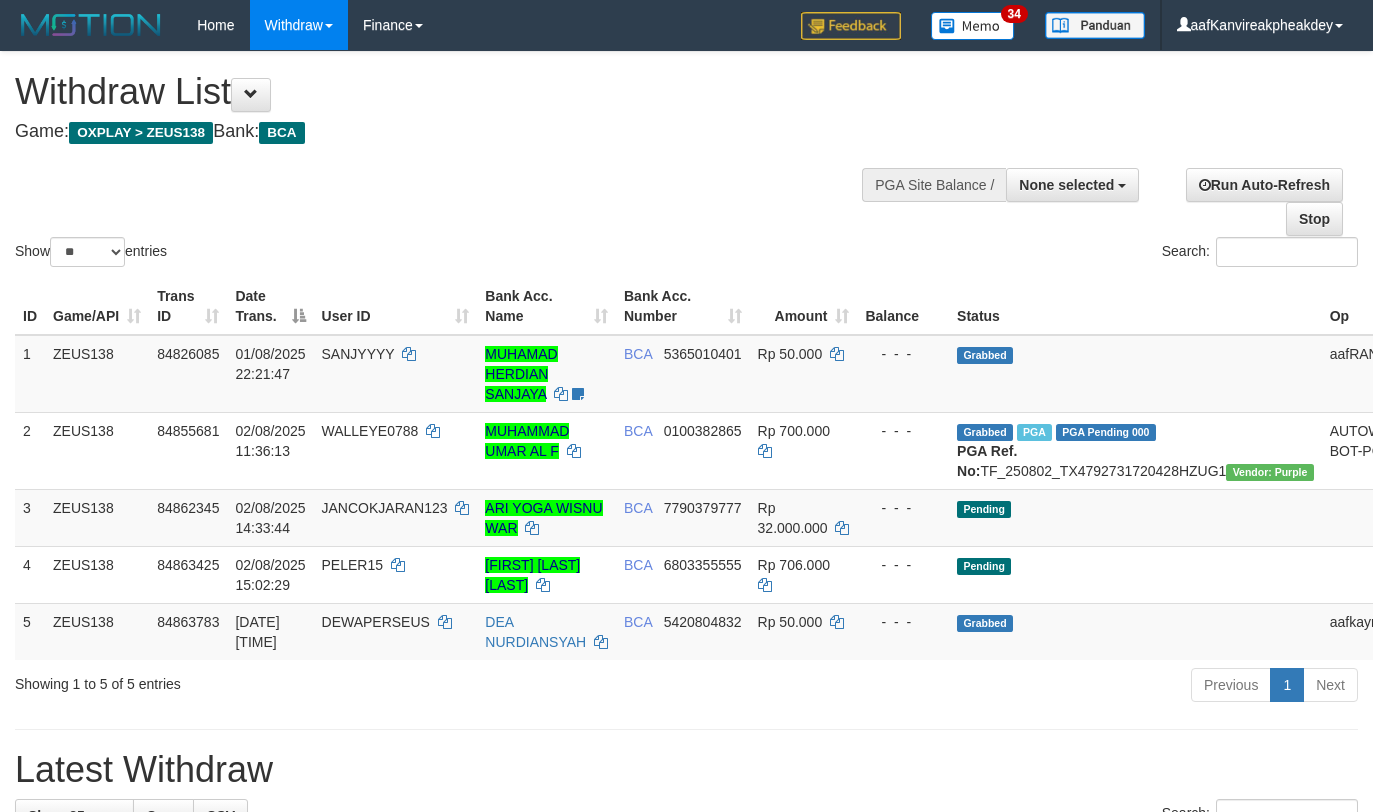 select 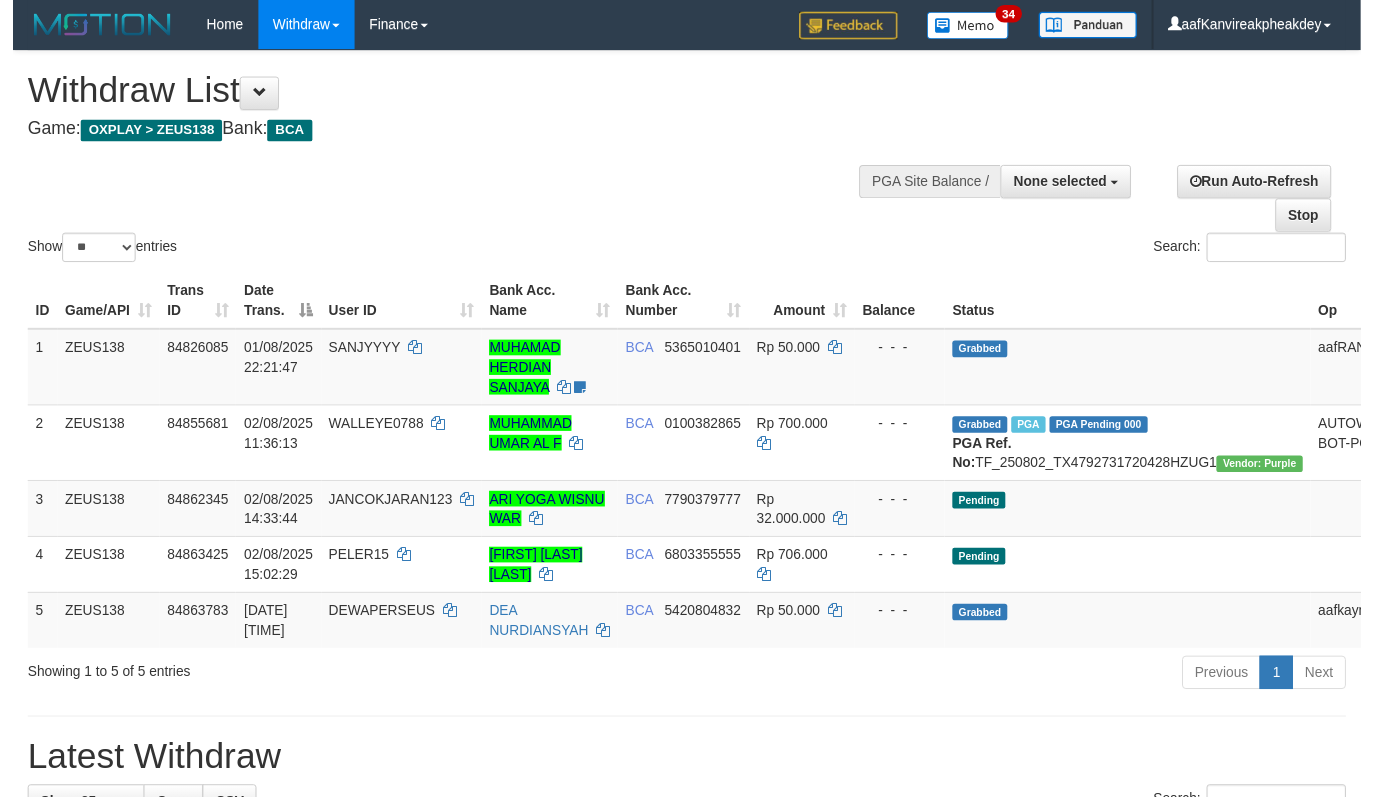 scroll, scrollTop: 0, scrollLeft: 0, axis: both 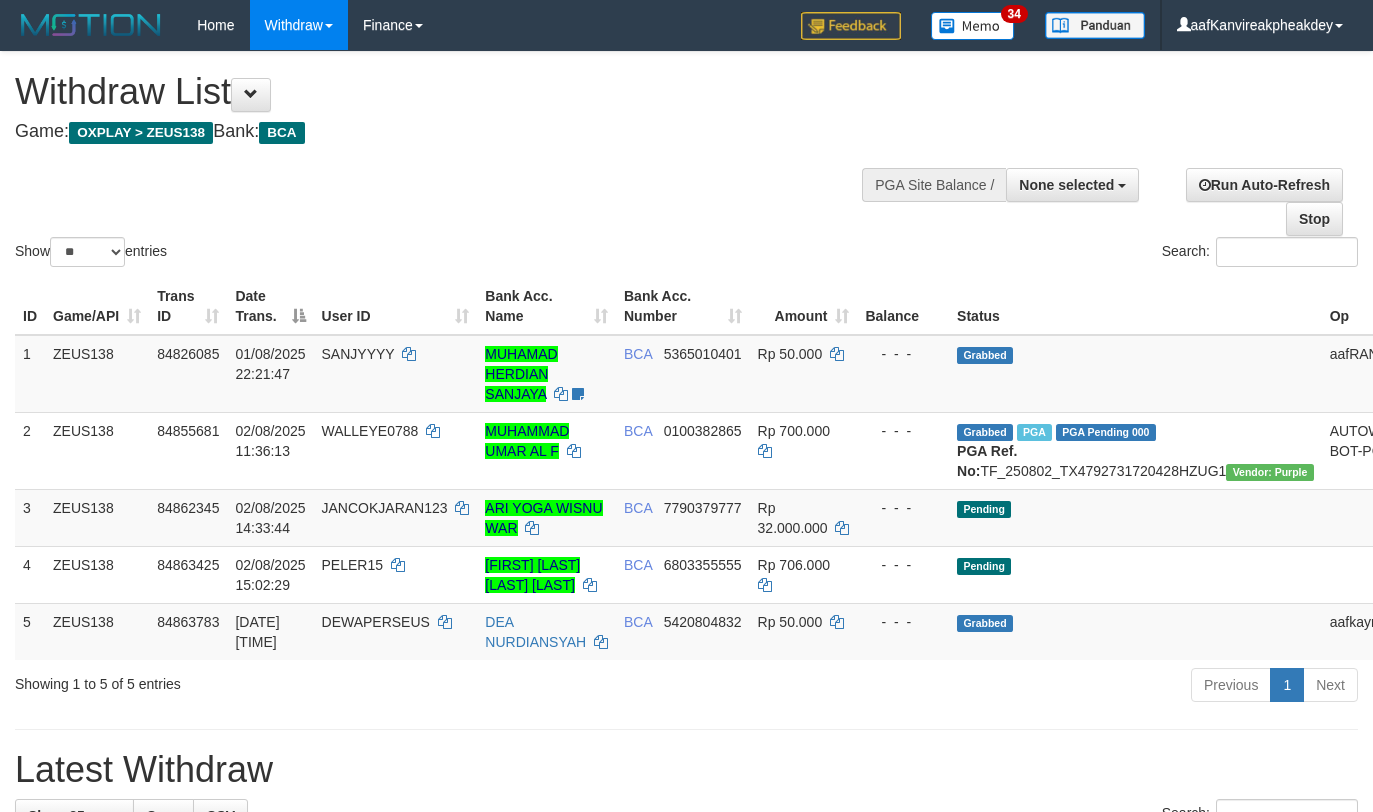 select 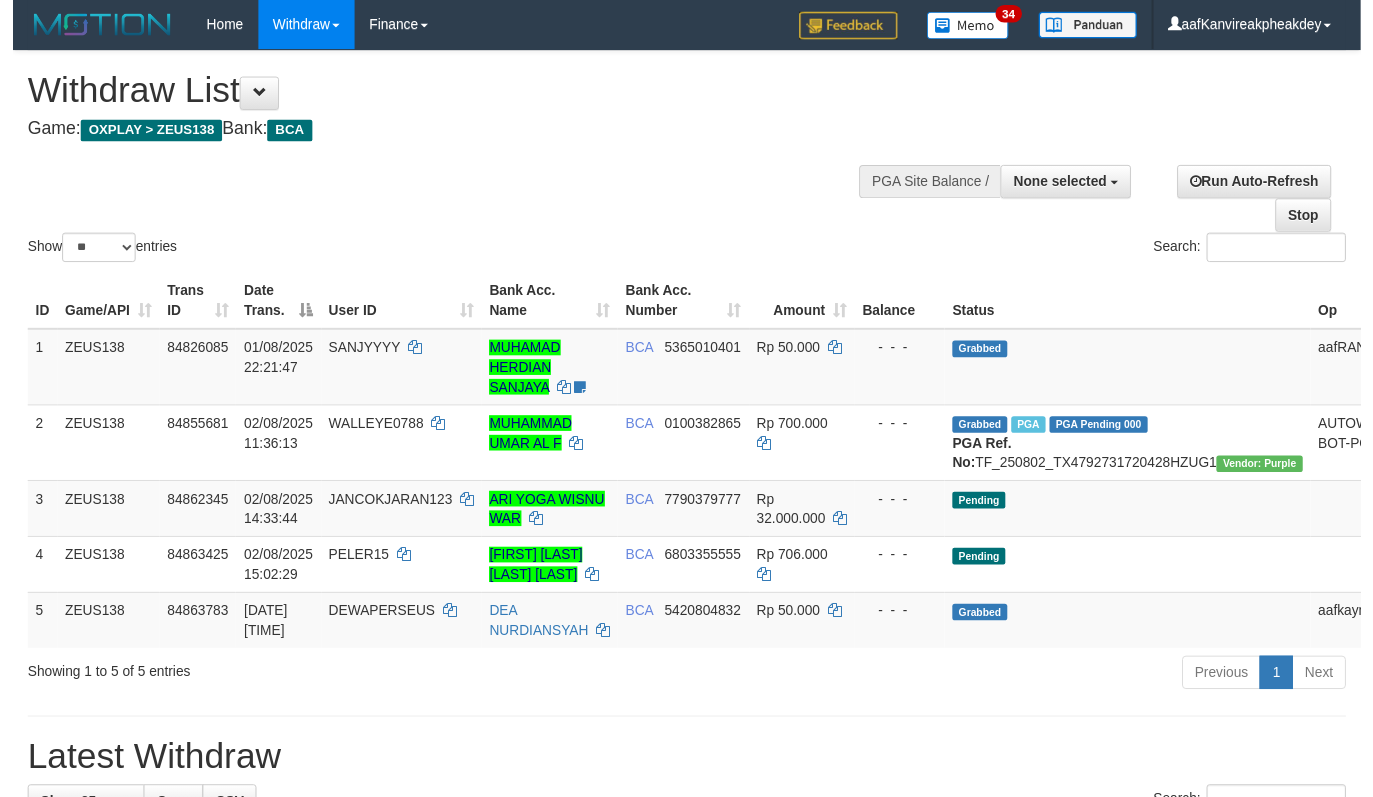 scroll, scrollTop: 0, scrollLeft: 0, axis: both 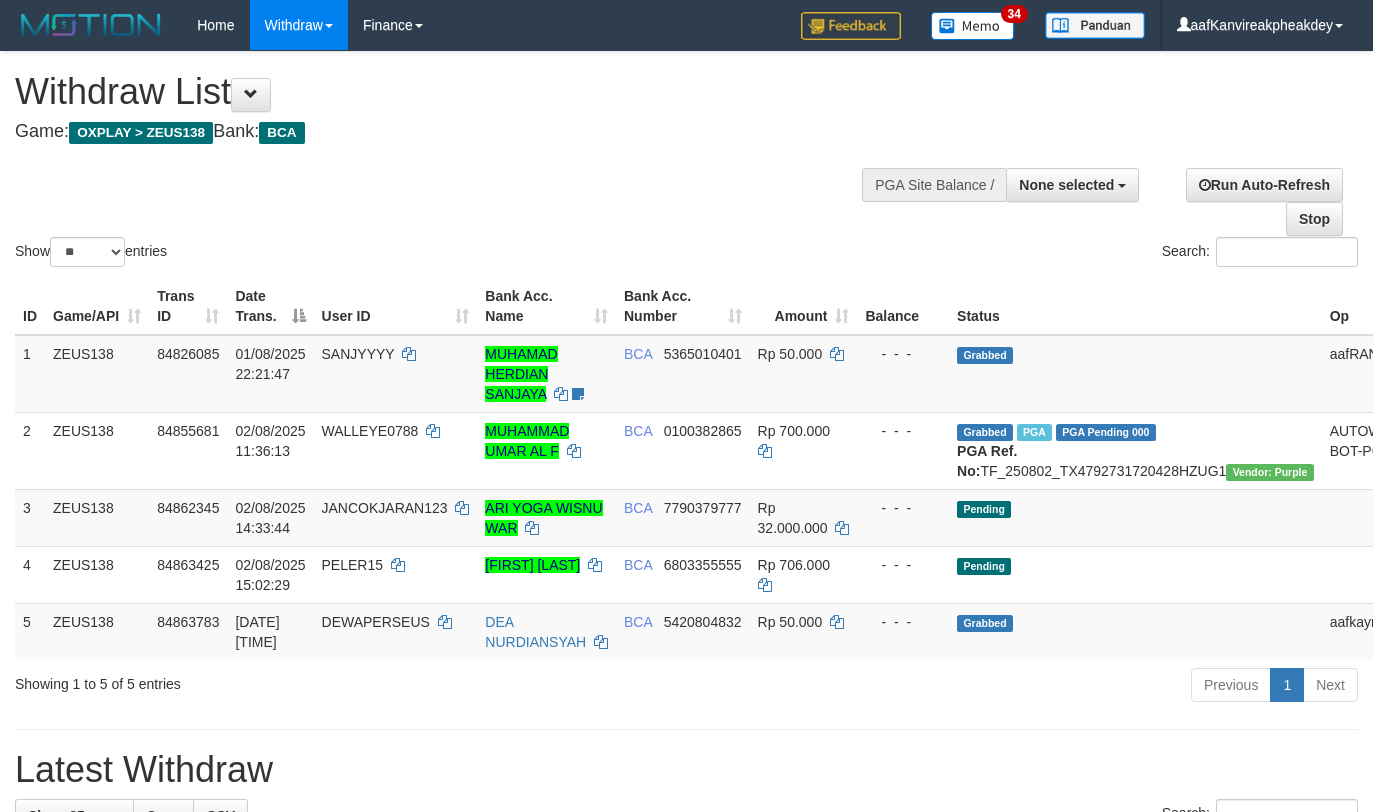 select 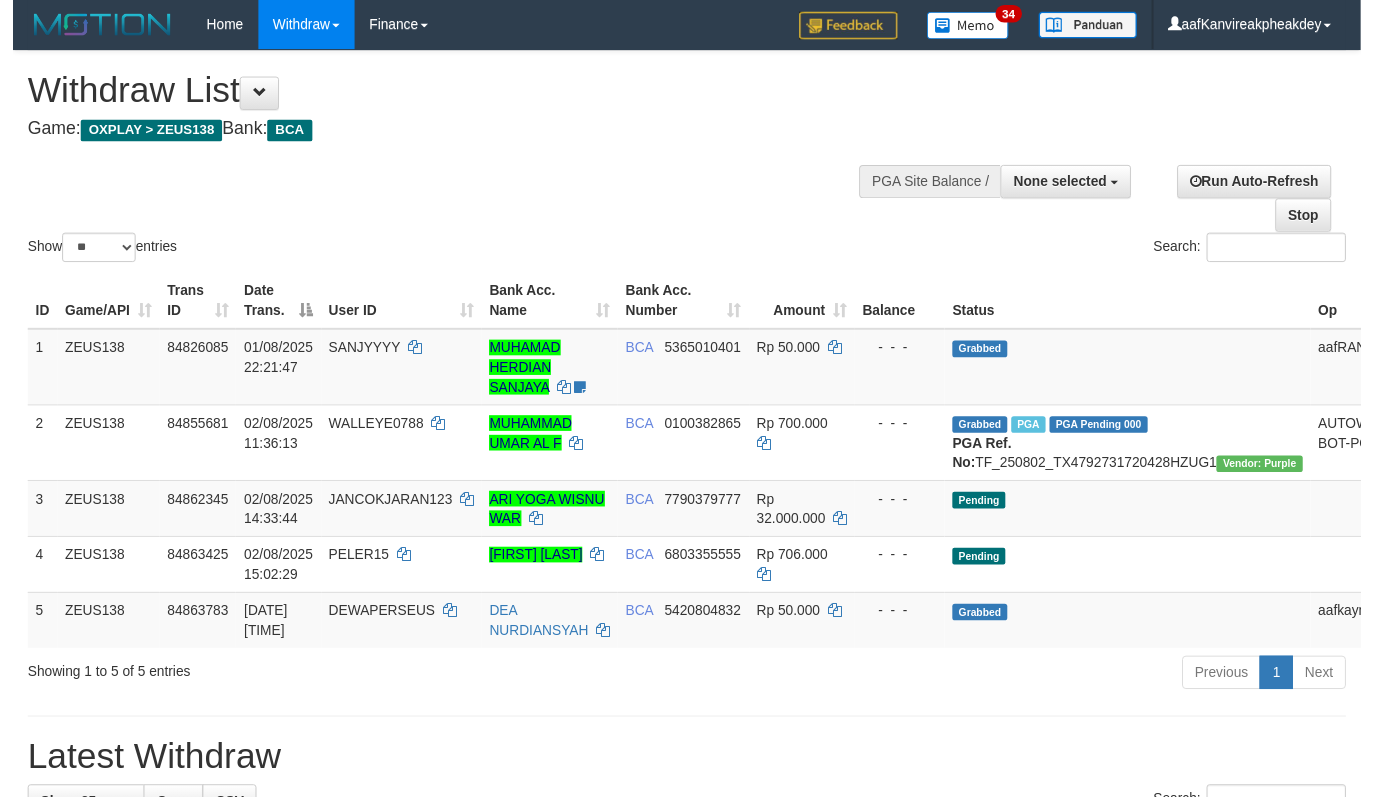 scroll, scrollTop: 0, scrollLeft: 0, axis: both 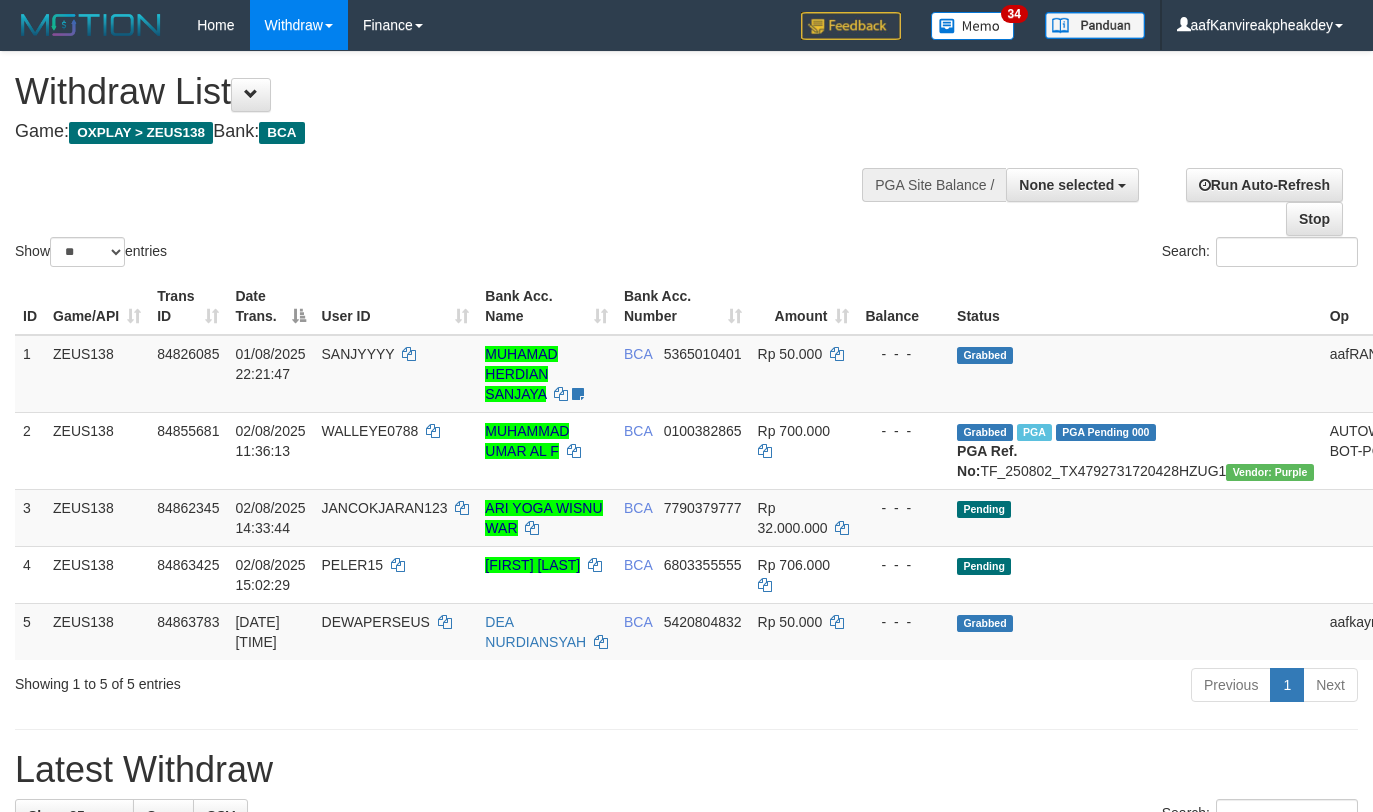 select 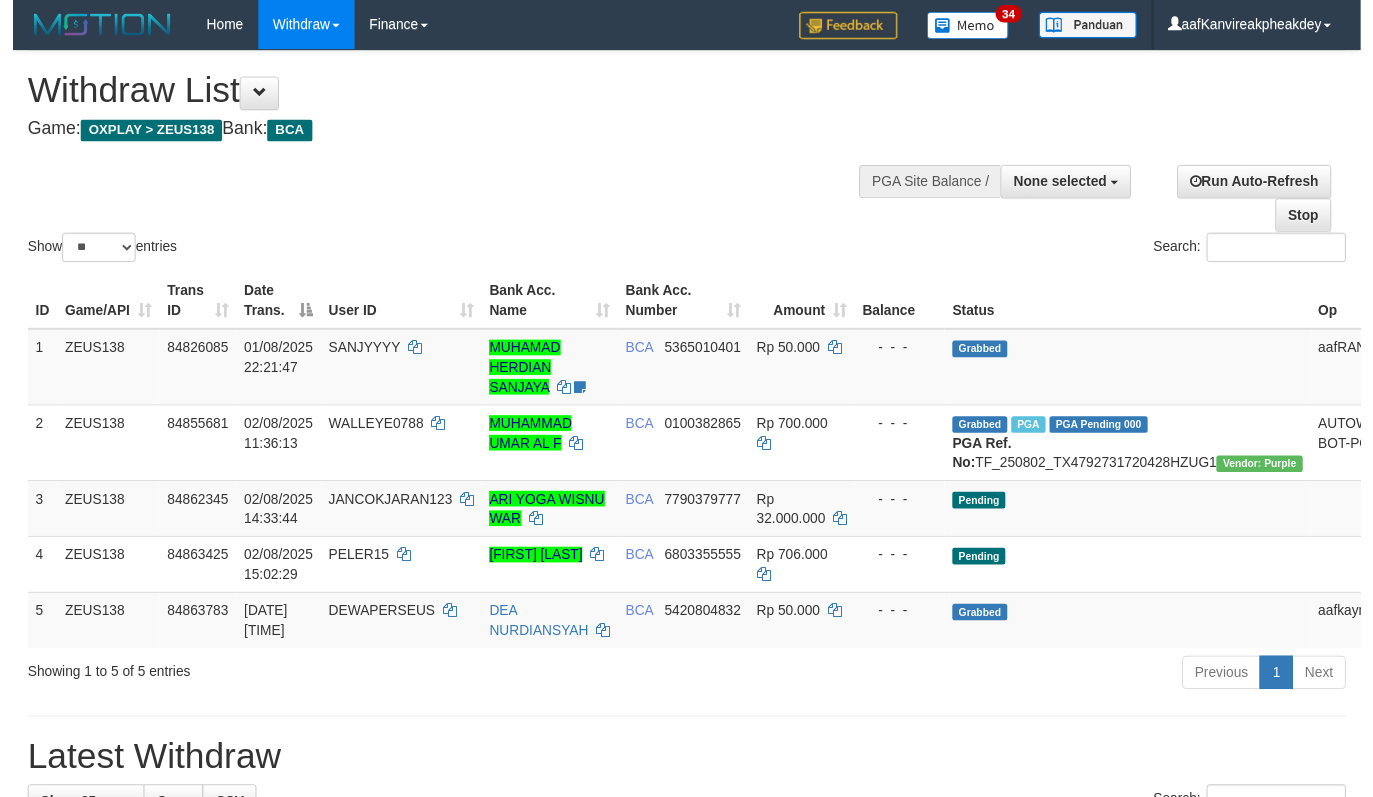 scroll, scrollTop: 0, scrollLeft: 0, axis: both 